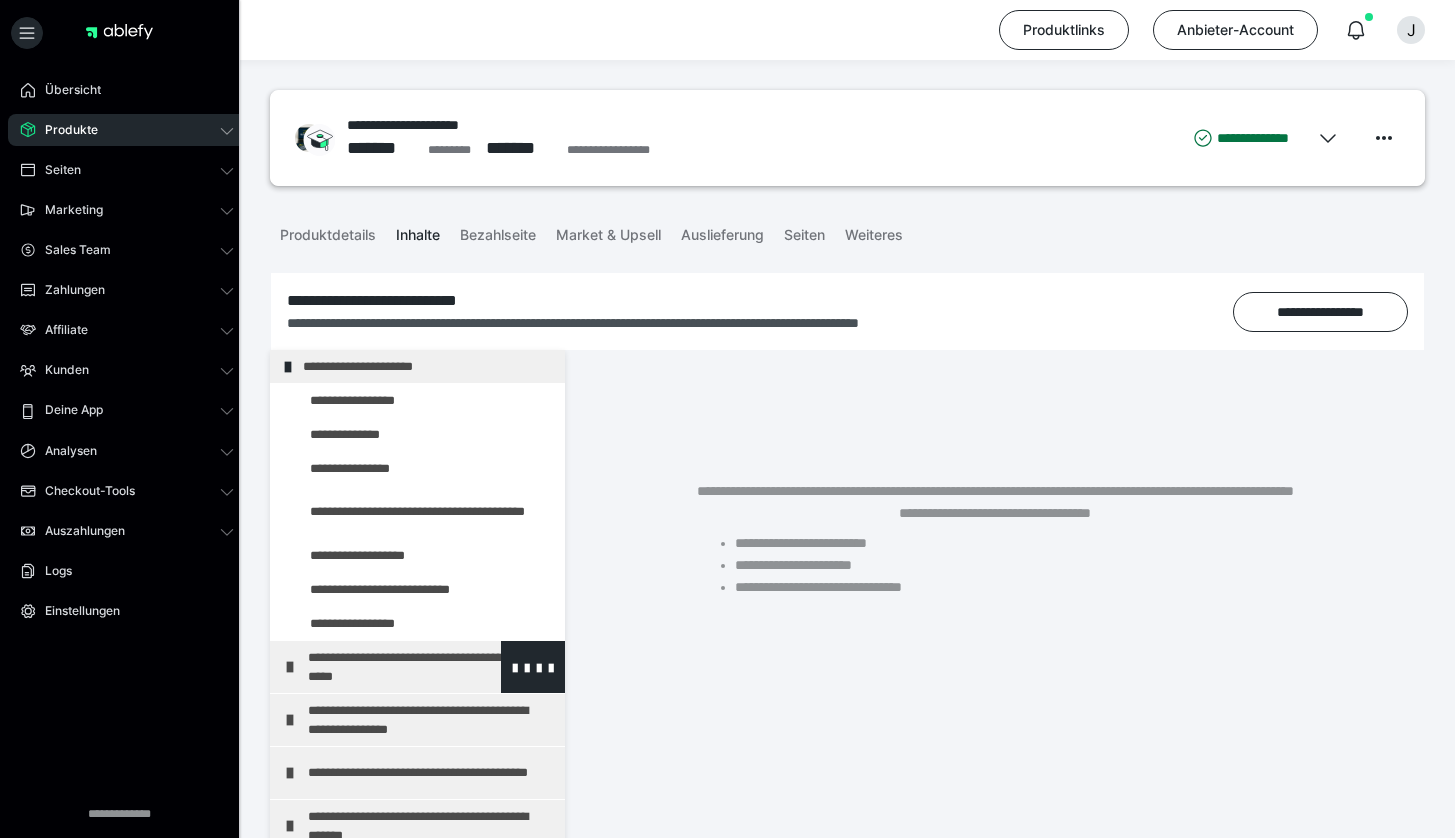 scroll, scrollTop: 0, scrollLeft: 0, axis: both 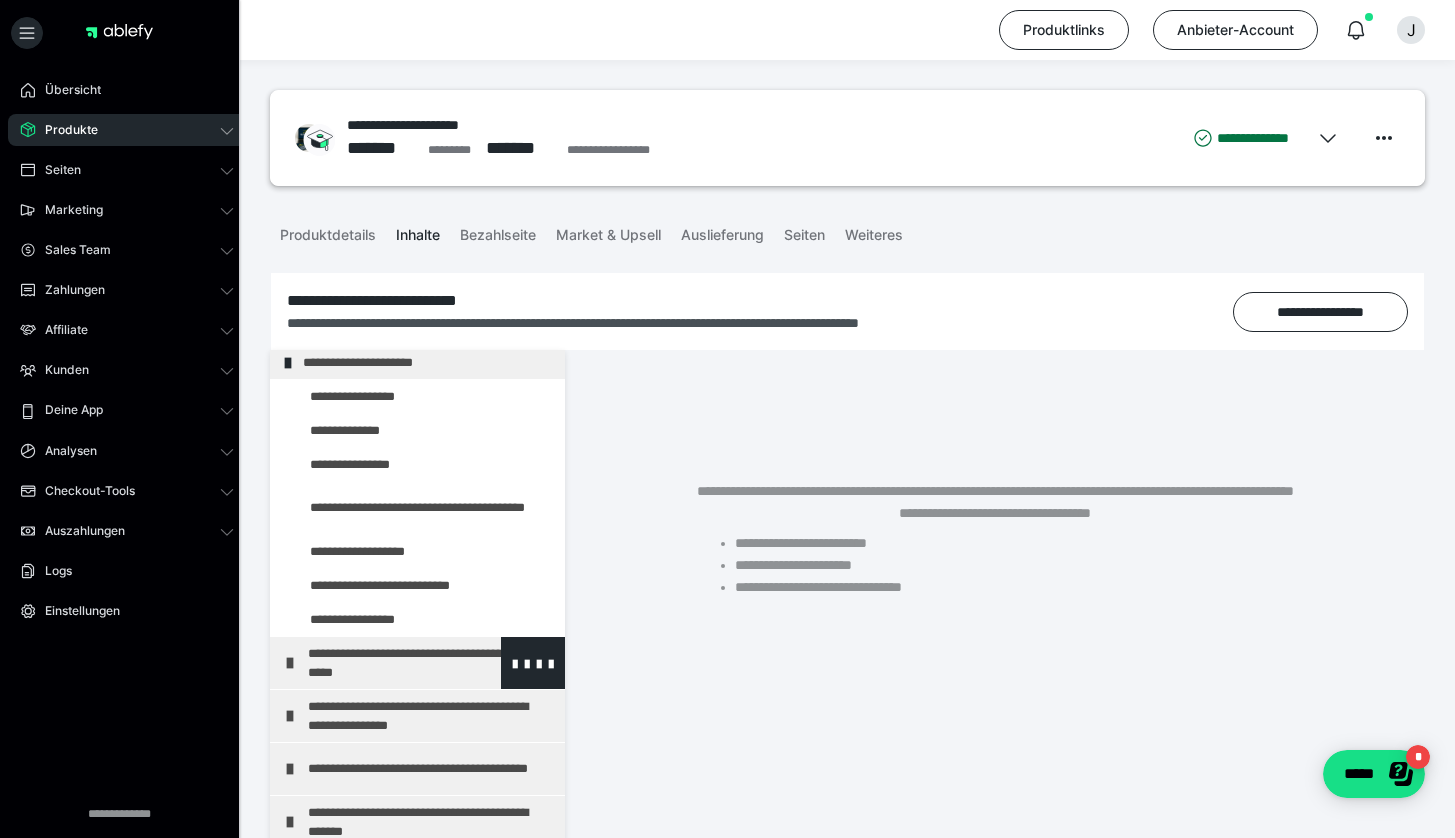 click on "**********" at bounding box center [423, 663] 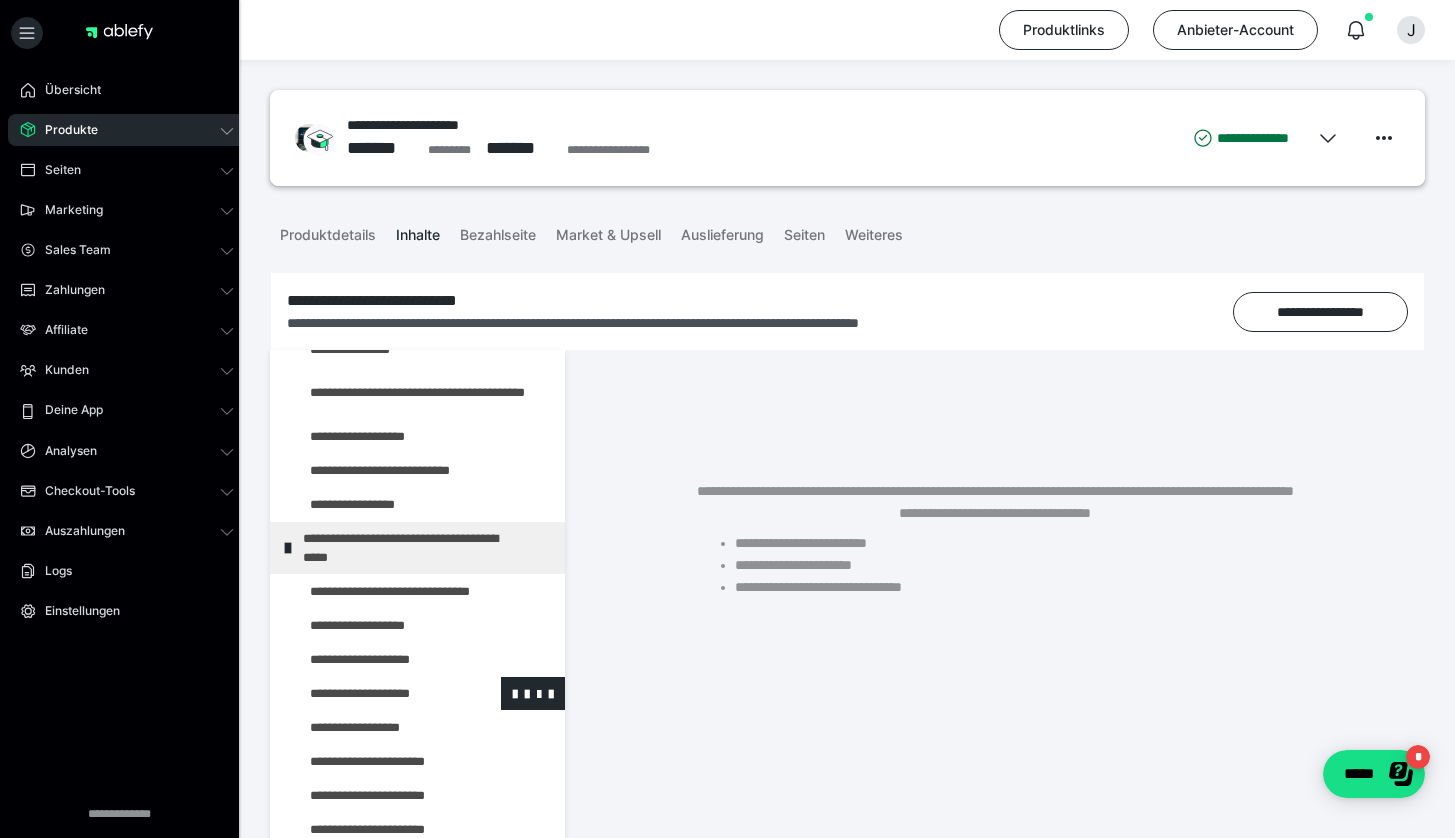 scroll, scrollTop: 145, scrollLeft: 0, axis: vertical 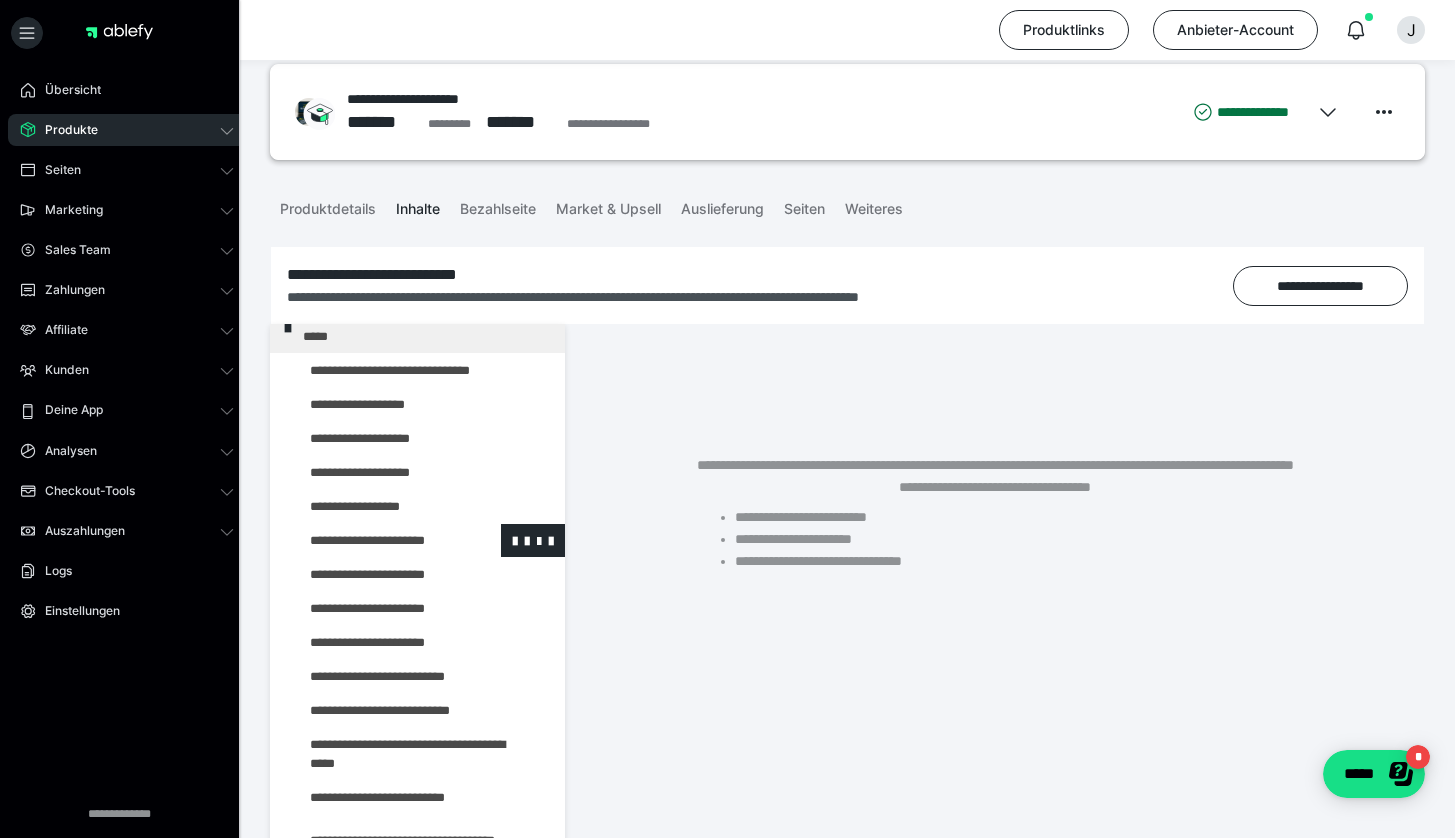click at bounding box center (375, 540) 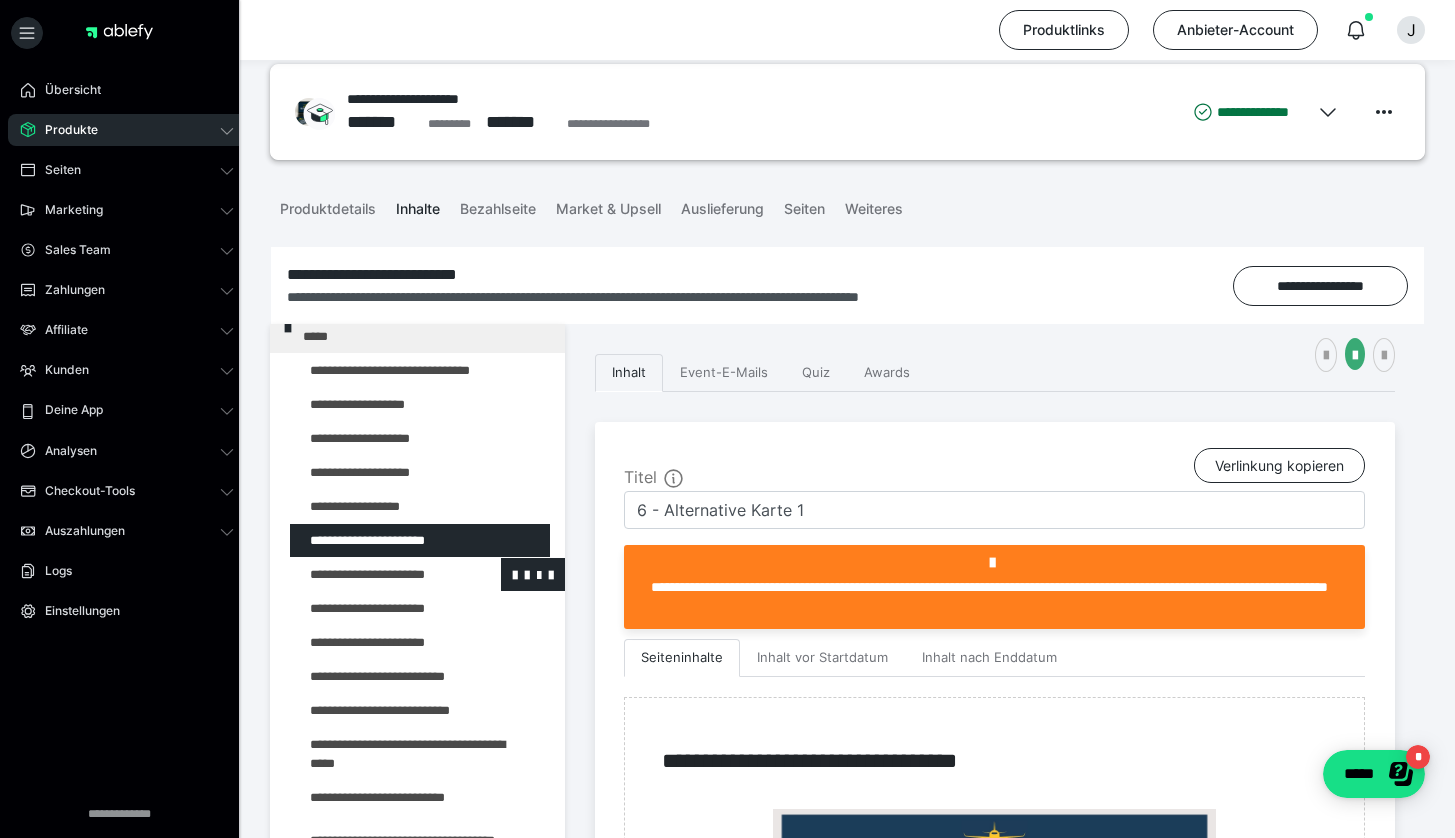 click at bounding box center [375, 574] 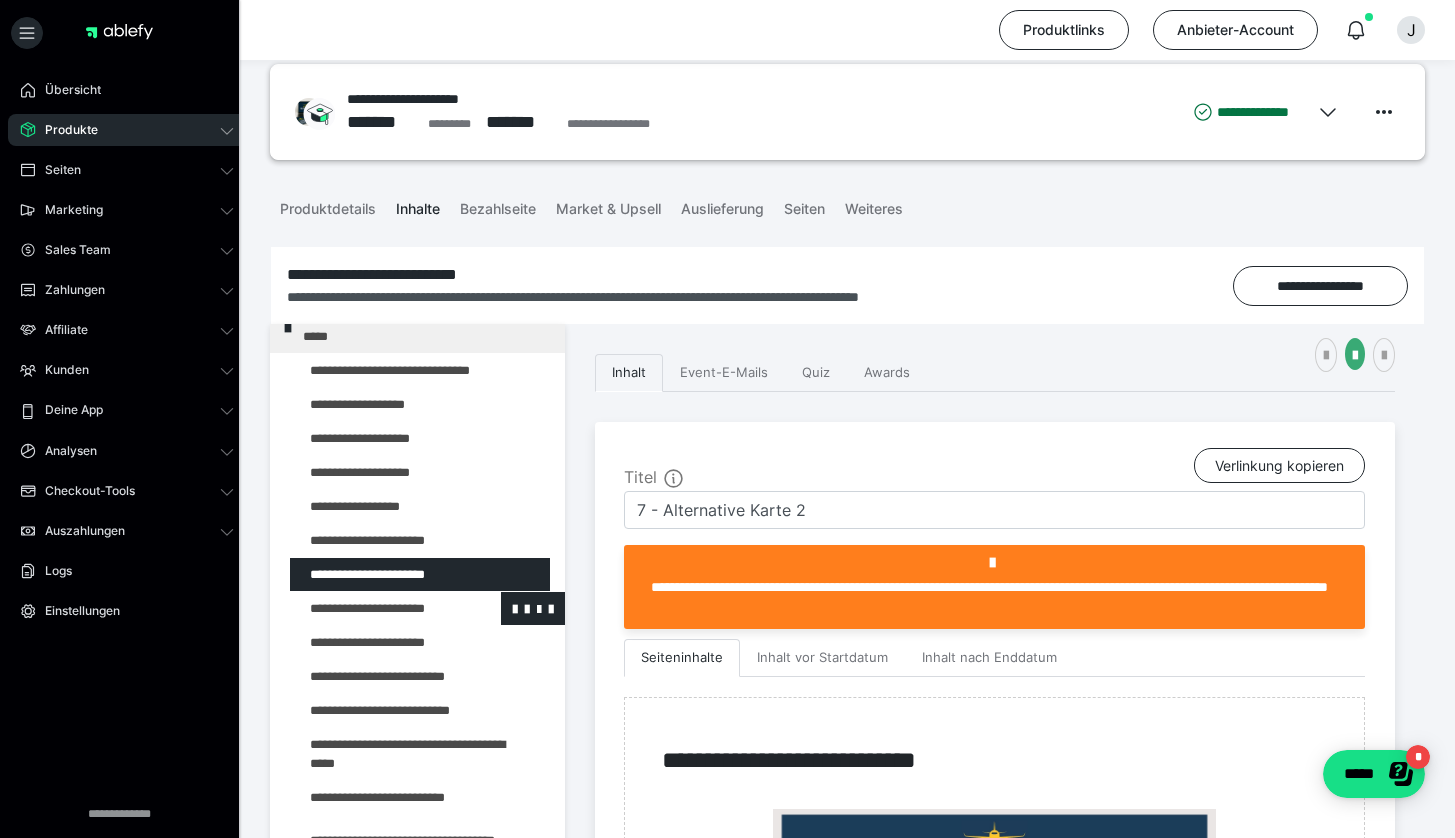 click at bounding box center (375, 608) 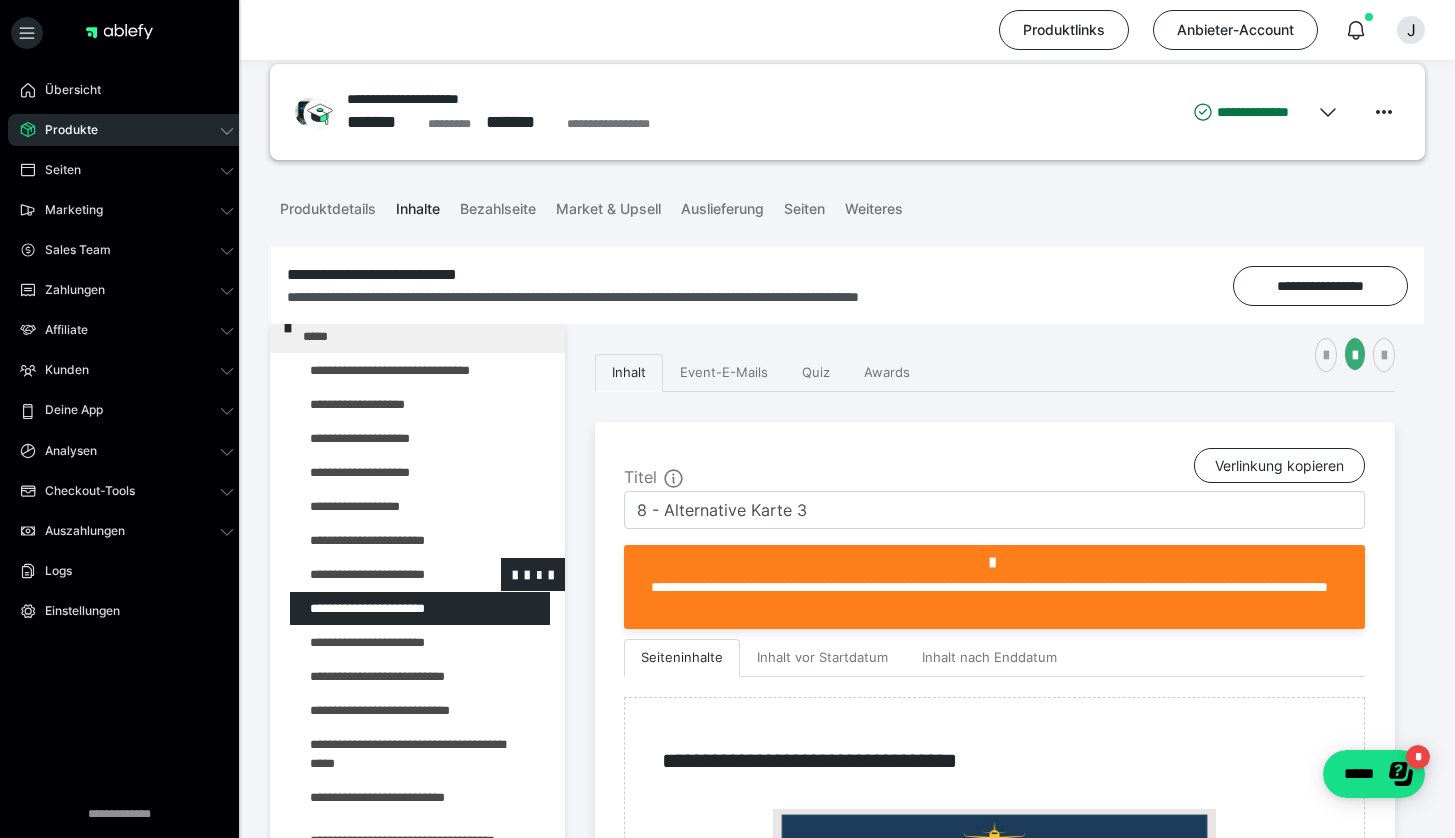 click at bounding box center [375, 574] 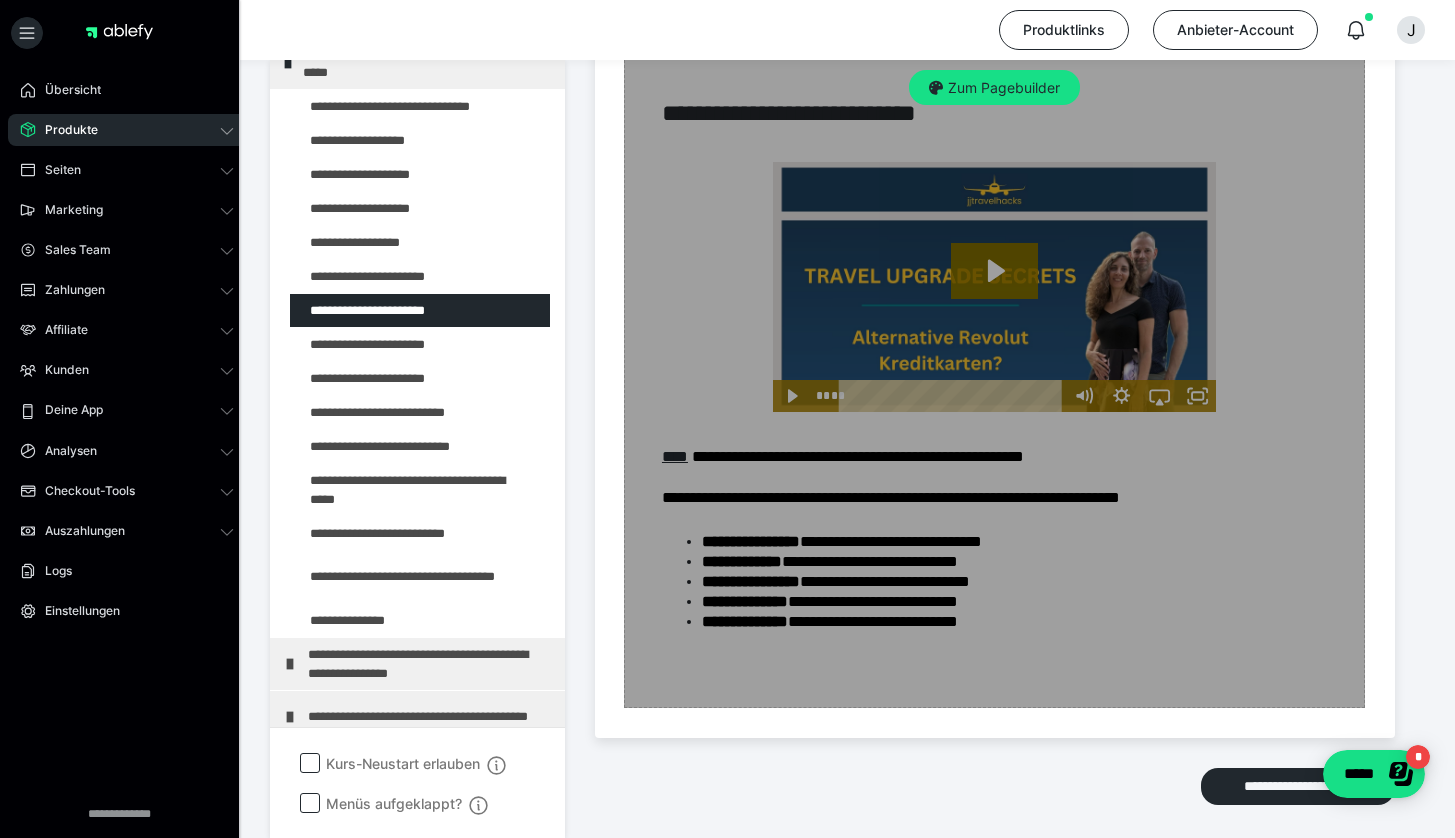 scroll, scrollTop: 604, scrollLeft: 0, axis: vertical 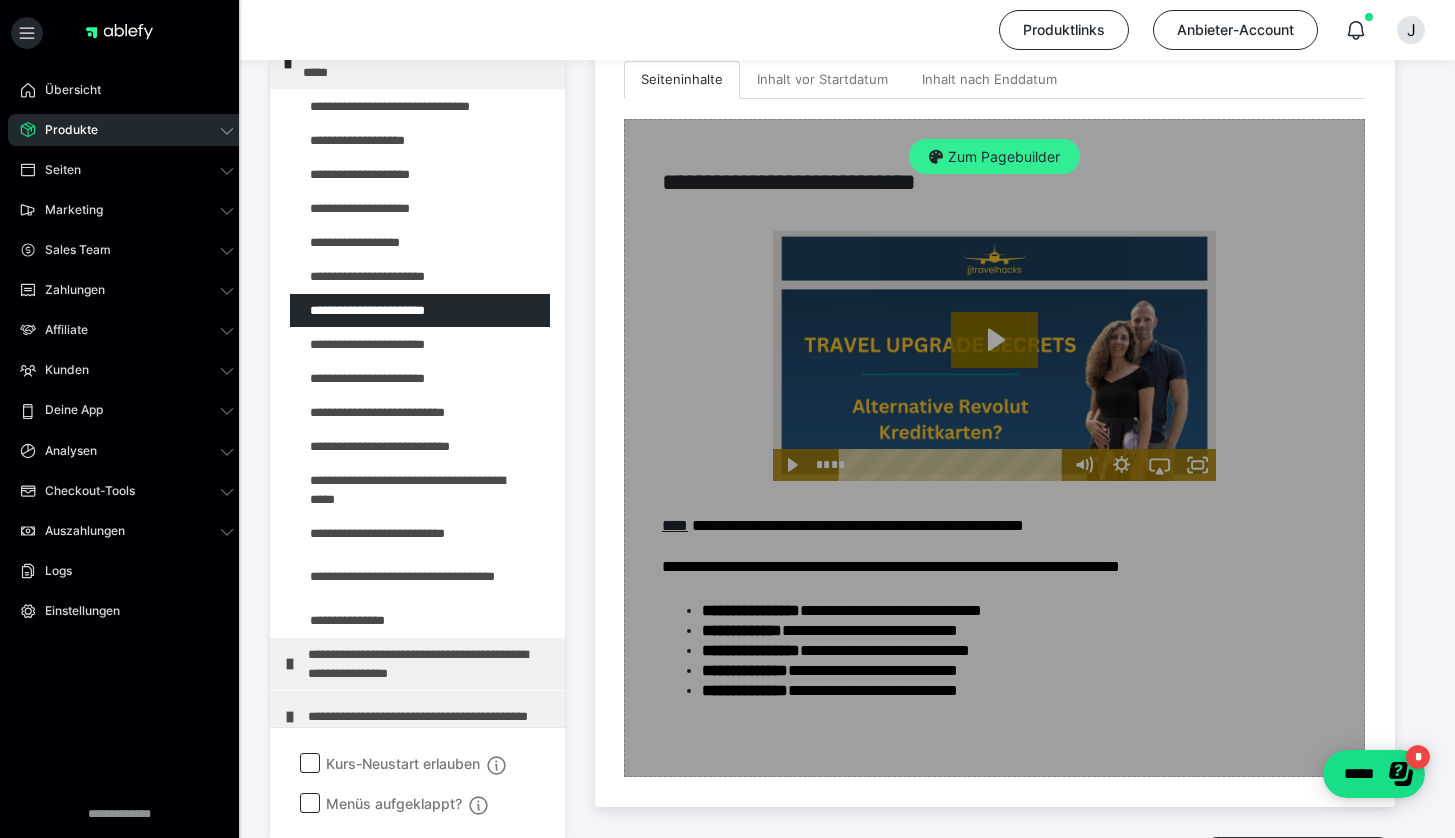 click on "Zum Pagebuilder" at bounding box center [994, 157] 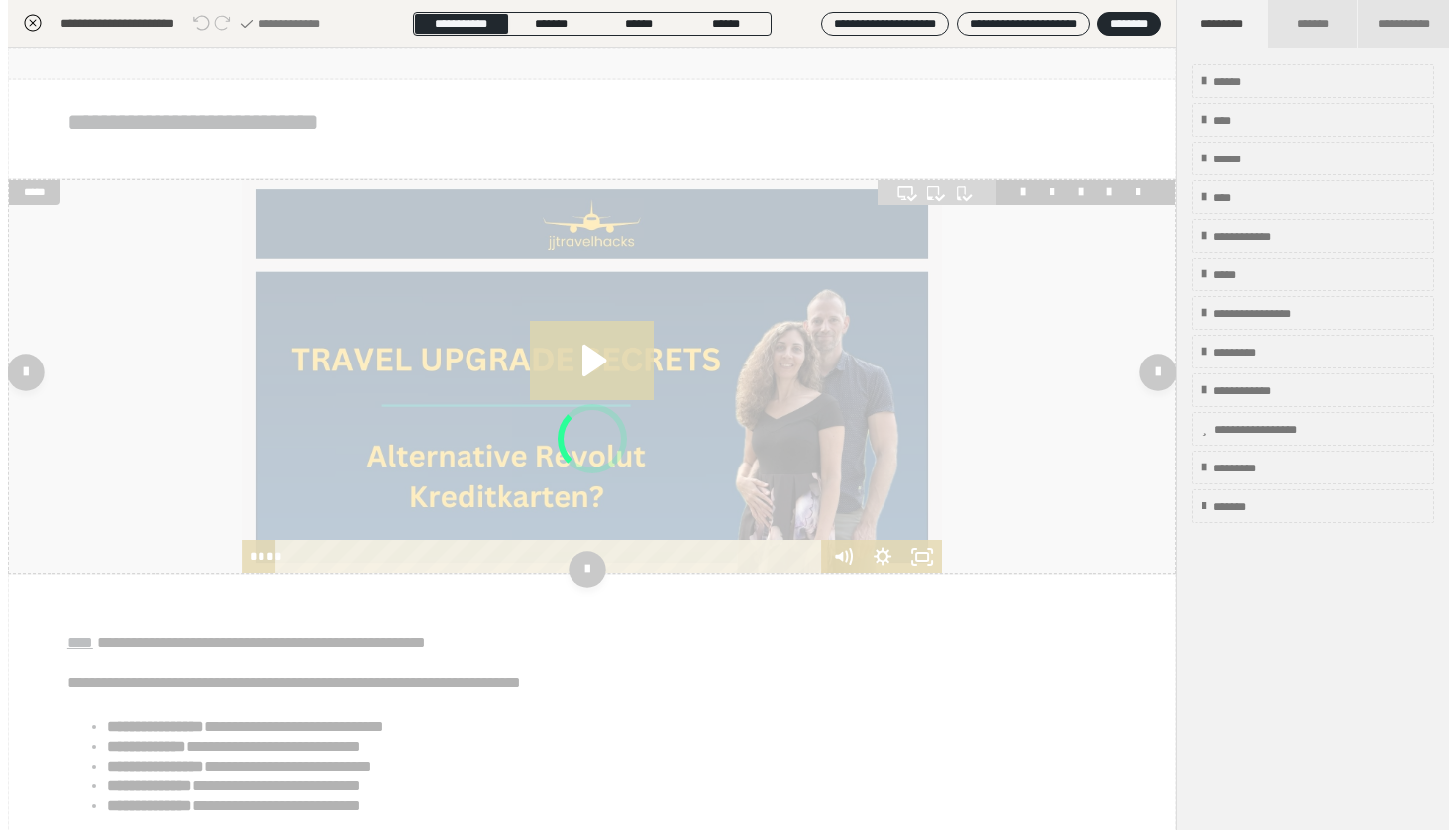 scroll, scrollTop: 287, scrollLeft: 0, axis: vertical 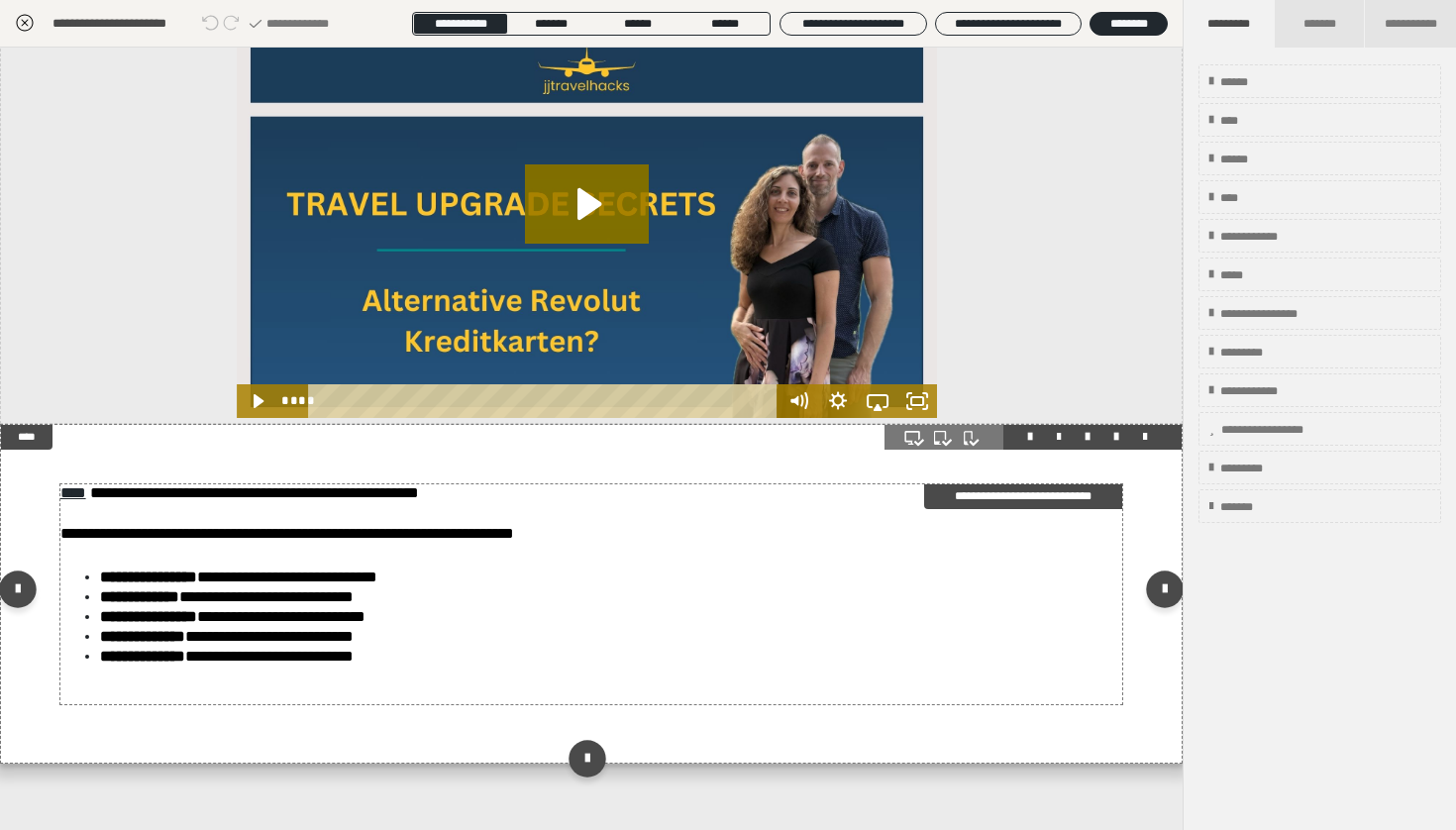 click on "**********" at bounding box center [611, 636] 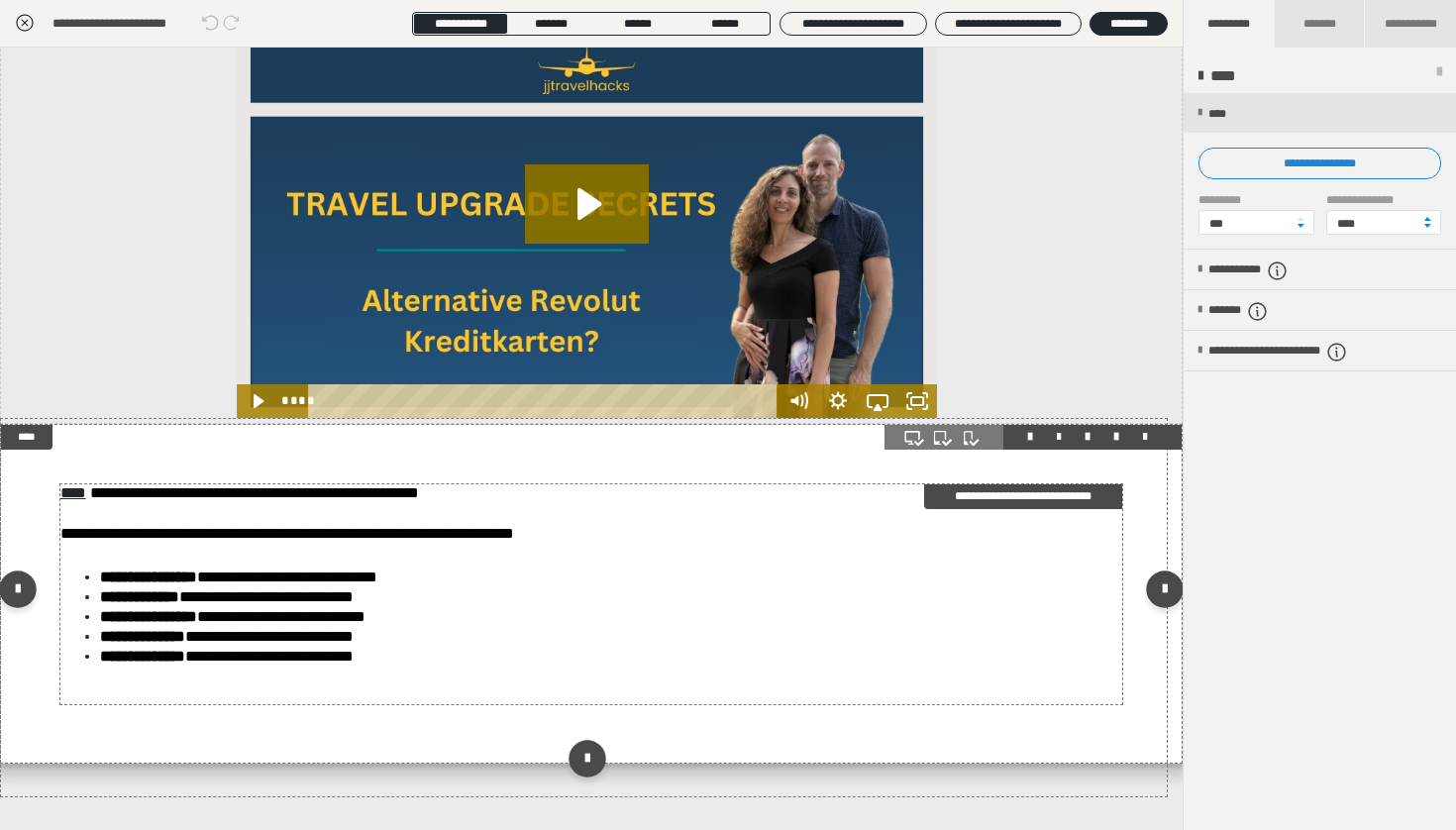 click on "**********" at bounding box center (611, 636) 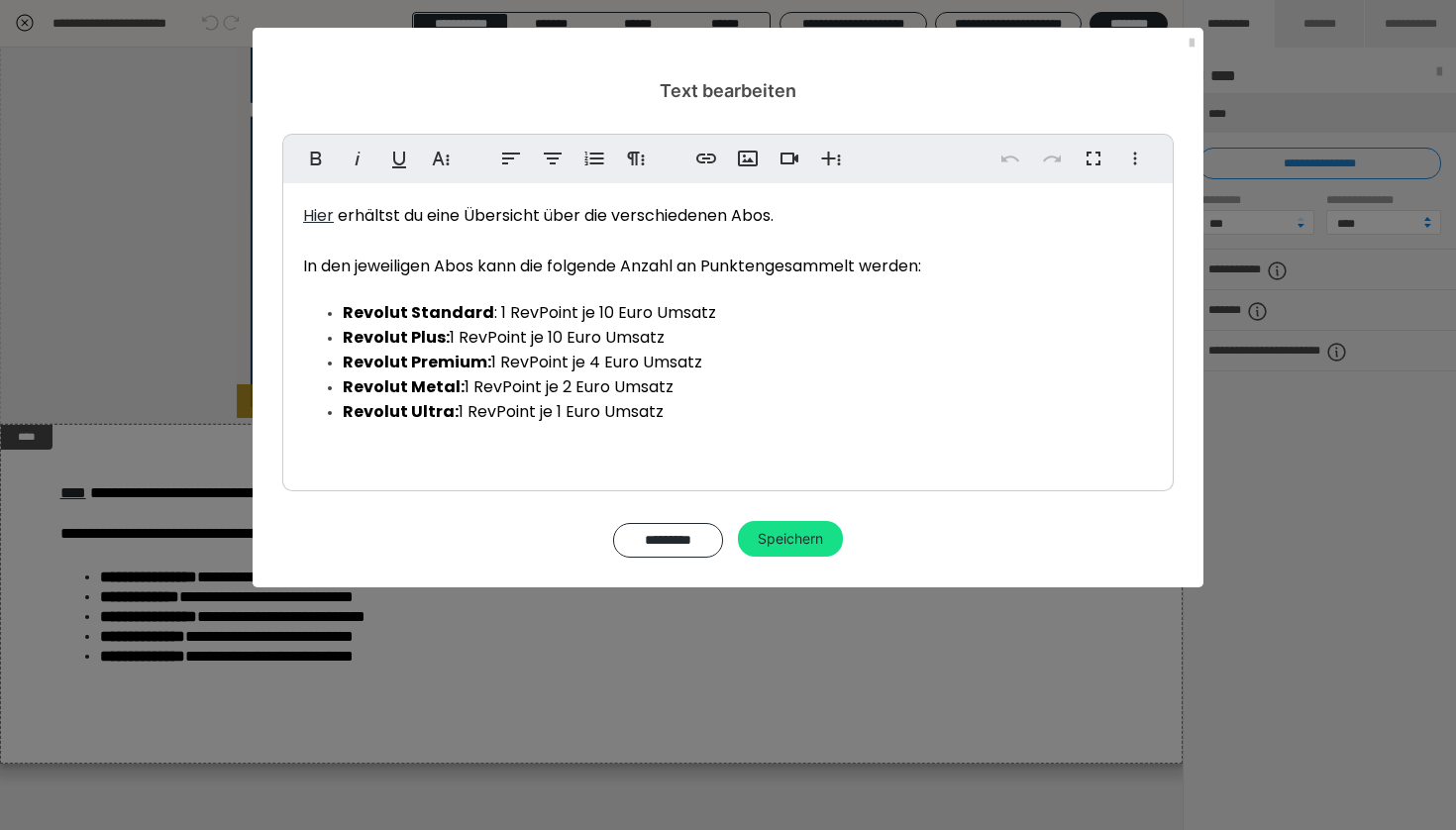 click on "Hier   erhältst du eine Übersicht über die verschiedenen Abos. In den jeweiligen Abos kann die folgende Anzahl an Punkten  gesammelt werden: Revolut Standard : 1 RevPoint je 10 Euro Umsatz Revolut Plus:  1 RevPoint je 10 Euro Umsatz Revolut Premium:  1 RevPoint je 4 Euro Umsatz Revolut Metal:  1 RevPoint je 2 Euro Umsatz Revolut Ultra:  1 RevPoint je 1 Euro Umsatz" at bounding box center [728, 332] 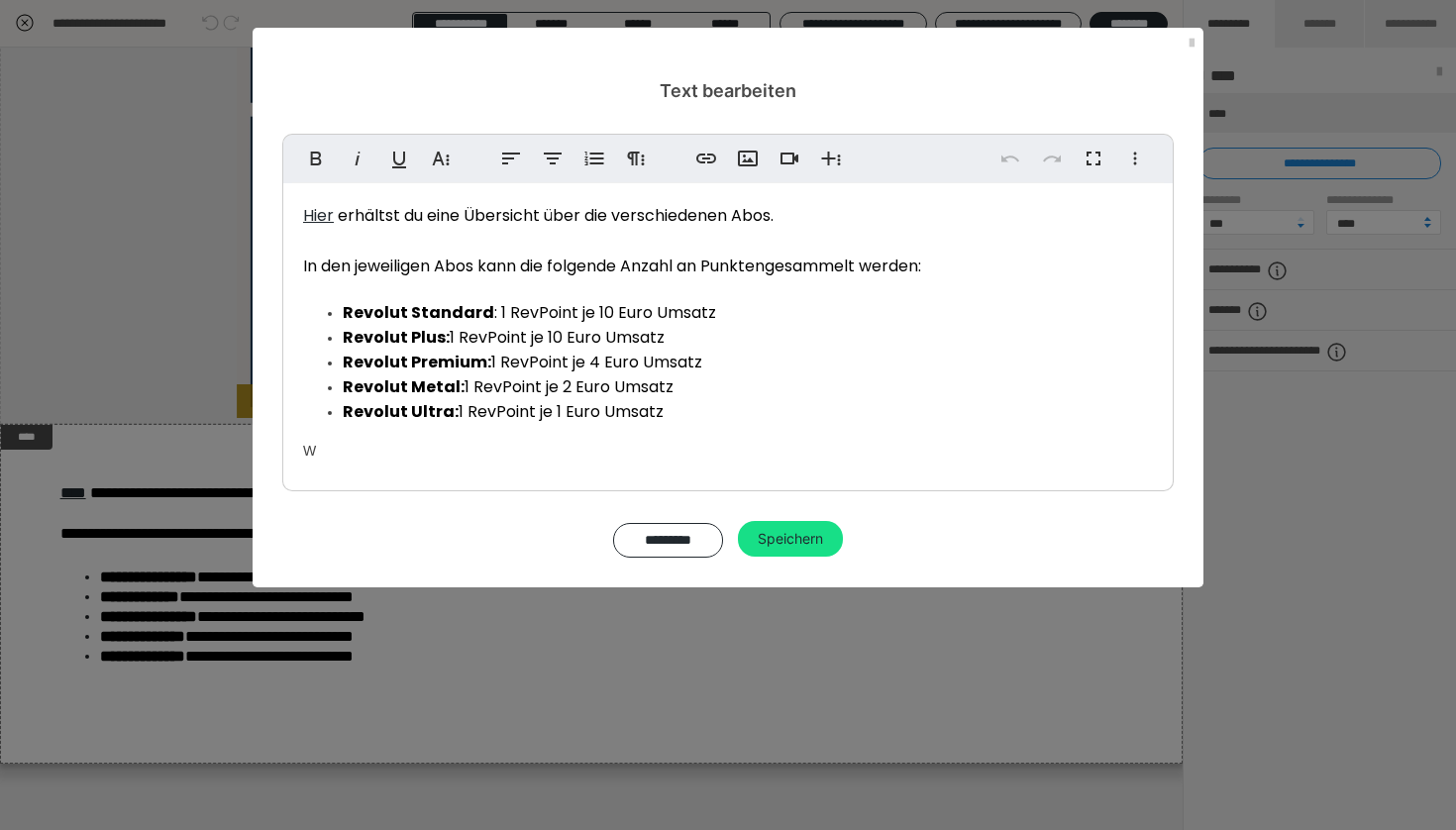 type 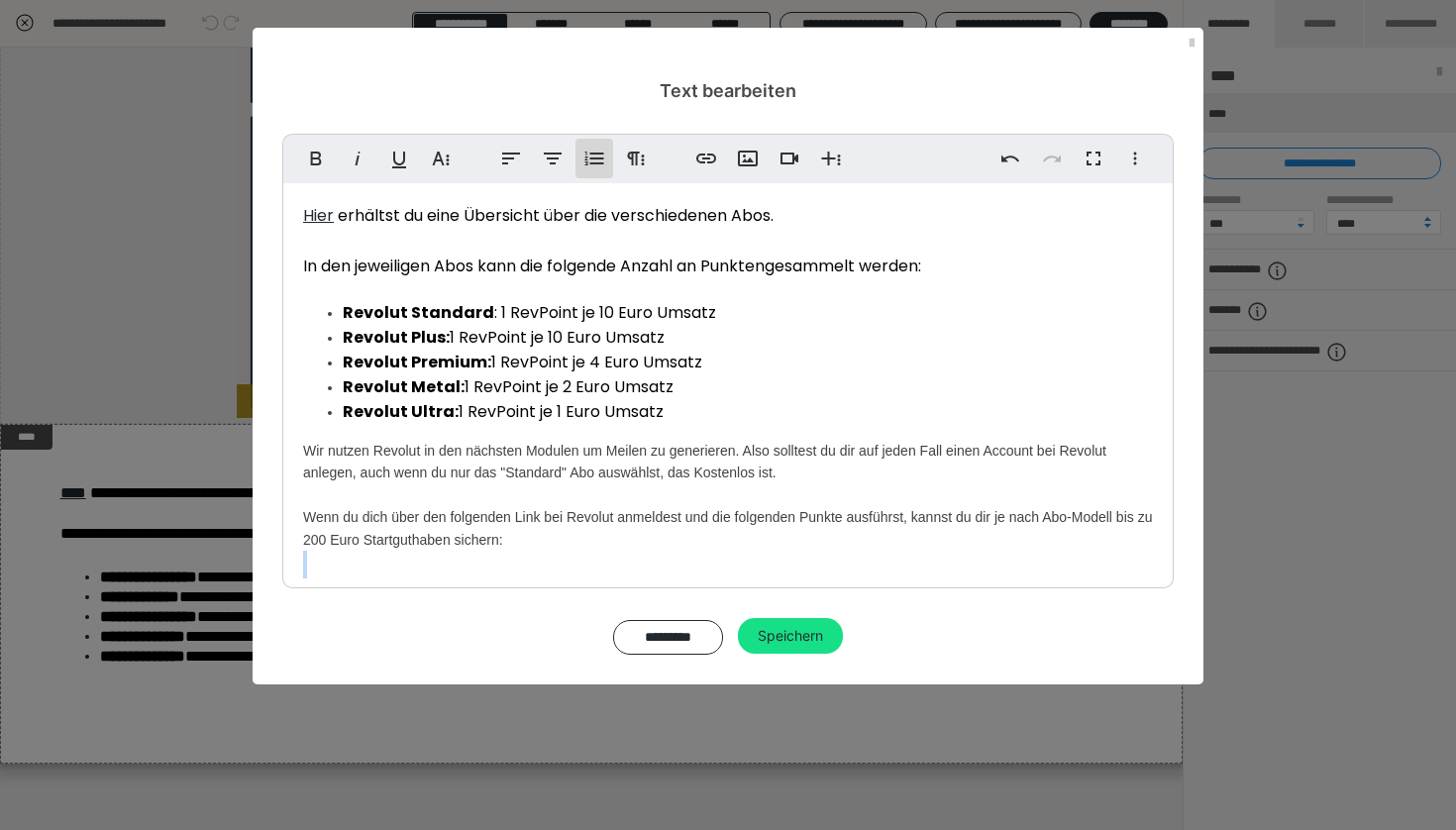 click 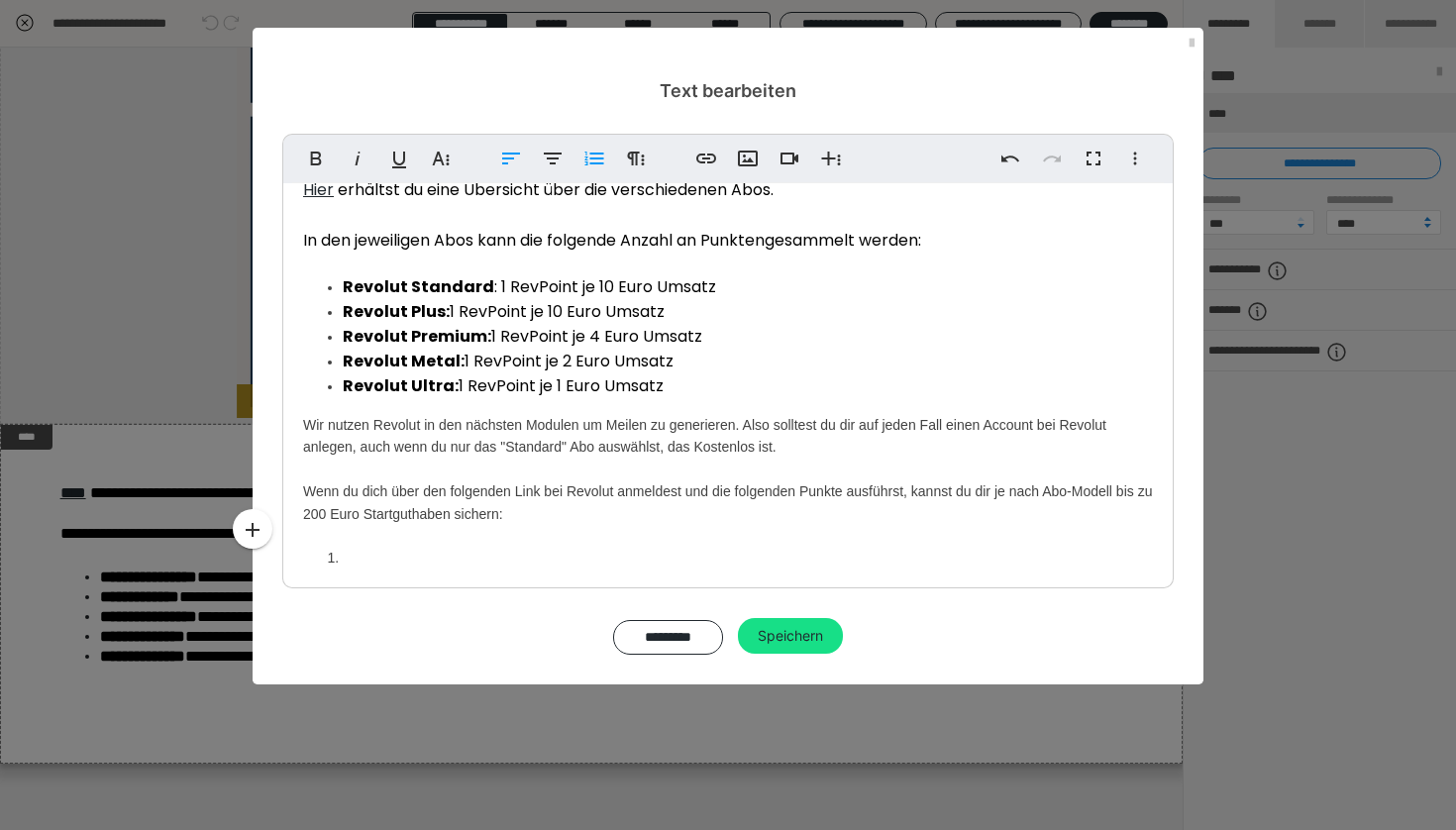 scroll, scrollTop: 49, scrollLeft: 0, axis: vertical 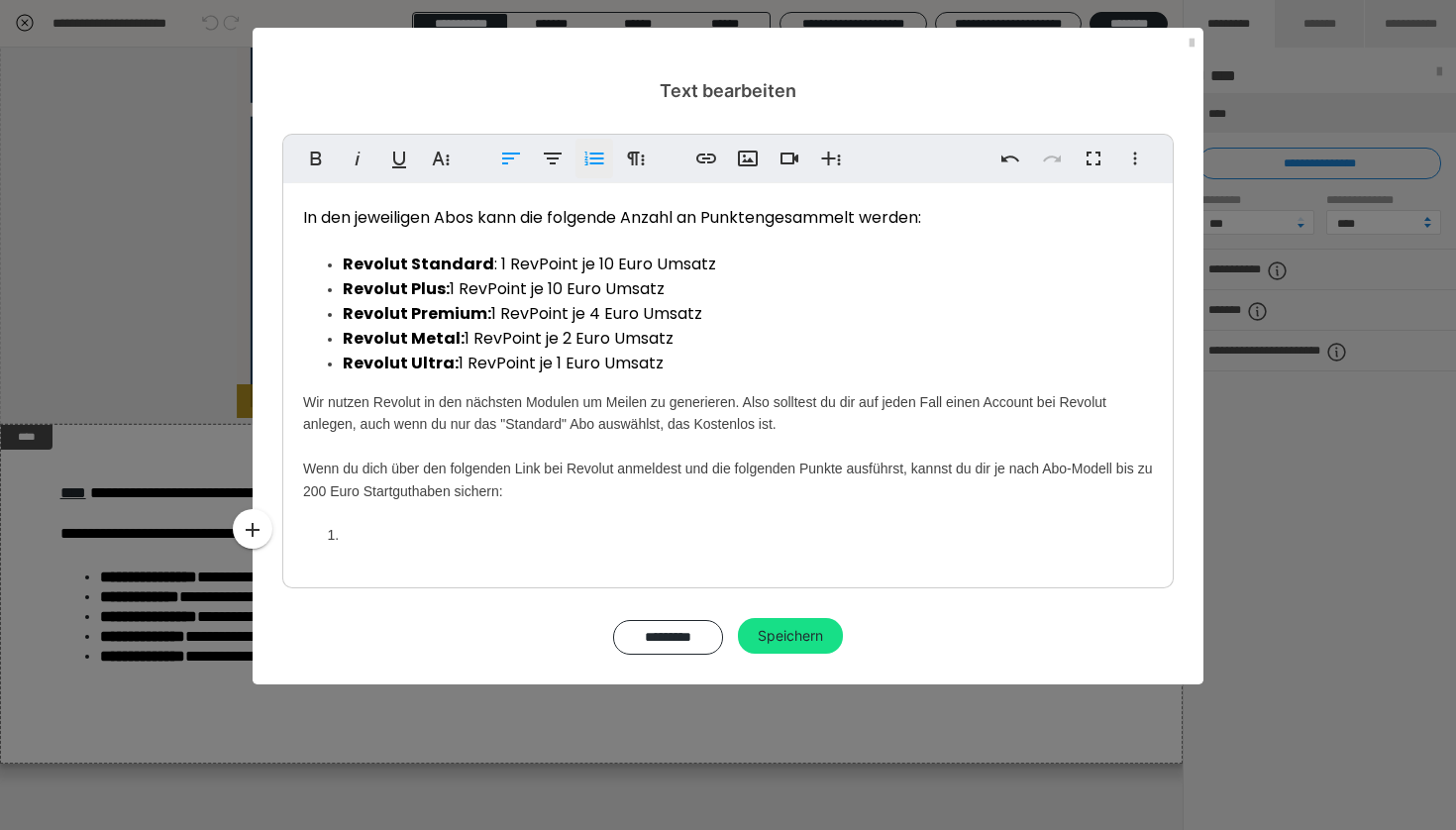 click 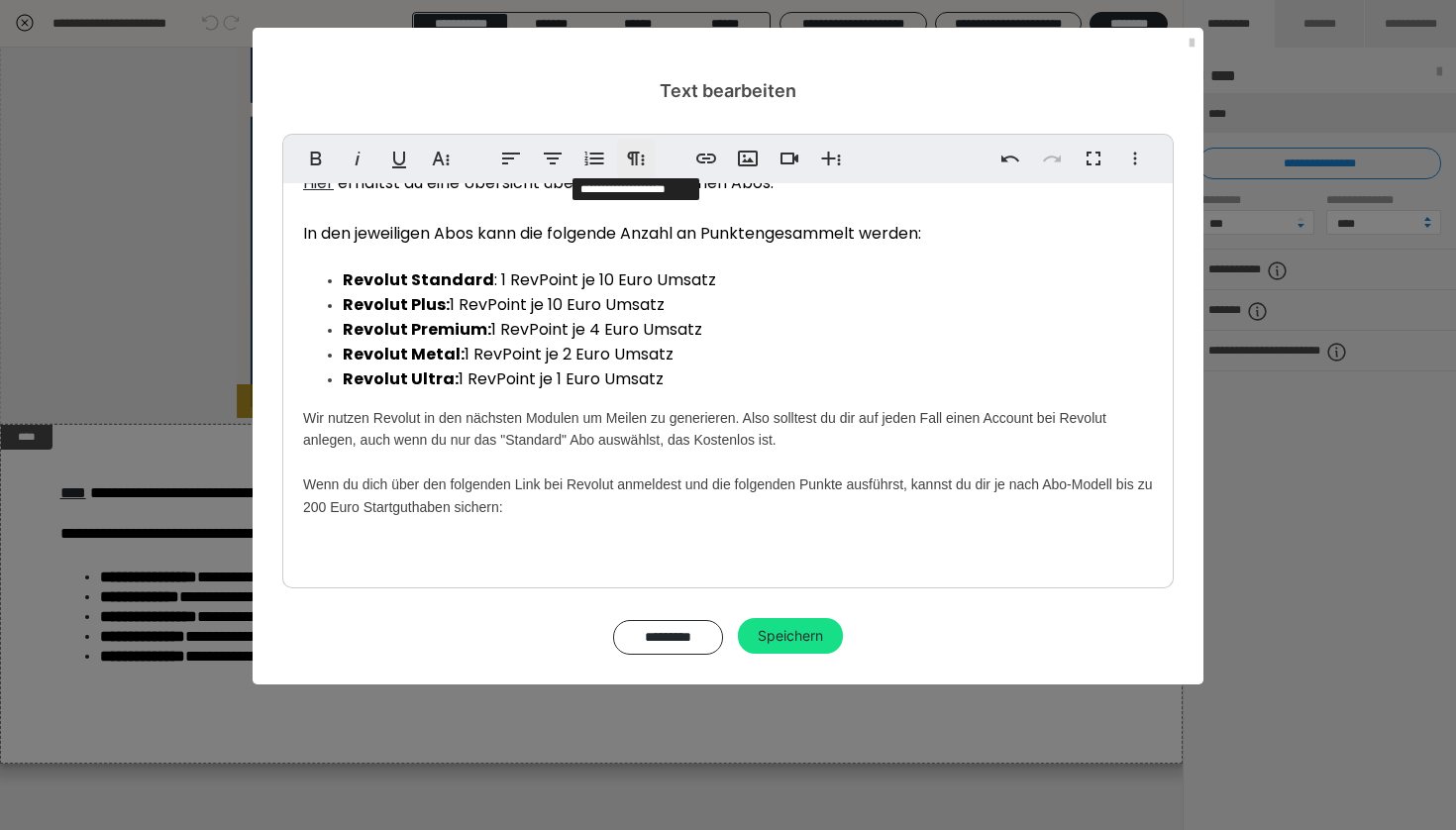 click 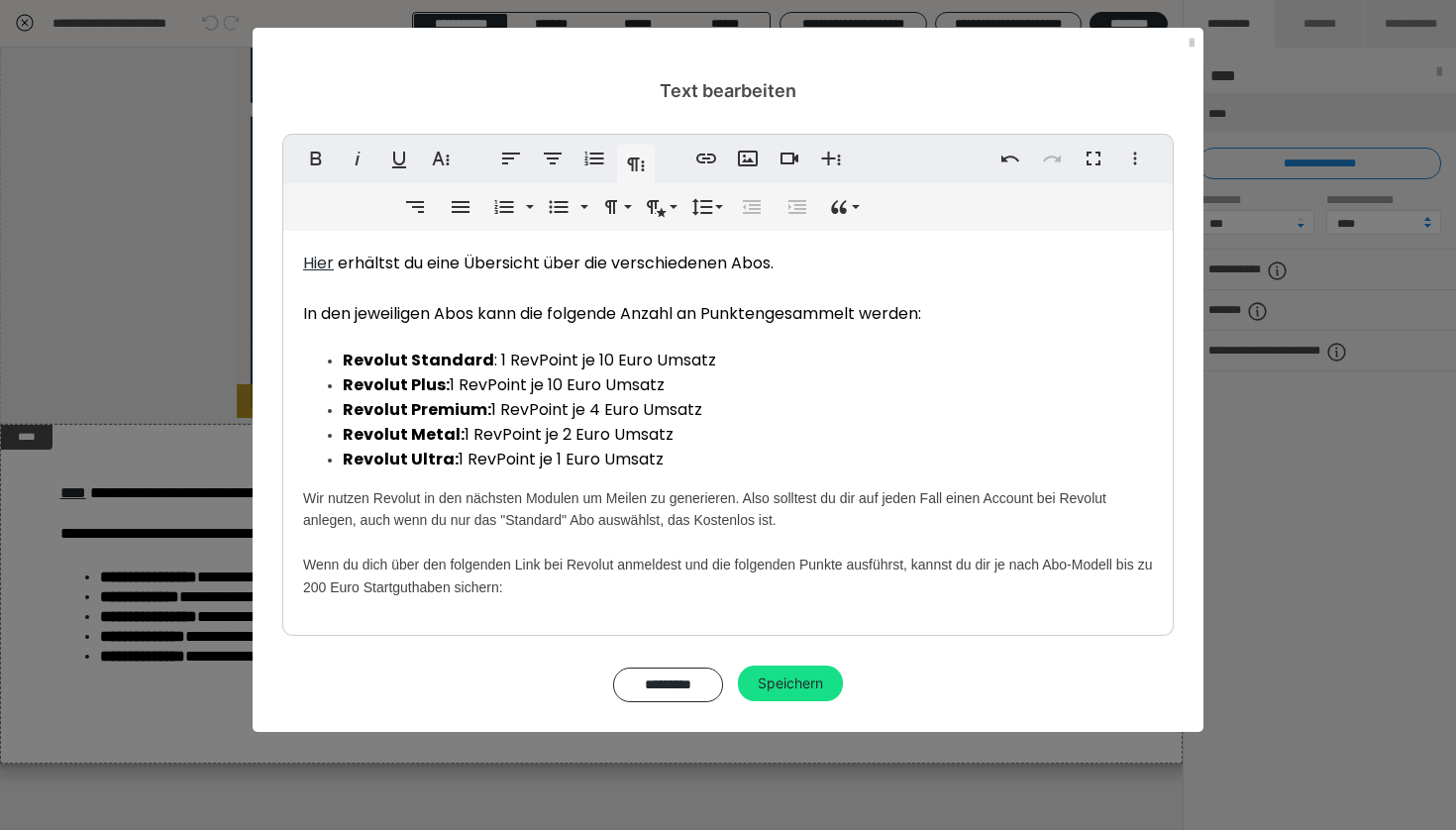 scroll, scrollTop: 33, scrollLeft: 0, axis: vertical 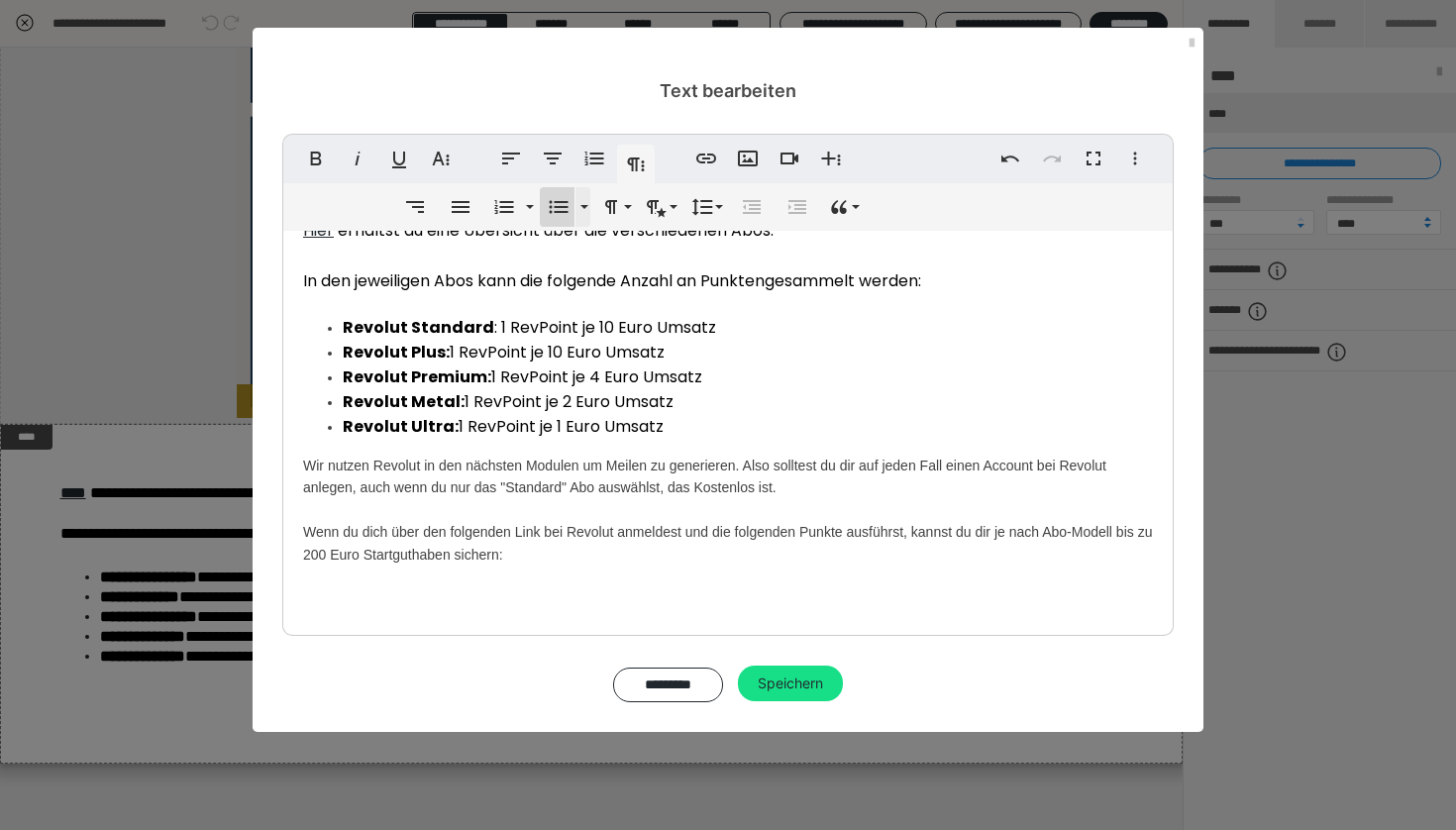 click 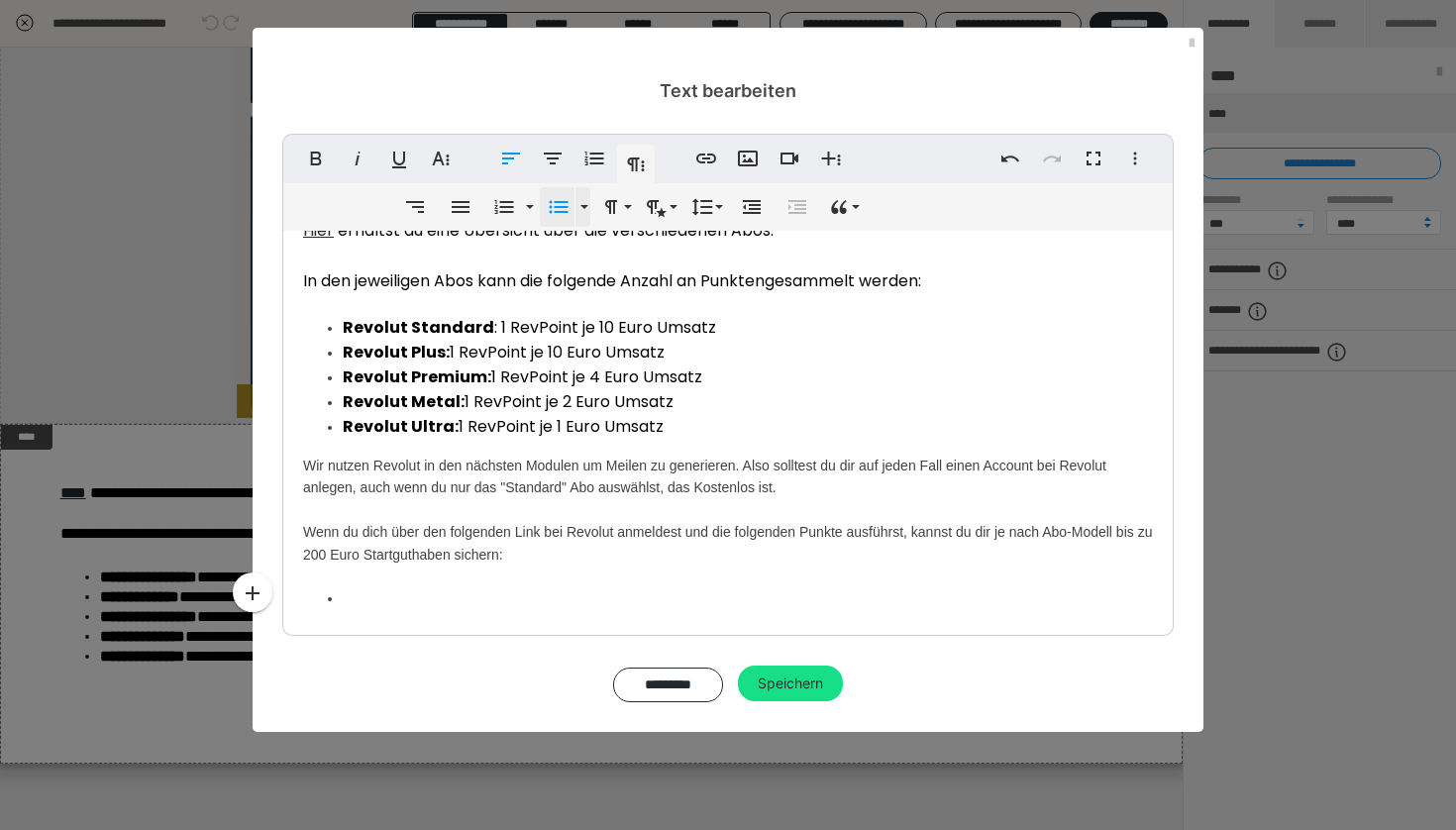 type 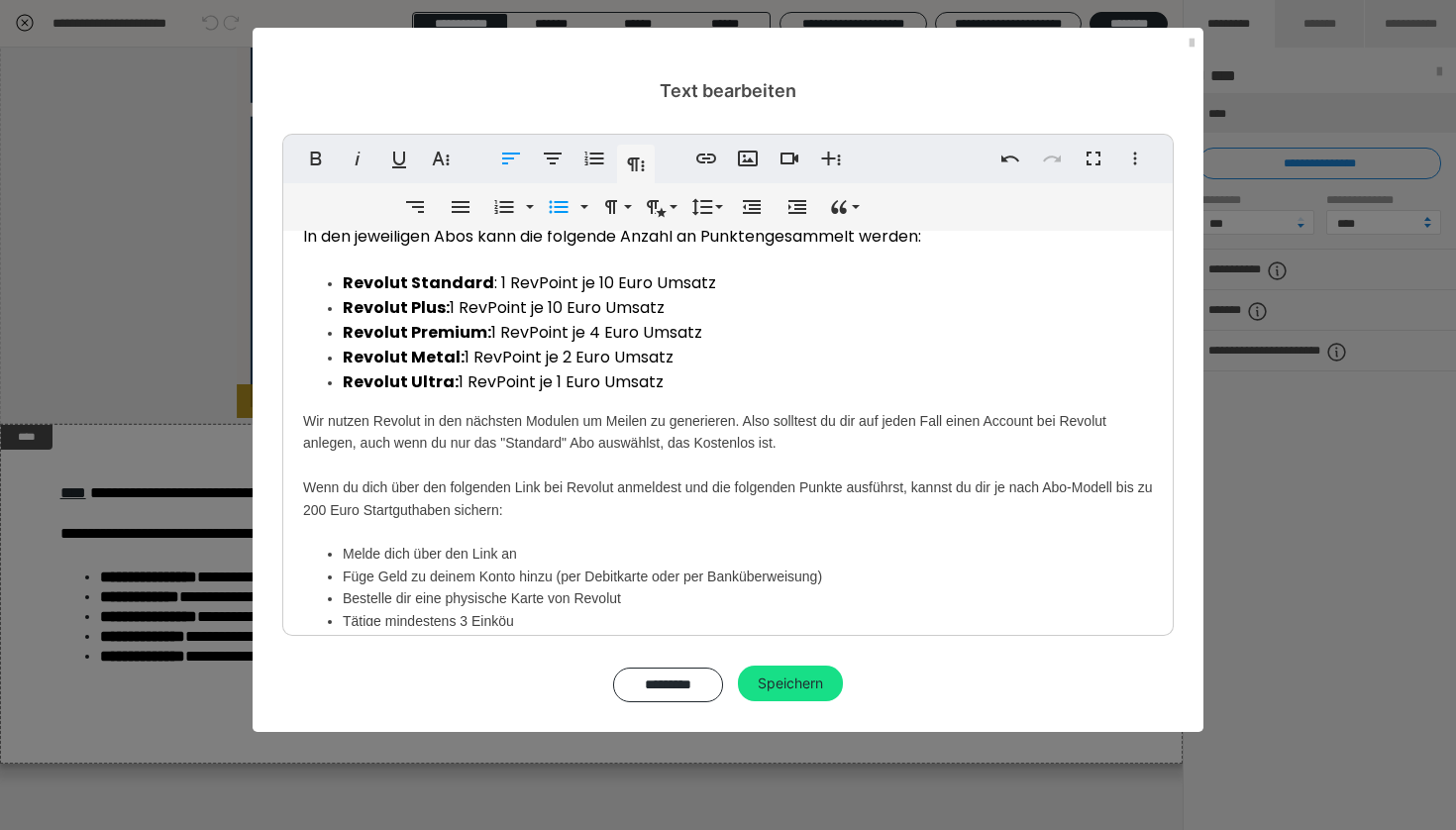scroll, scrollTop: 79, scrollLeft: 0, axis: vertical 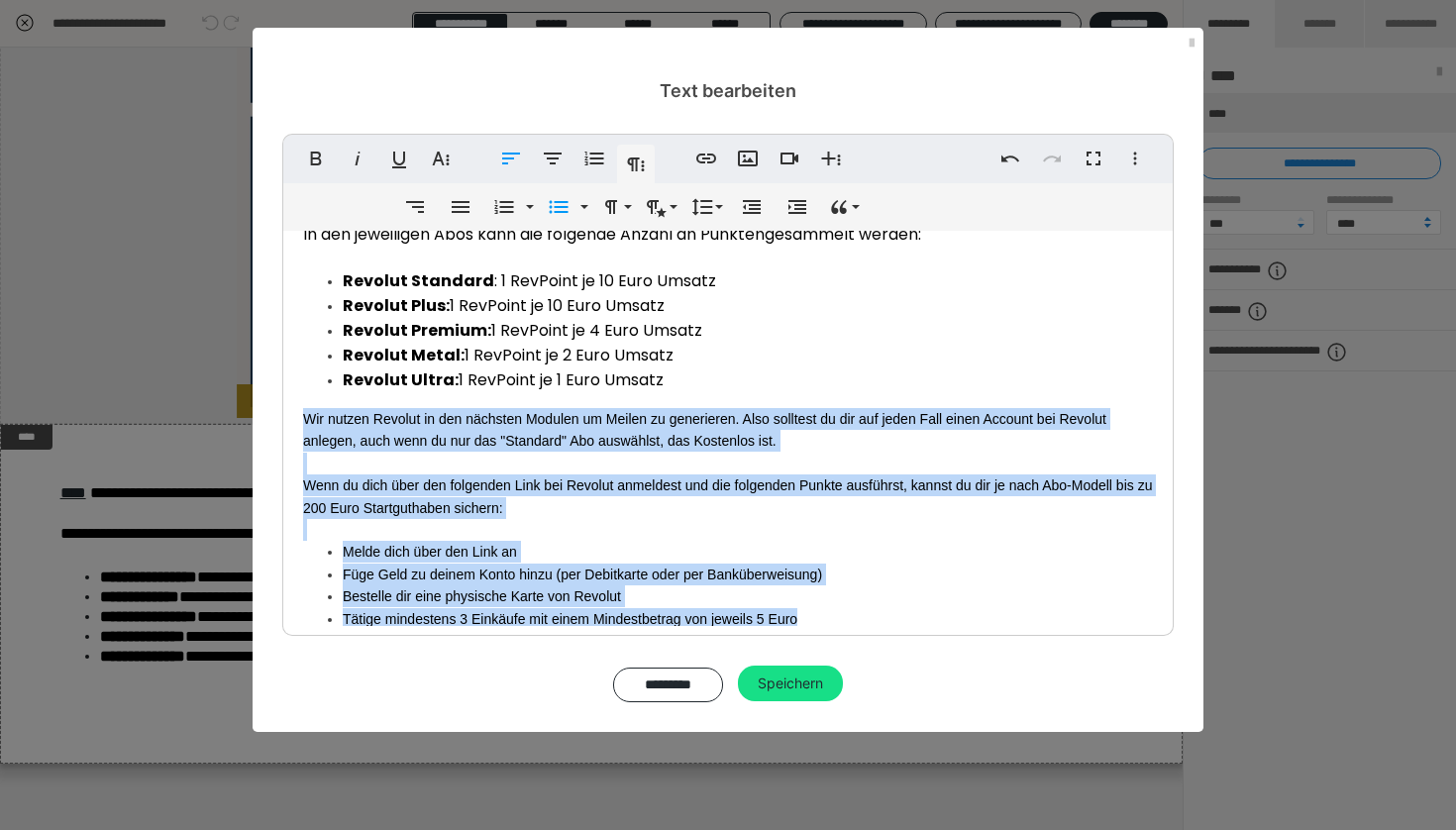 drag, startPoint x: 800, startPoint y: 613, endPoint x: 287, endPoint y: 419, distance: 548.4569 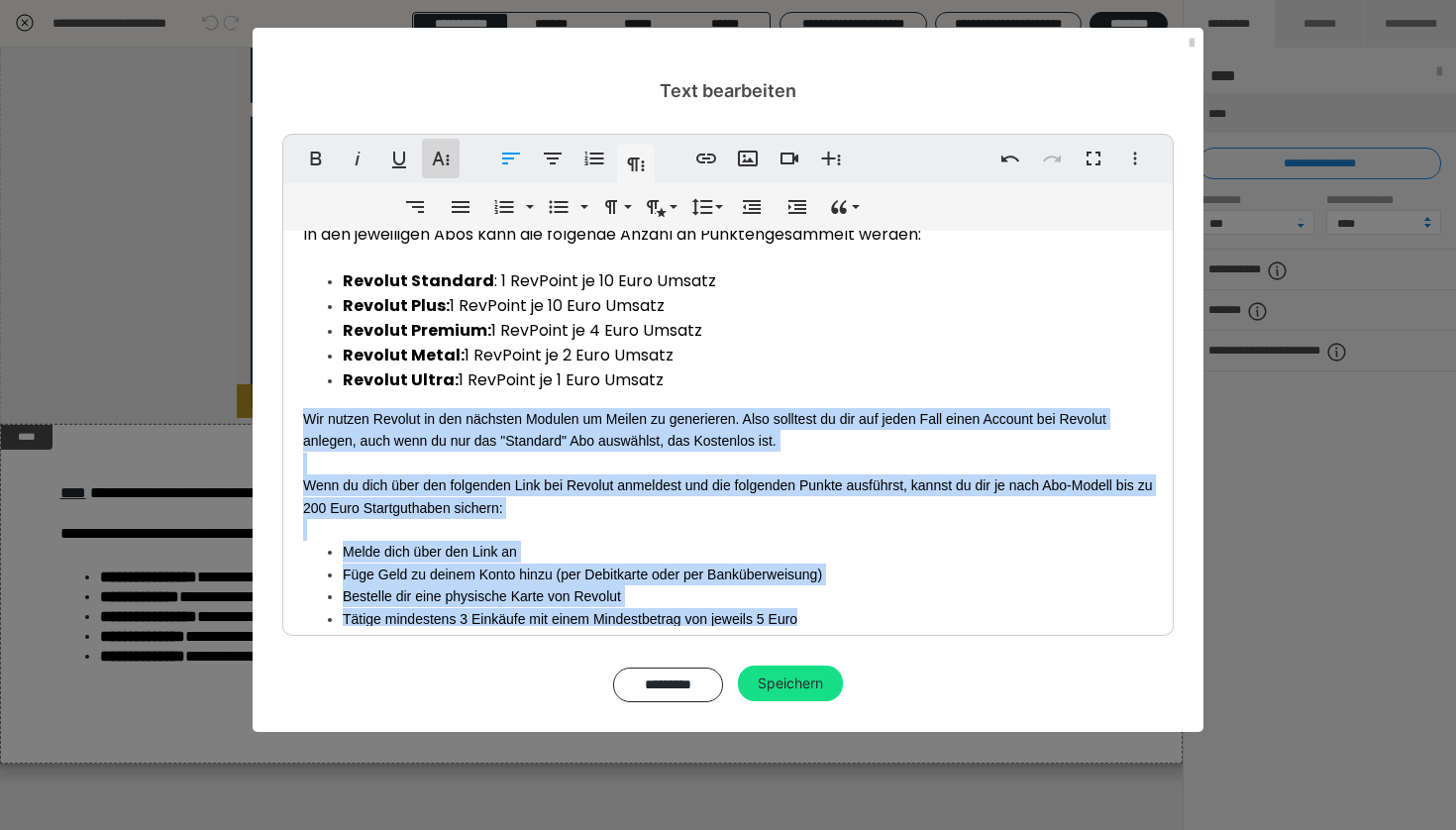 click 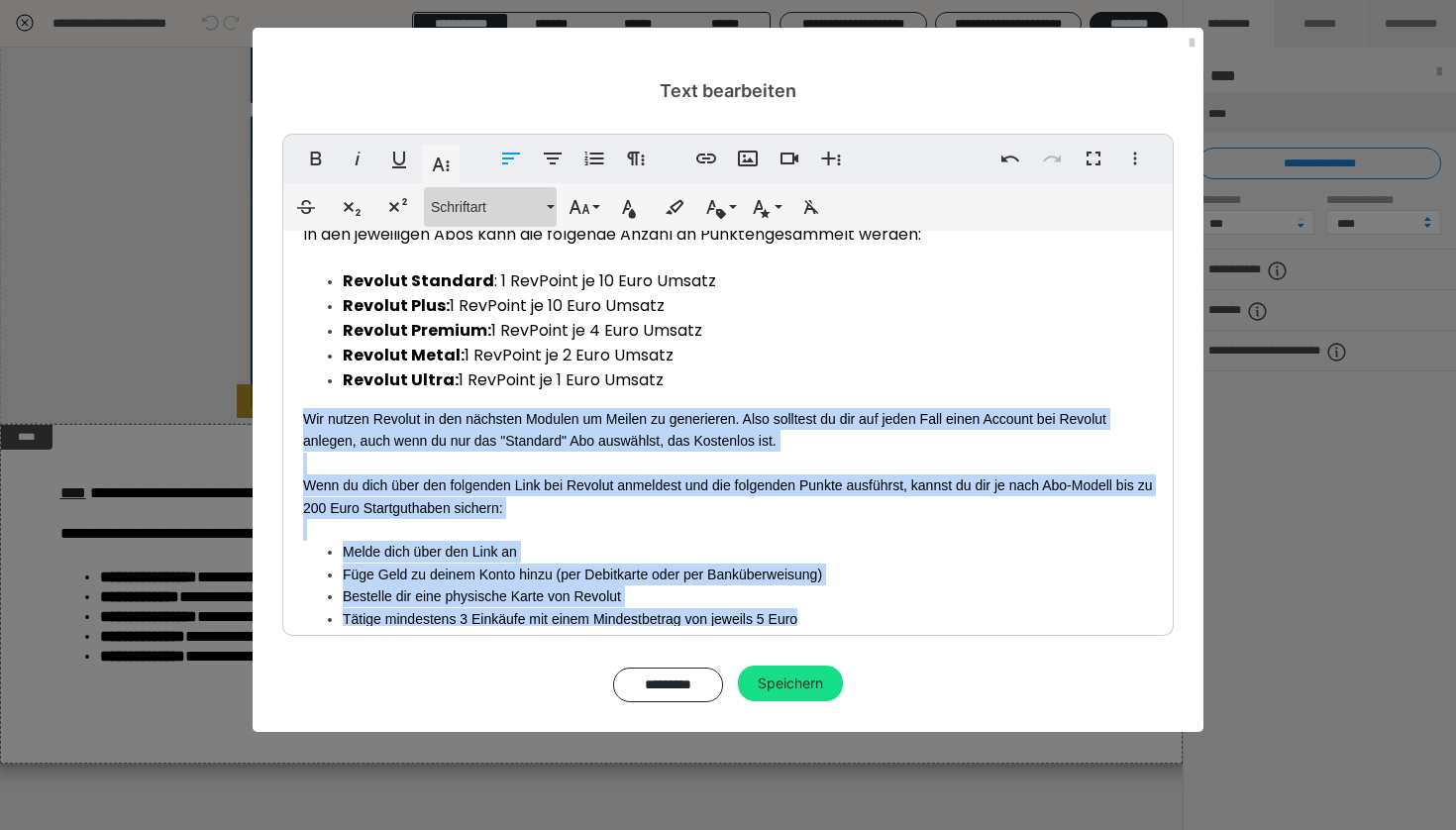 click on "Schriftart" at bounding box center (490, 207) 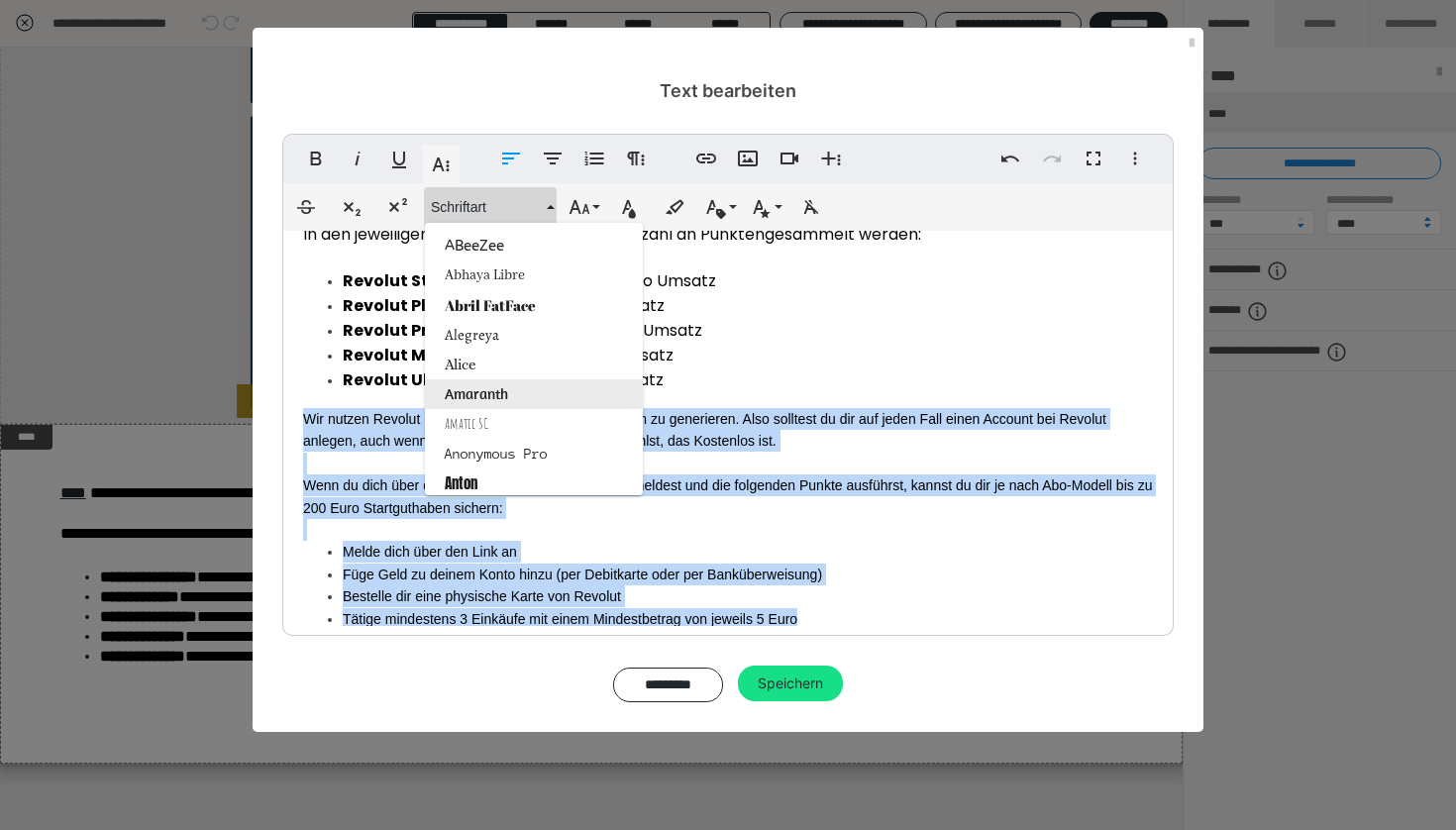 scroll, scrollTop: 659, scrollLeft: 0, axis: vertical 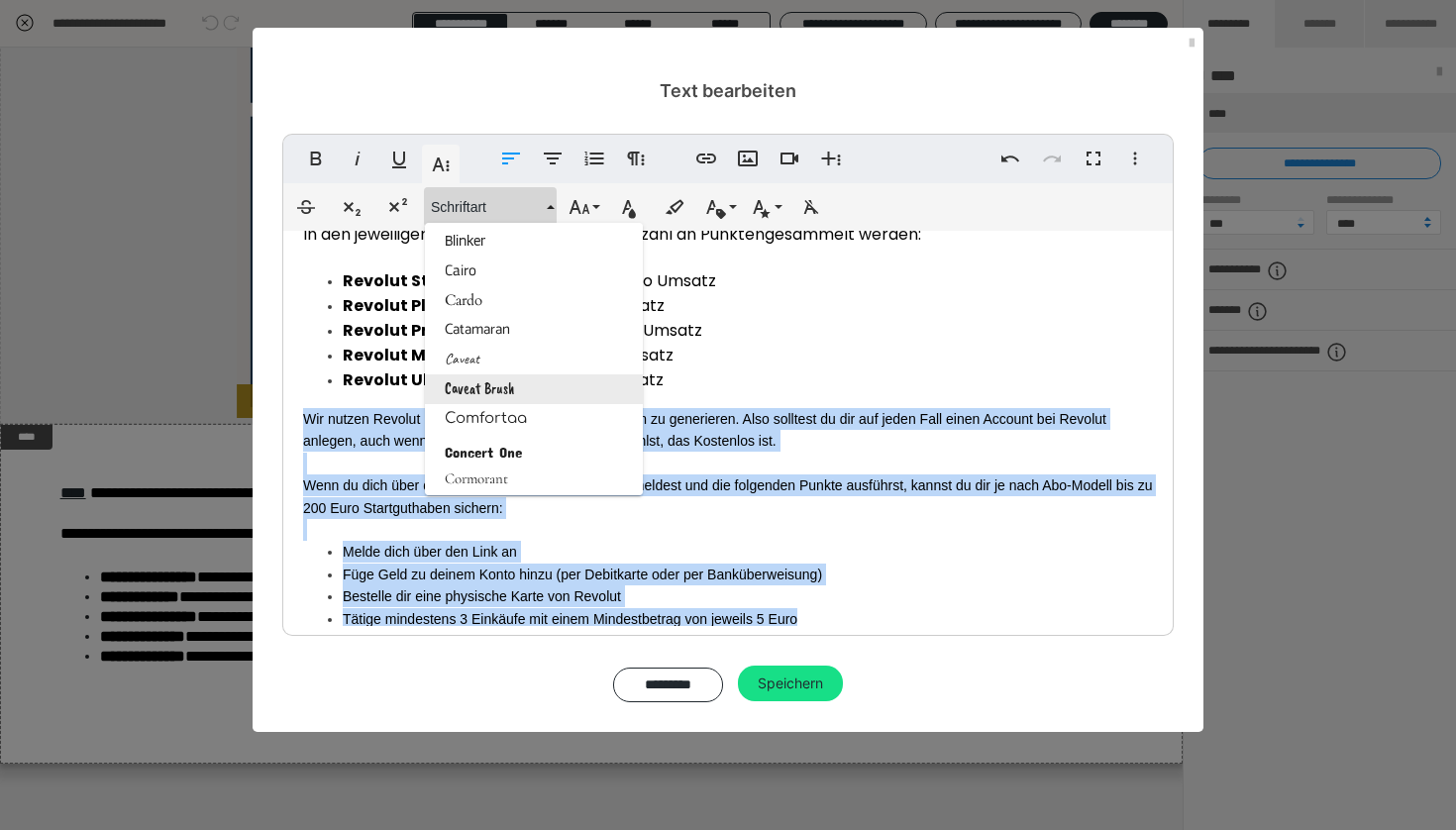 type 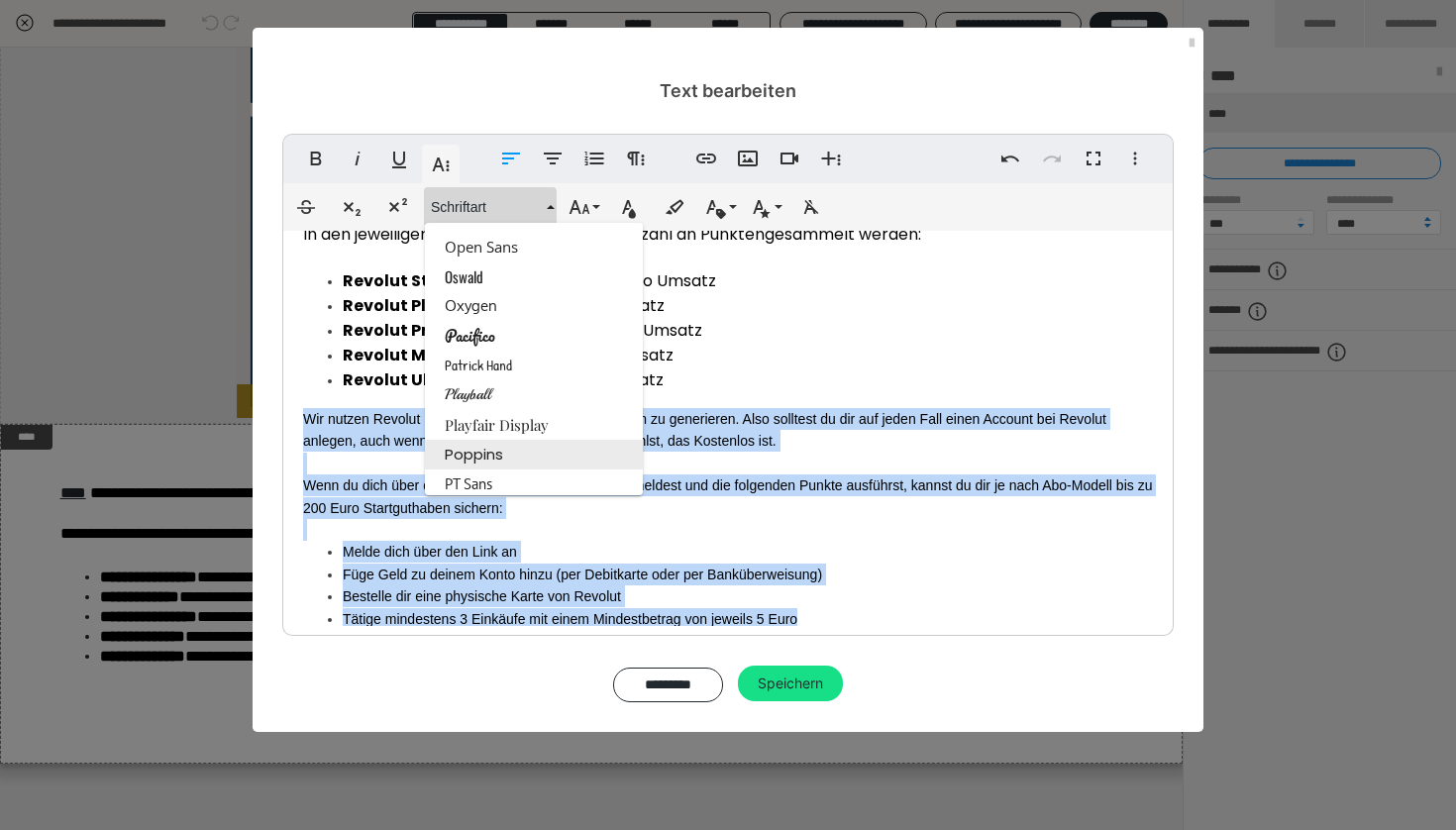 scroll, scrollTop: 2406, scrollLeft: 0, axis: vertical 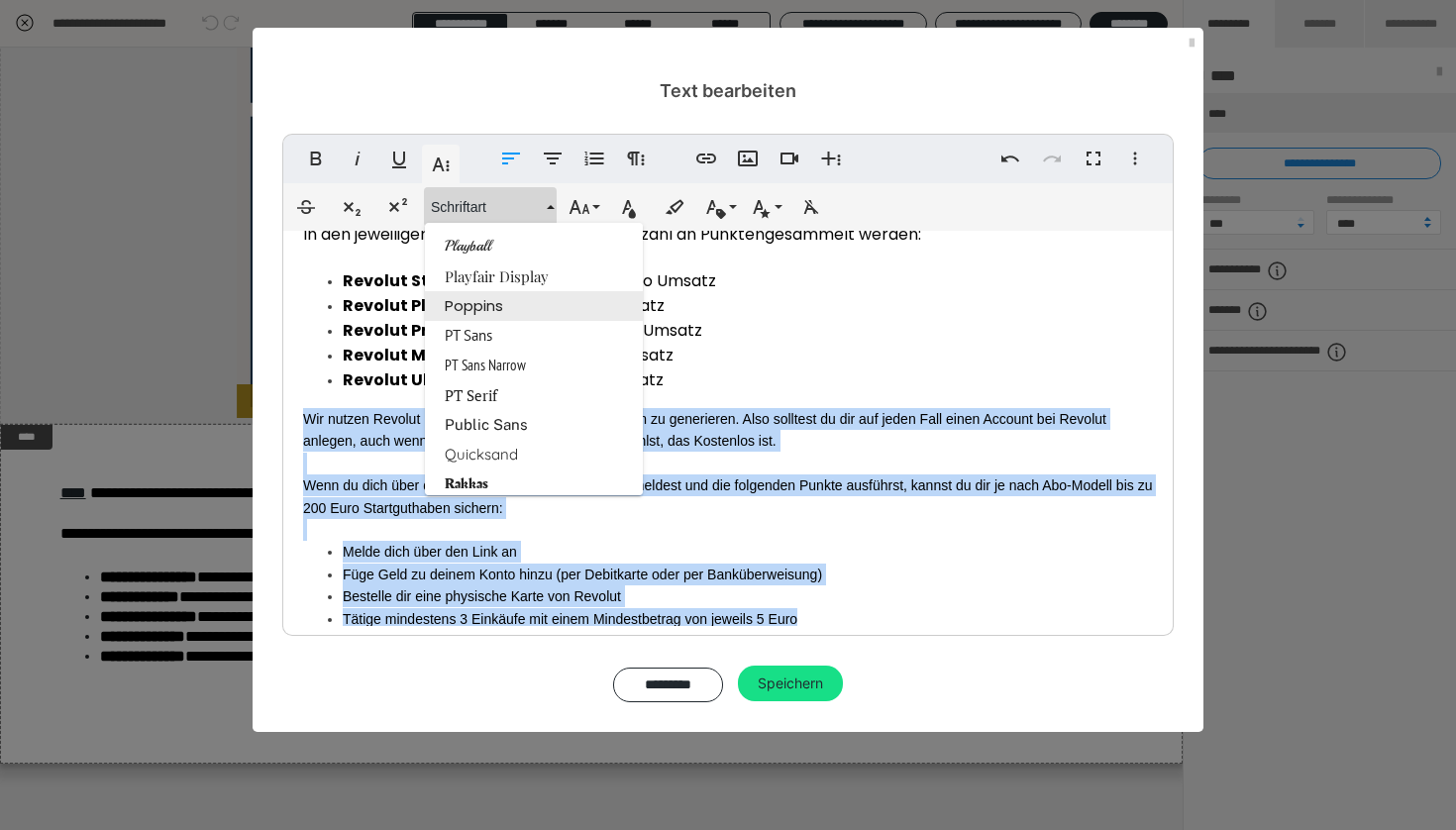 click on "Poppins" at bounding box center [534, 306] 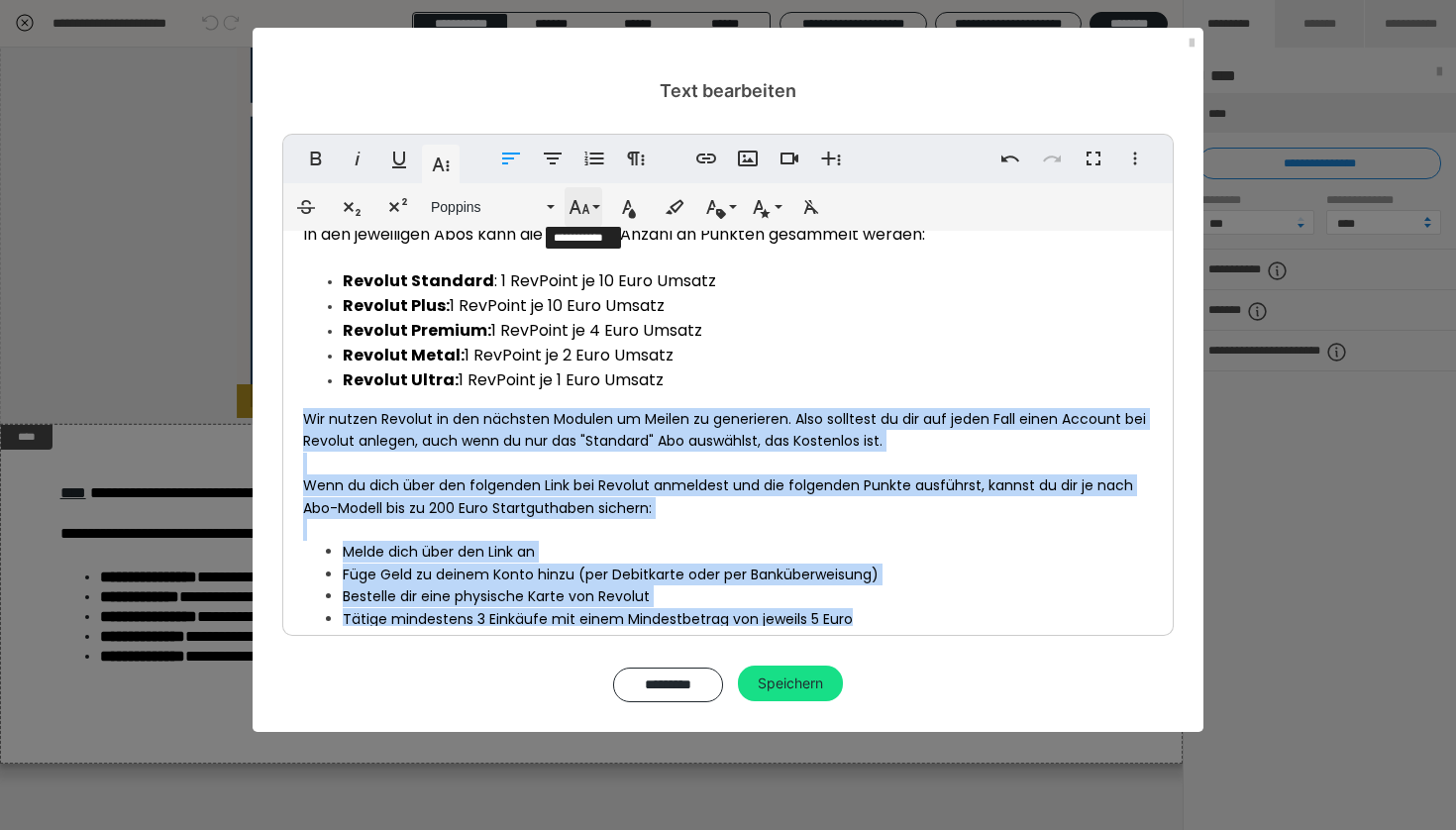 click on "Schriftgröße" at bounding box center [583, 207] 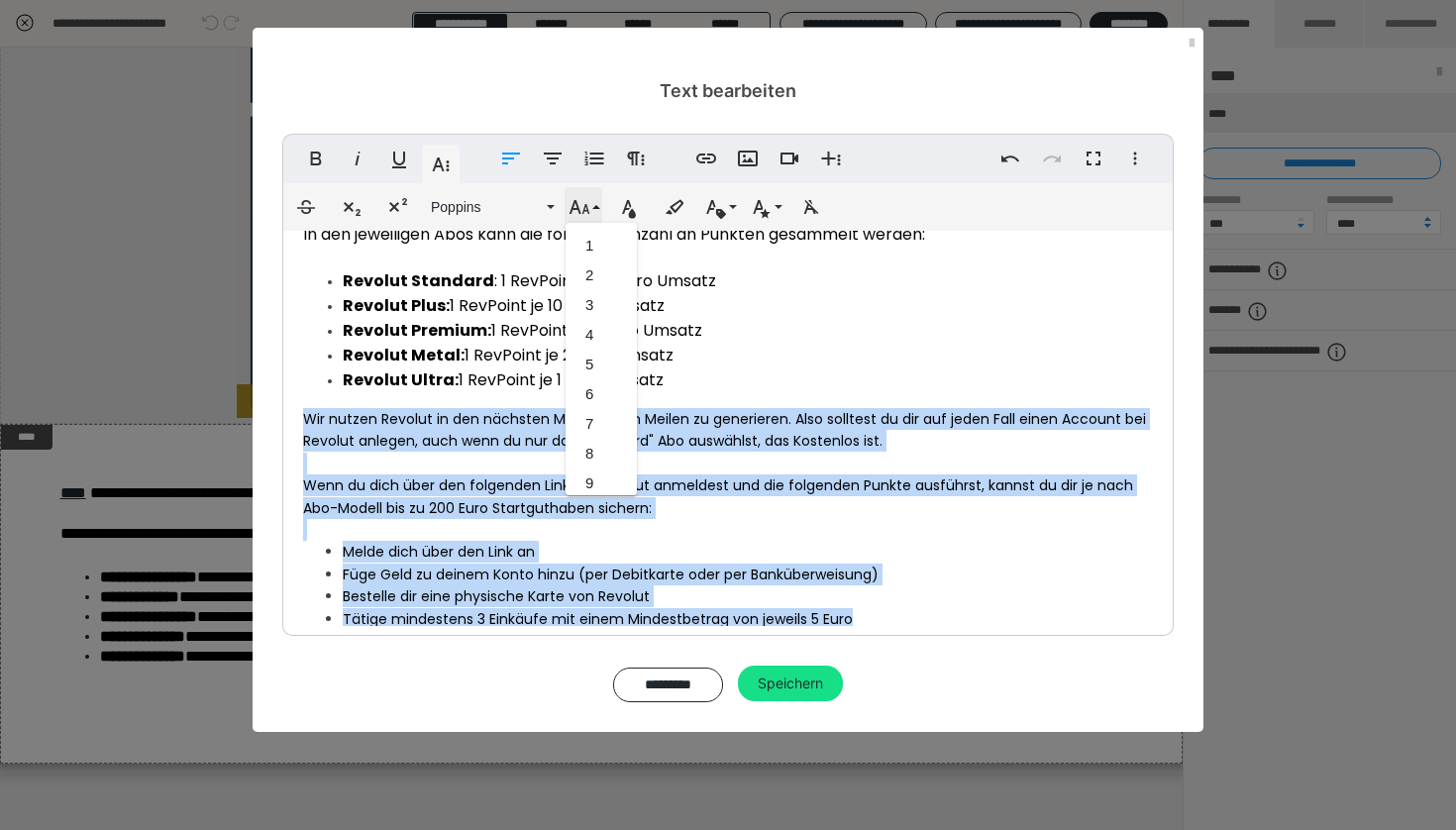 scroll, scrollTop: 409, scrollLeft: 0, axis: vertical 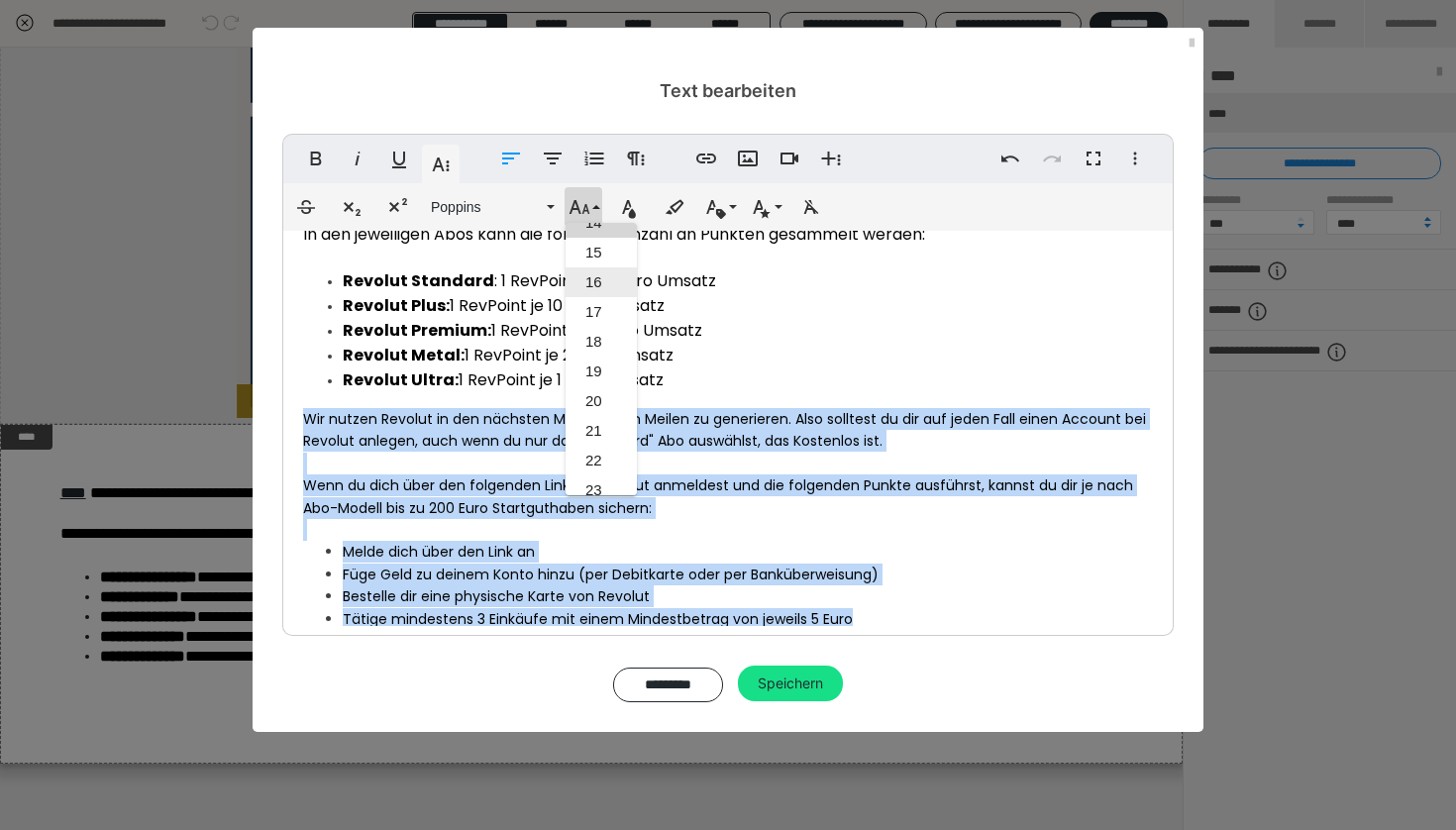click on "16" at bounding box center (601, 282) 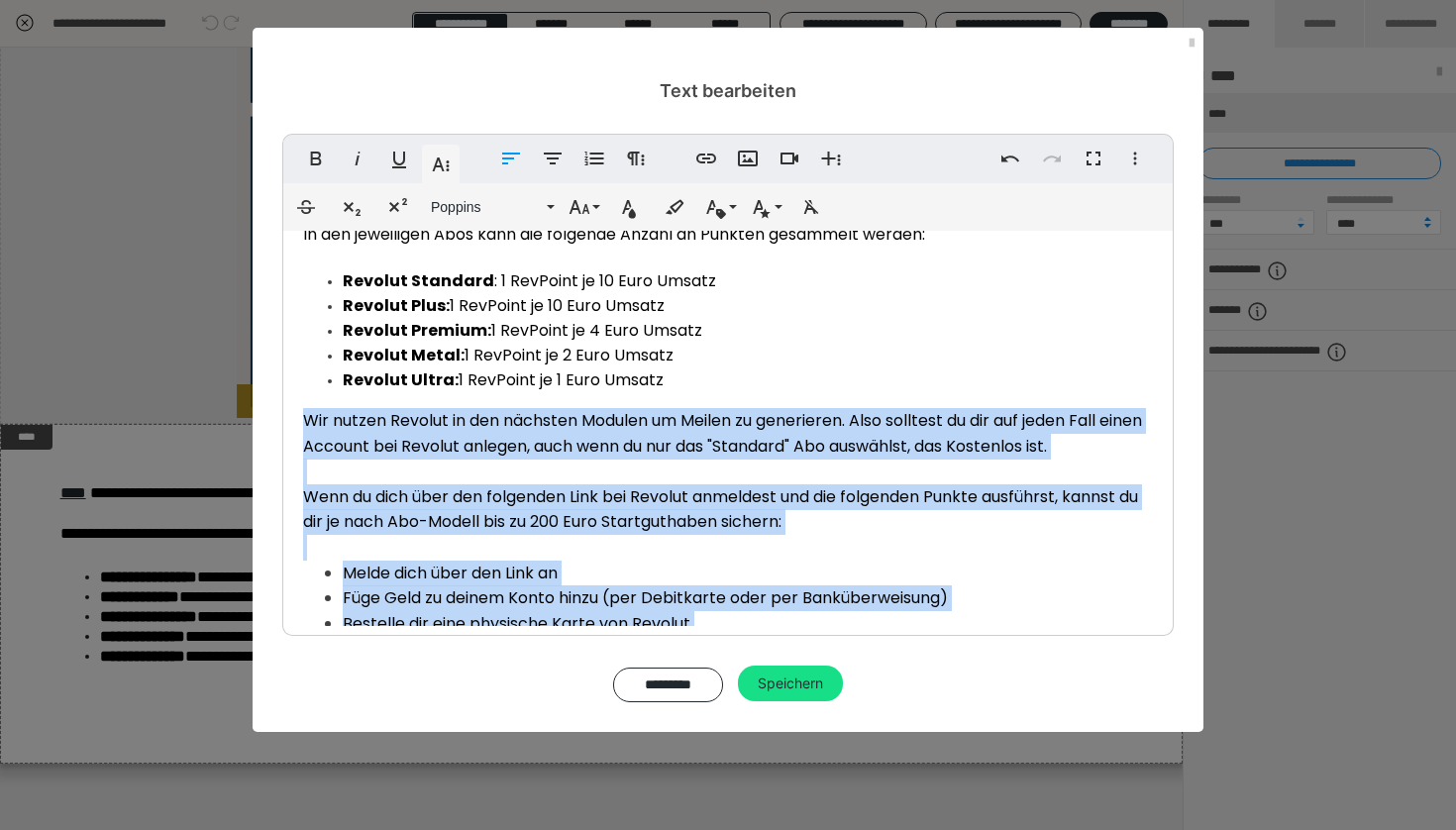 click on "Hier   erhältst du eine Übersicht über die verschiedenen Abos. In den jeweiligen Abos kann die folgende Anzahl an Punkten gesammelt werden: Revolut Standard : 1 RevPoint je 10 Euro Umsatz Revolut Plus:  1 RevPoint je 10 Euro Umsatz Revolut Premium:  1 RevPoint je 4 Euro Umsatz Revolut Metal:  1 RevPoint je 2 Euro Umsatz Revolut Ultra:  1 RevPoint je 1 Euro Umsatz Wir nutzen Revolut in den nächsten Modulen um Meilen zu generieren. Also solltest du dir auf jeden Fall einen Account bei Revolut anlegen, auch wenn du nur das "Standard" Abo auswählst, das Kostenlos ist. Wenn du dich über den folgenden Link bei Revolut anmeldest und die folgenden Punkte ausführst, kannst du dir je nach Abo-Modell bis zu 200 Euro Startguthaben sichern: Melde dich über den Link an Füge Geld zu deinem Konto hinzu (per Debitkarte oder per Banküberweisung) Bestelle dir eine physische Karte von Revolut Tätige mindestens 3 Einkäufe mit einem Mindestbetrag von jeweils 5 Euro" at bounding box center (728, 424) 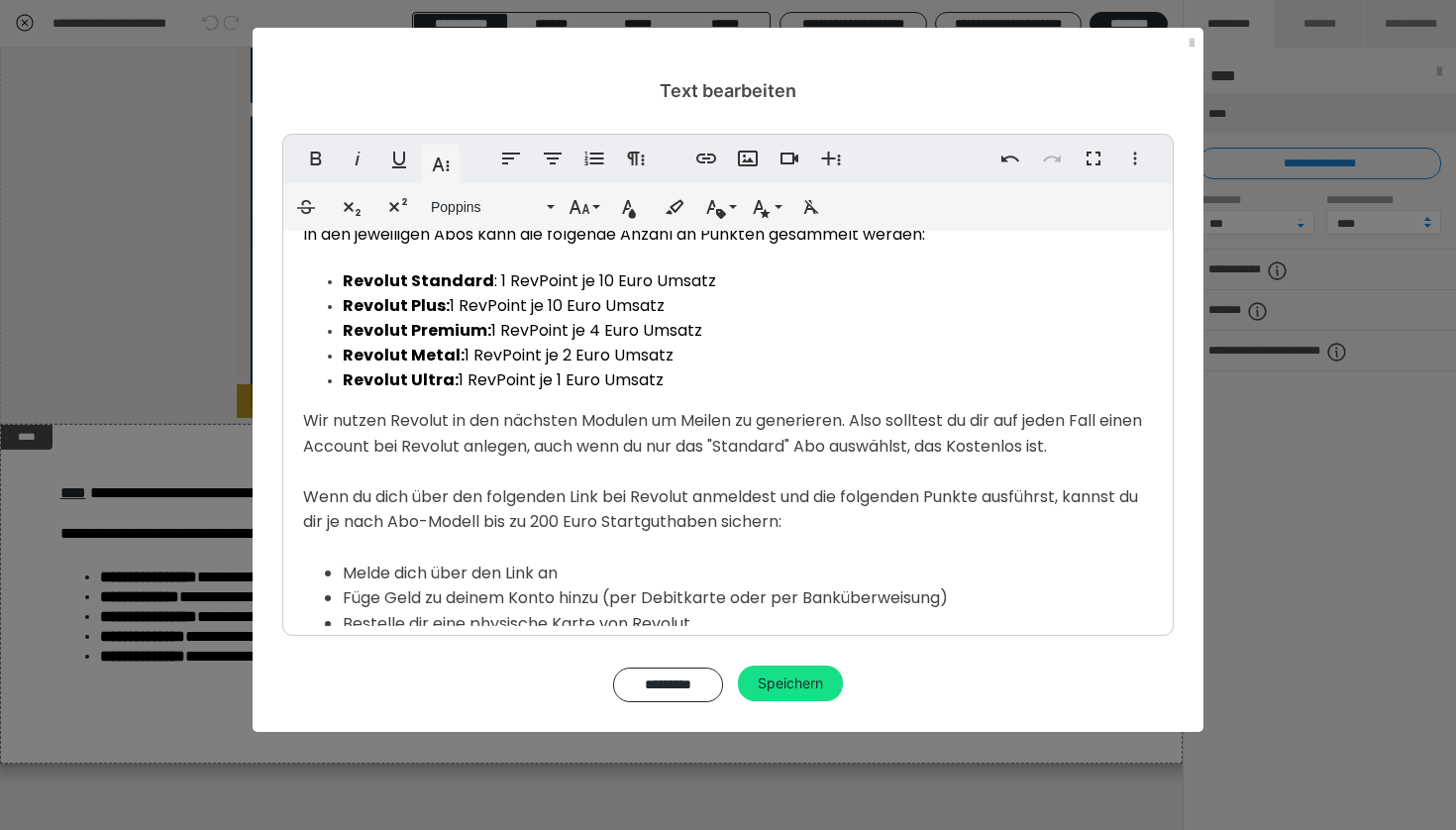 click on "Wir nutzen Revolut in den nächsten Modulen um Meilen zu generieren. Also solltest du dir auf jeden Fall einen Account bei Revolut anlegen, auch wenn du nur das "Standard" Abo auswählst, das Kostenlos ist. Wenn du dich über den folgenden Link bei Revolut anmeldest und die folgenden Punkte ausführst, kannst du dir je nach Abo-Modell bis zu 200 Euro Startguthaben sichern:" at bounding box center [722, 470] 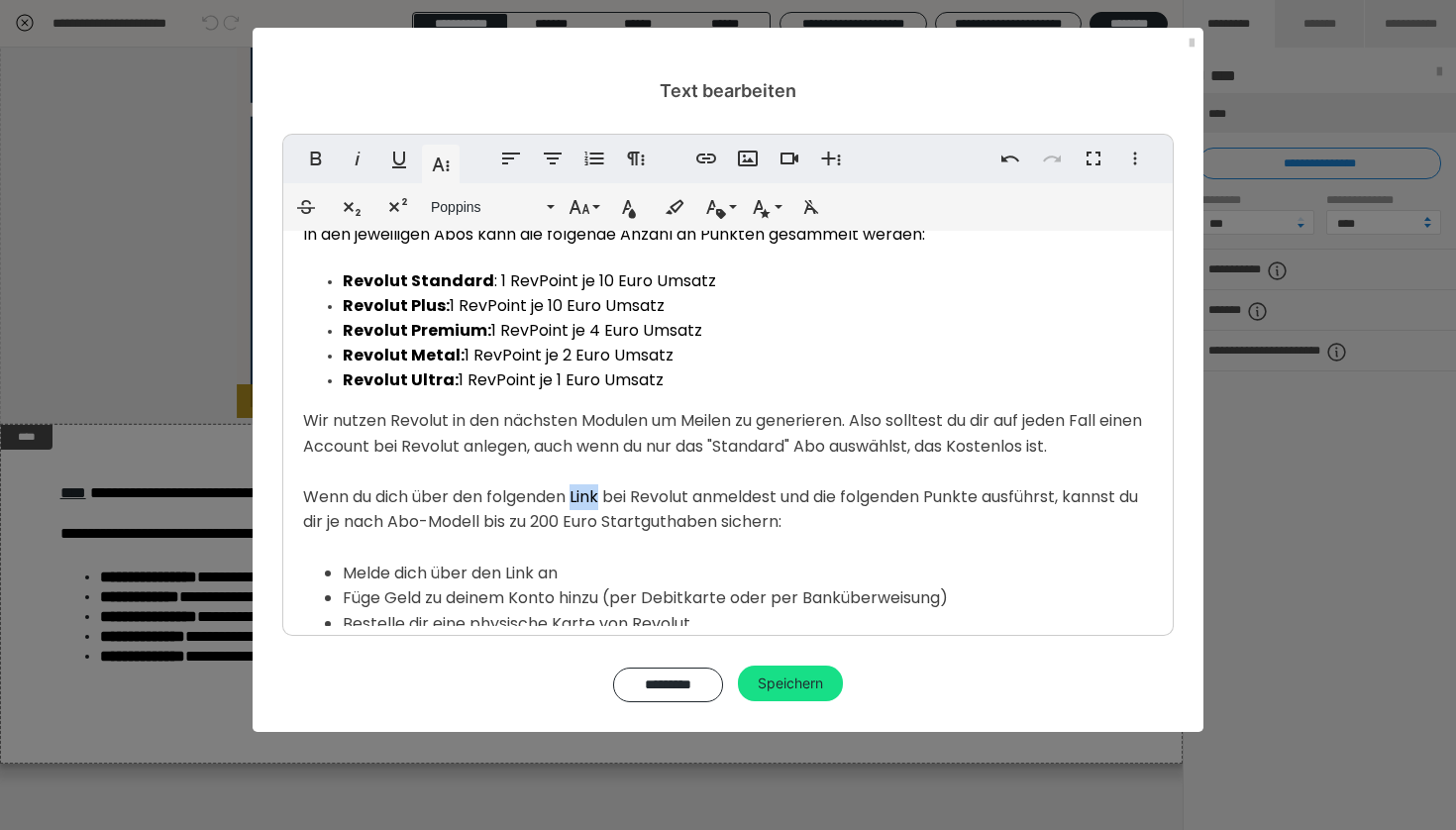 click on "Wir nutzen Revolut in den nächsten Modulen um Meilen zu generieren. Also solltest du dir auf jeden Fall einen Account bei Revolut anlegen, auch wenn du nur das "Standard" Abo auswählst, das Kostenlos ist. Wenn du dich über den folgenden Link bei Revolut anmeldest und die folgenden Punkte ausführst, kannst du dir je nach Abo-Modell bis zu 200 Euro Startguthaben sichern:" at bounding box center [722, 470] 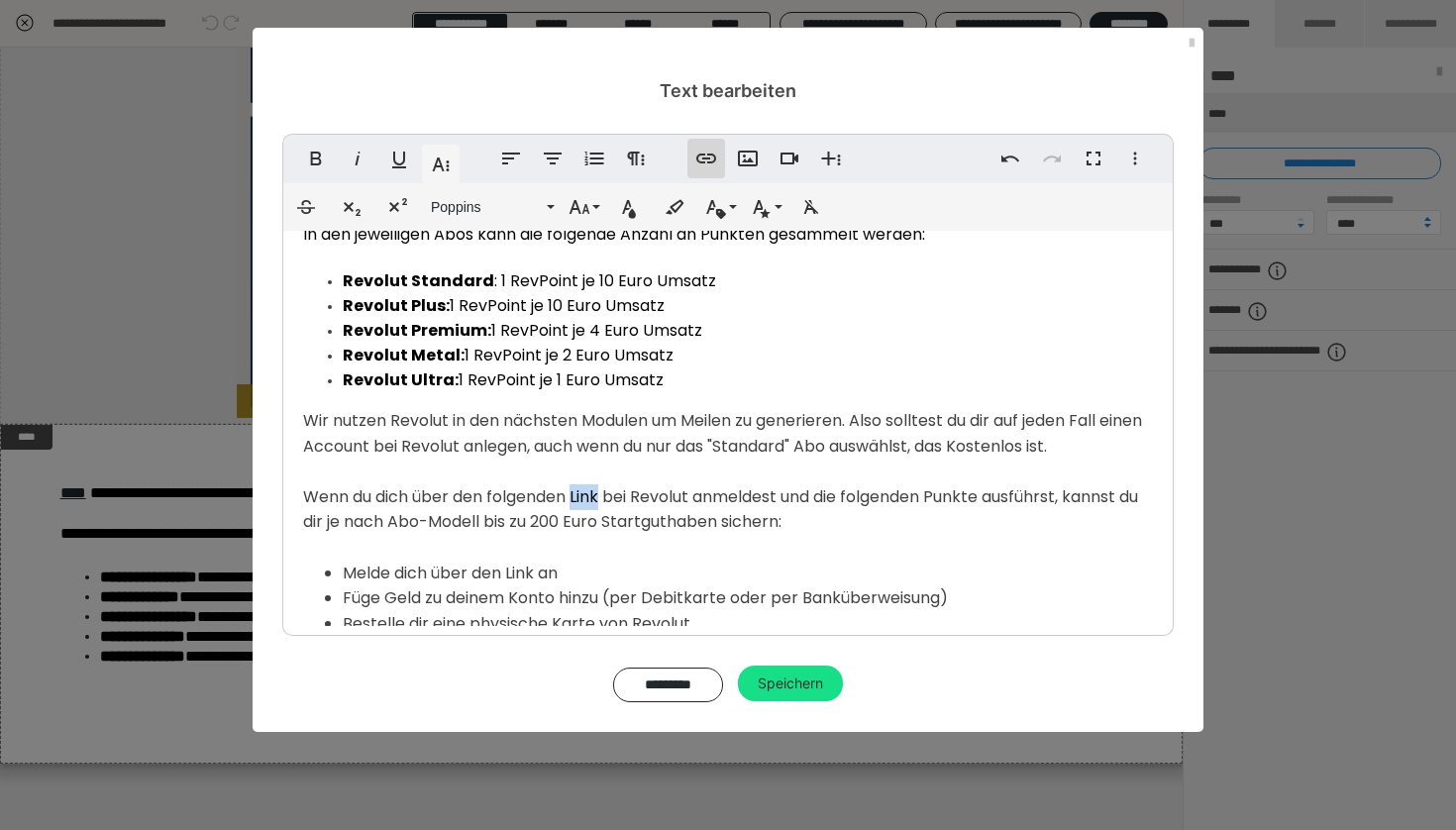 click 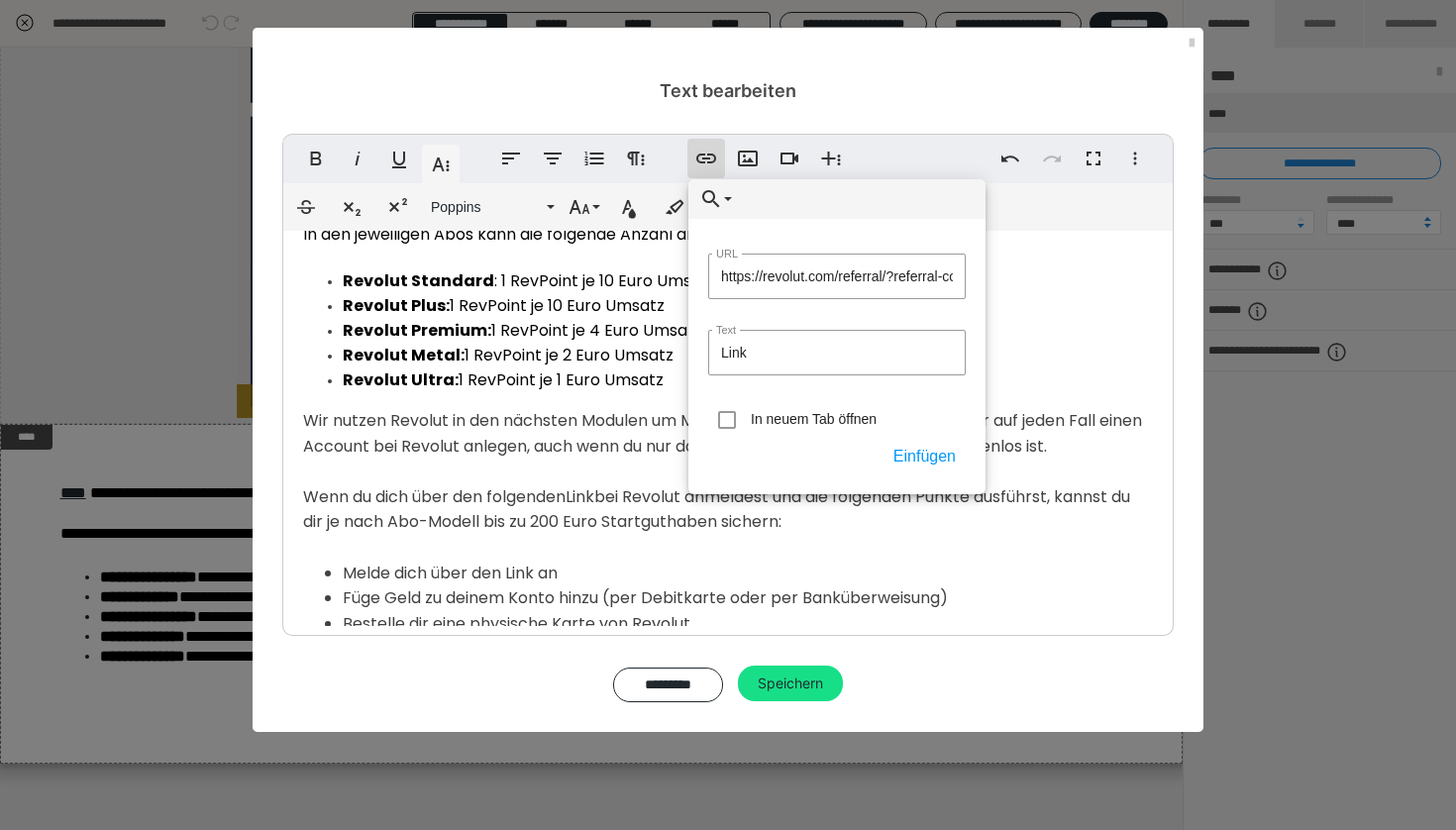 type on "https://revolut.com/referral/?referral-code=[USERNAME]&geo-redirect" 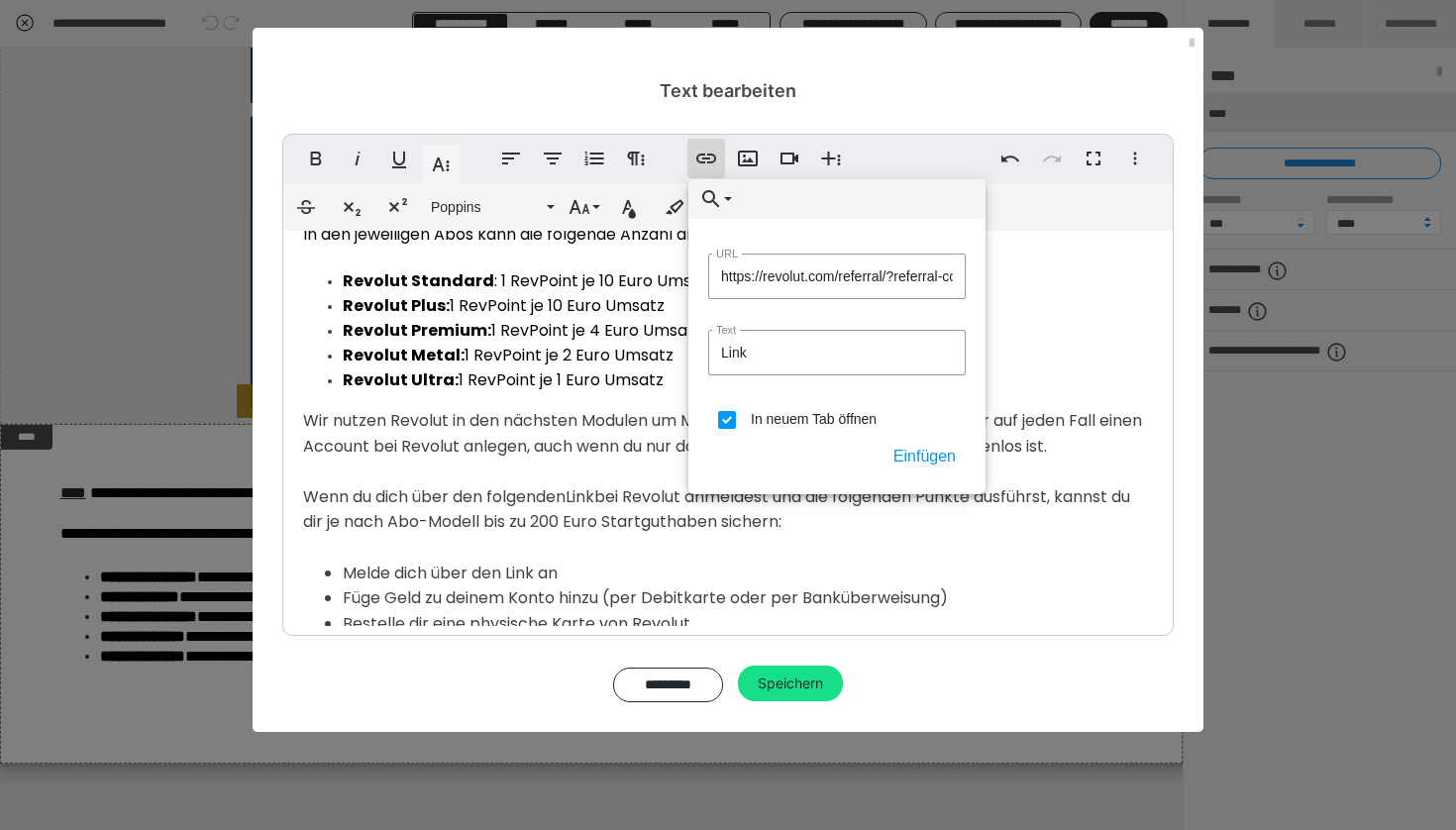 checkbox on "true" 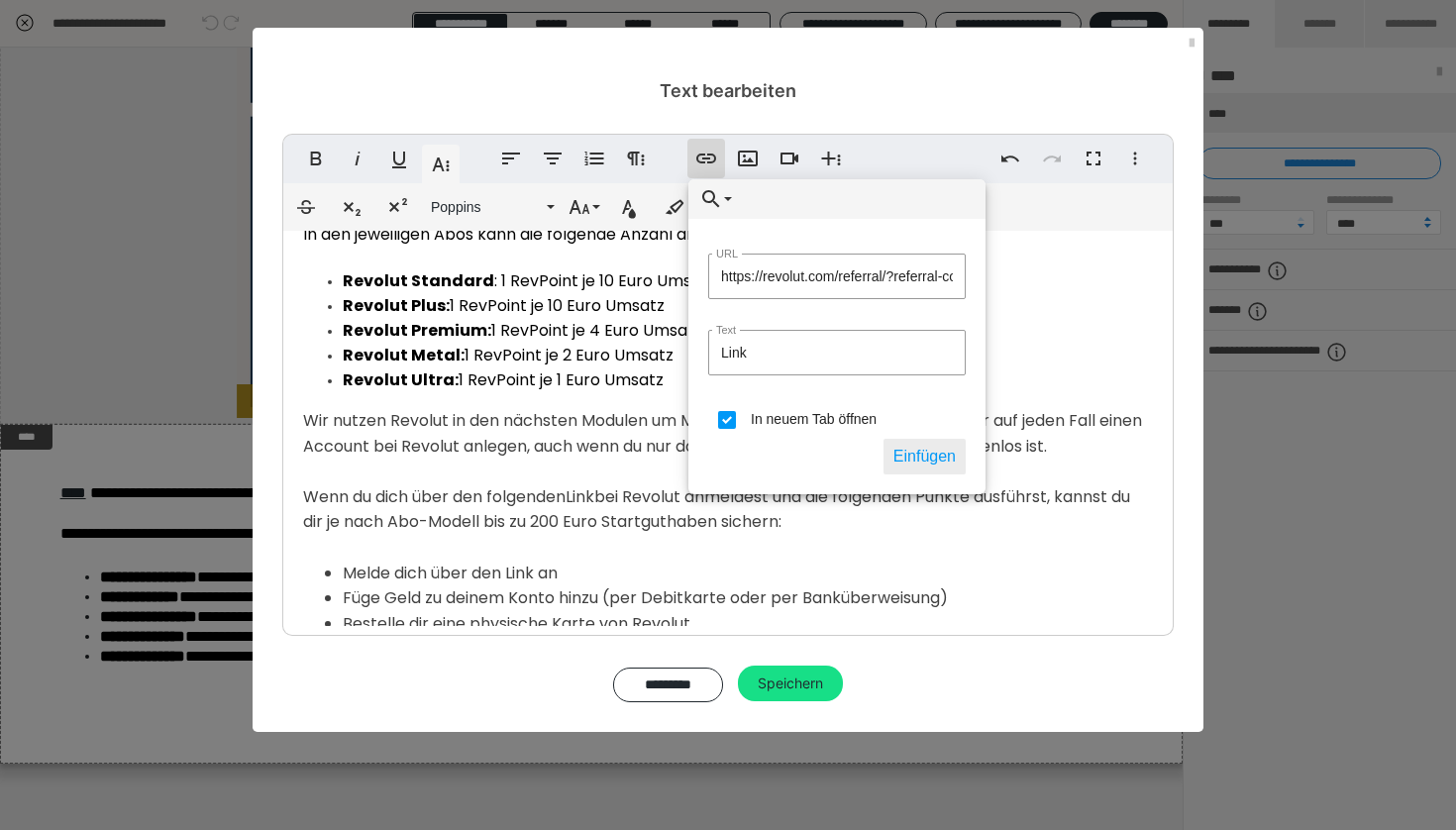 click on "Einfügen" at bounding box center (924, 457) 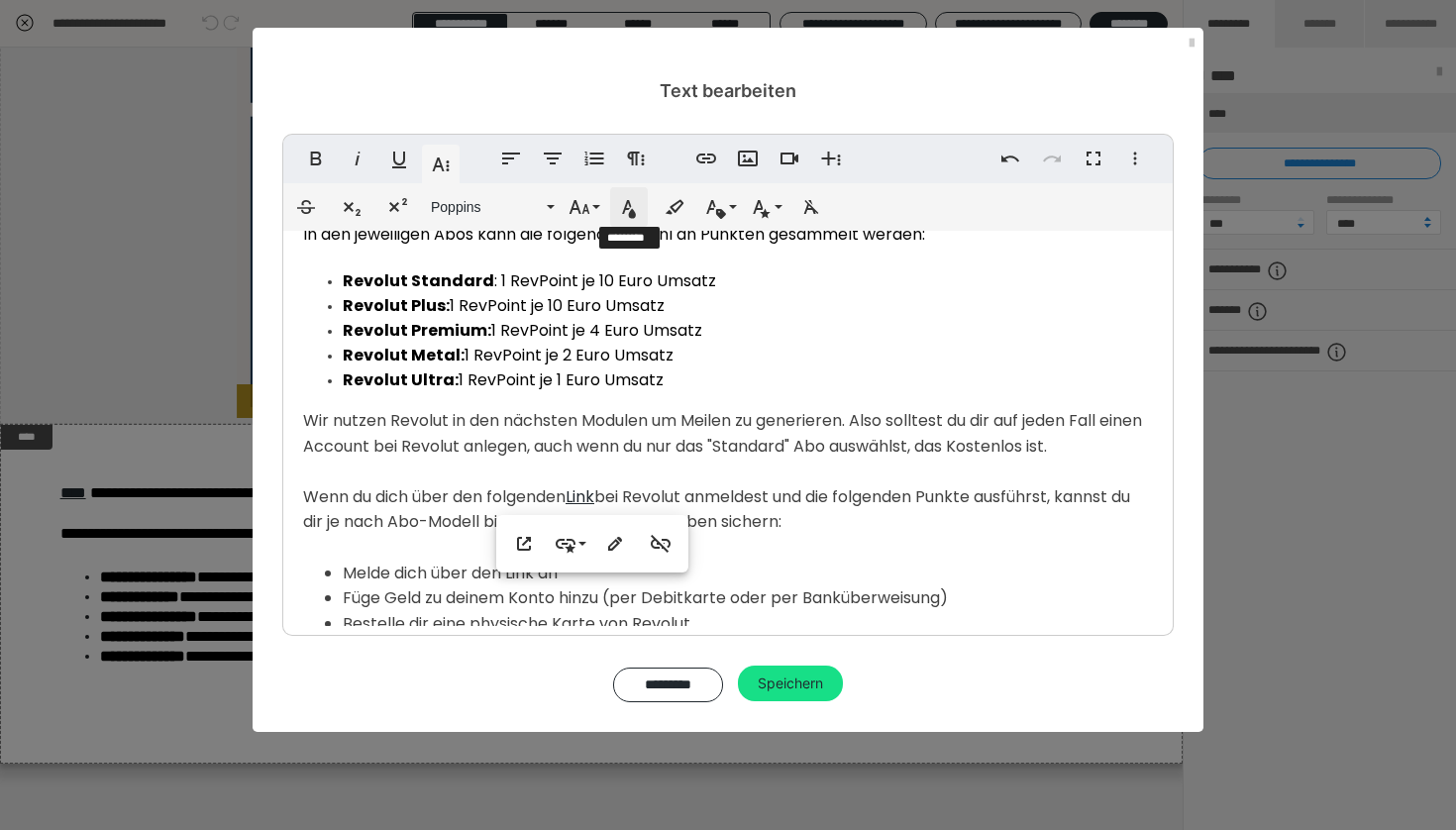 click 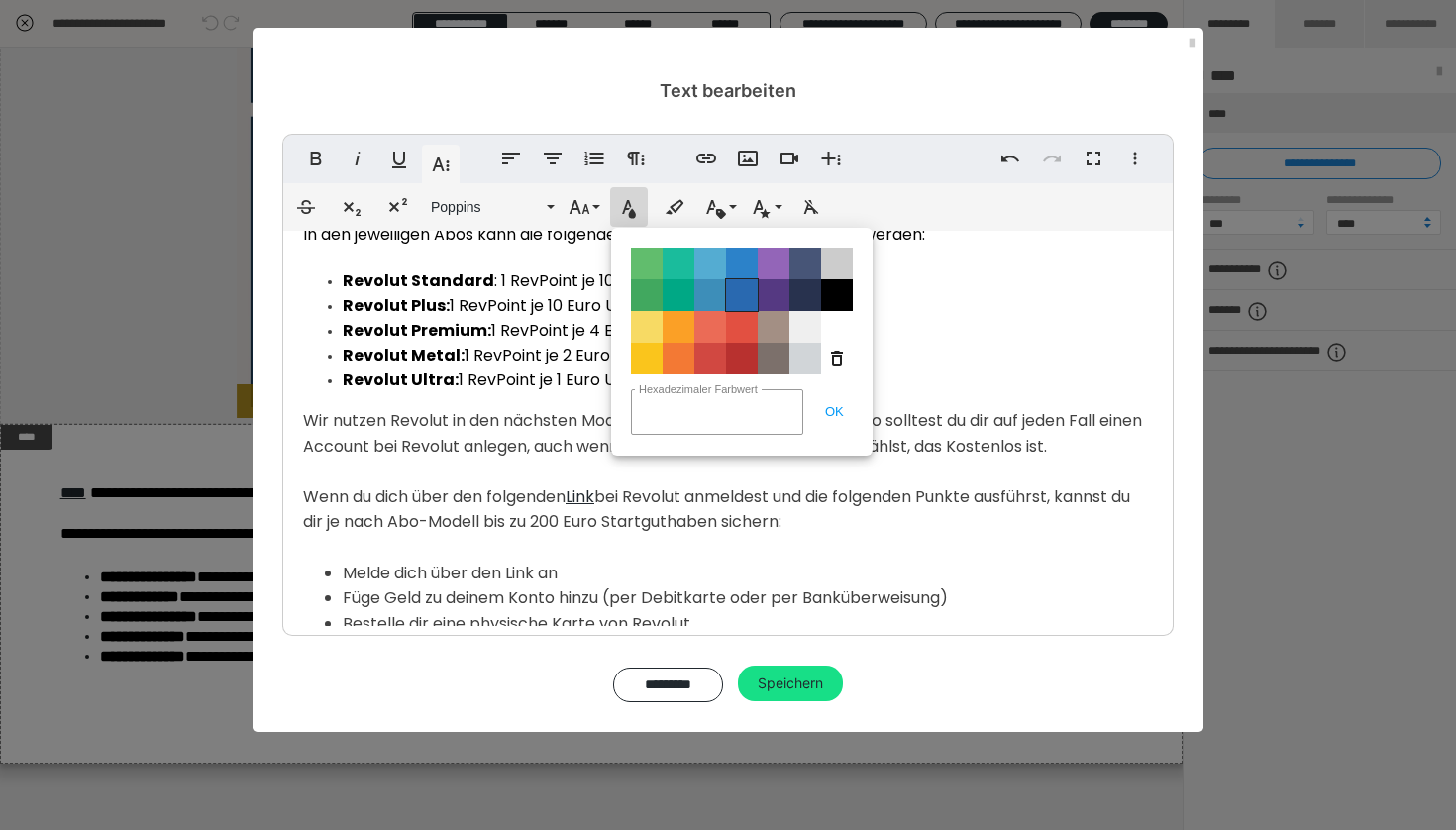 click on "Color#2969B0" at bounding box center (742, 295) 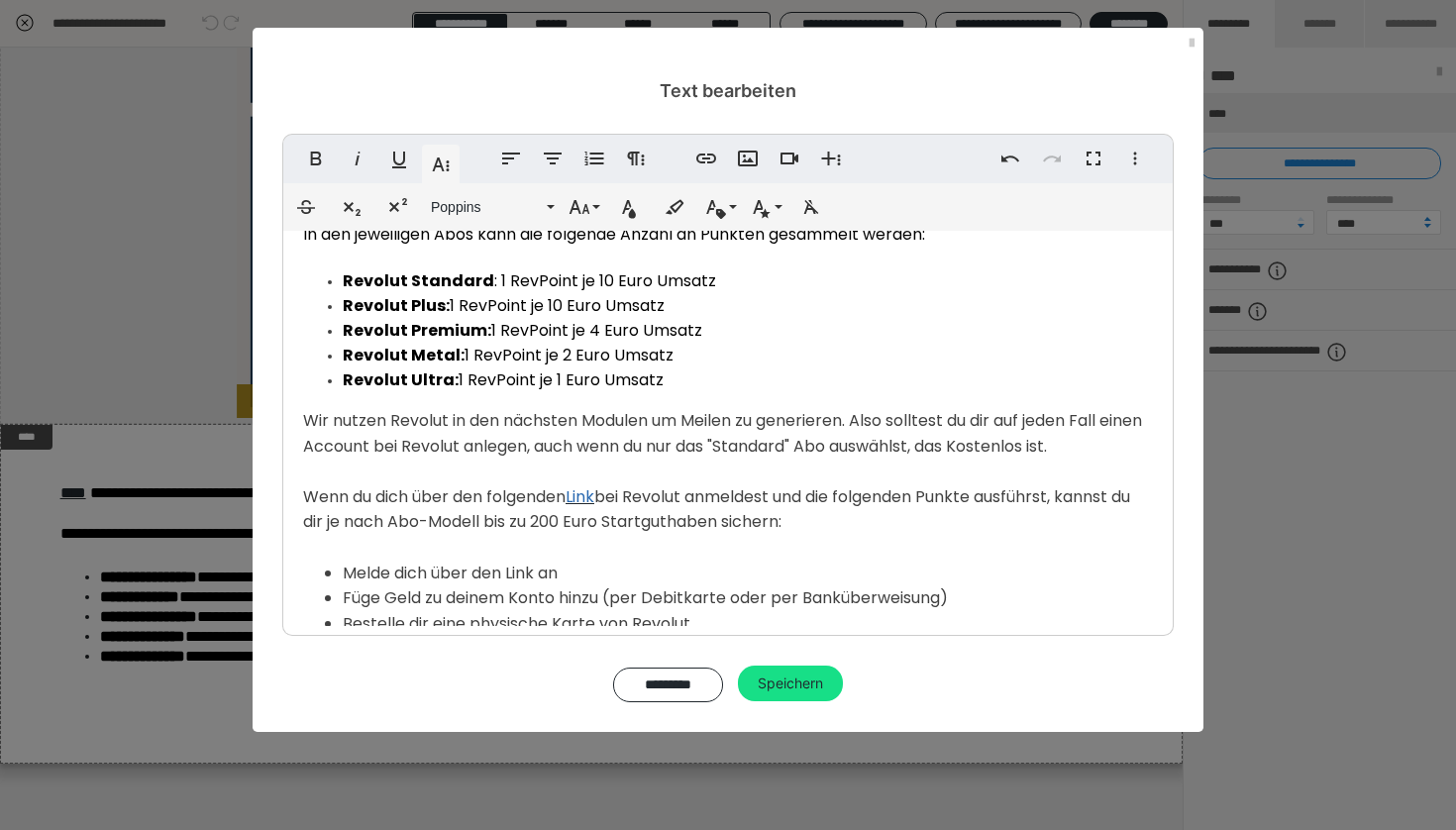 click on "bei Revolut anmeldest und die folgenden Punkte ausführst, kannst du dir je nach Abo-Modell bis zu 200 Euro Startguthaben sichern:" at bounding box center (716, 509) 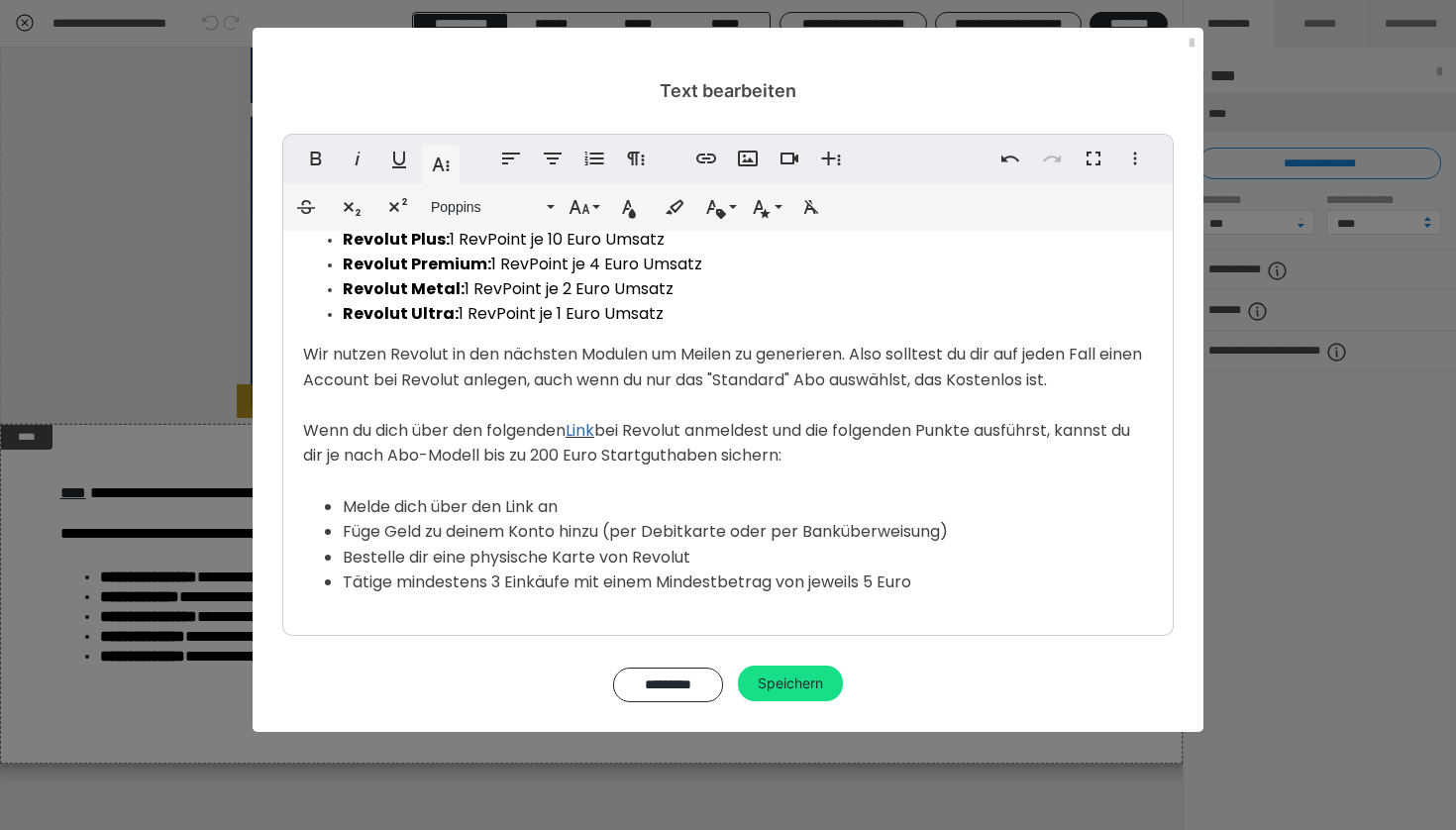 click on "Melde dich über den Link an" at bounding box center [748, 507] 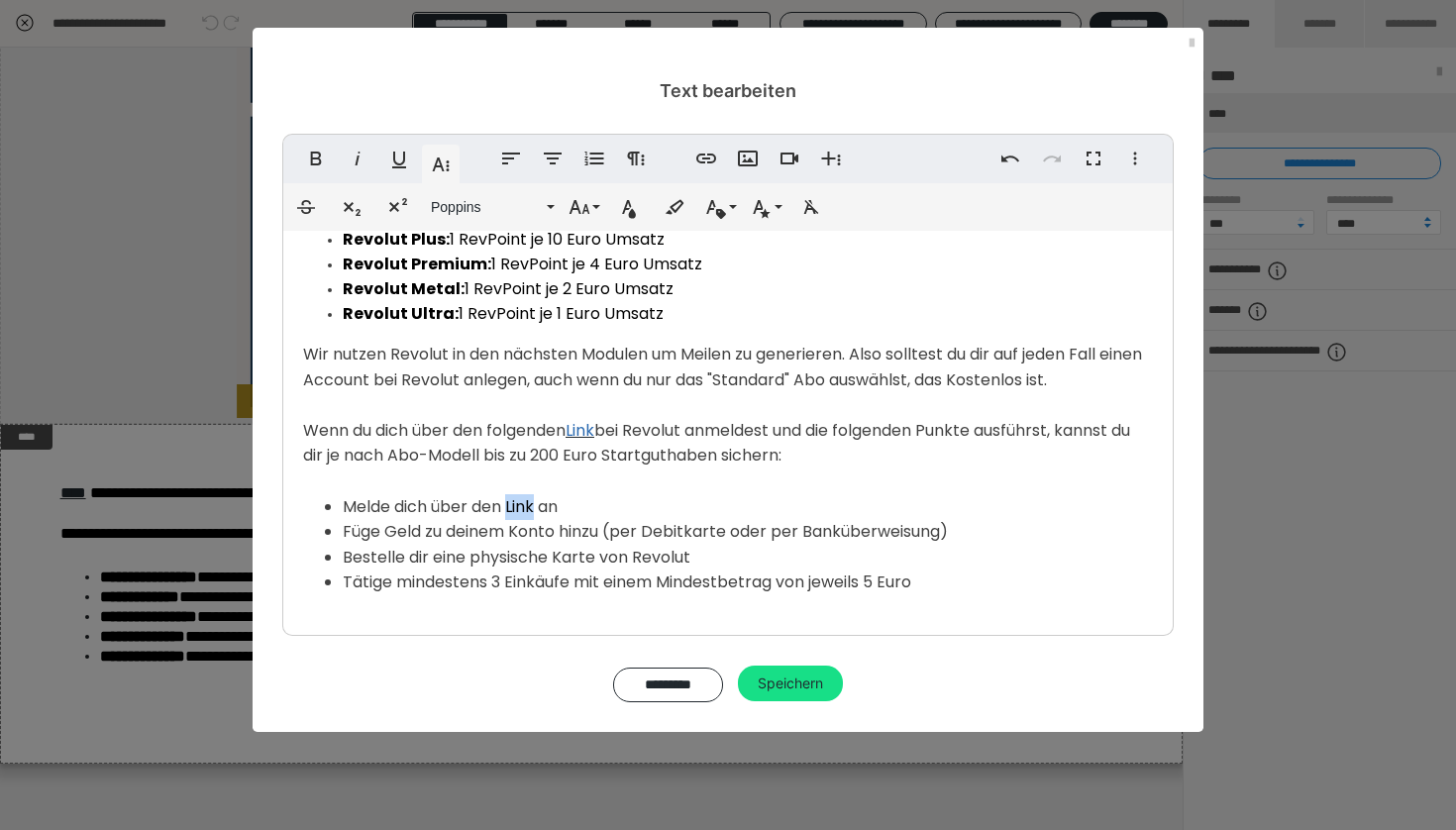 click on "Melde dich über den Link an" at bounding box center [748, 507] 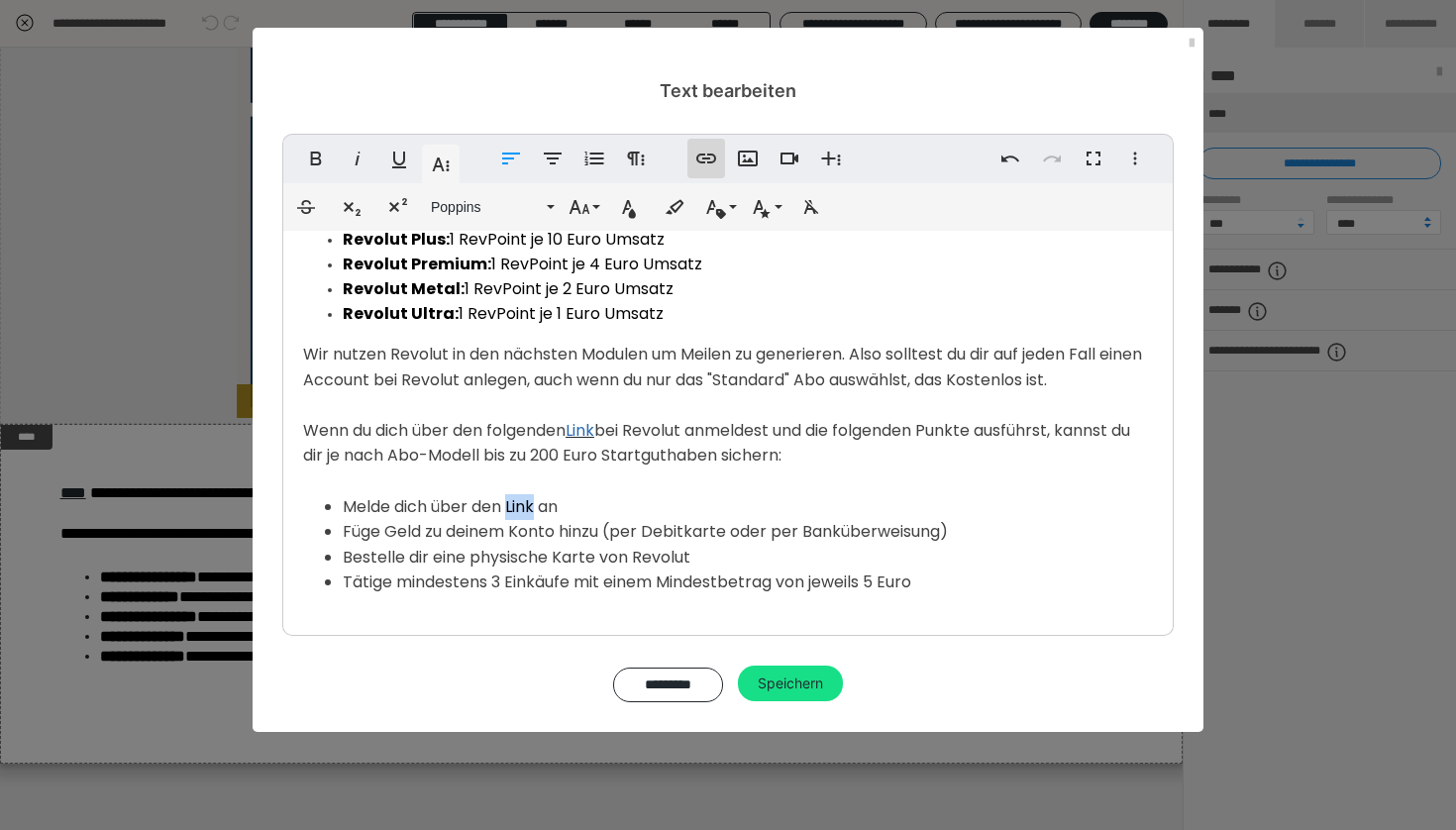 type 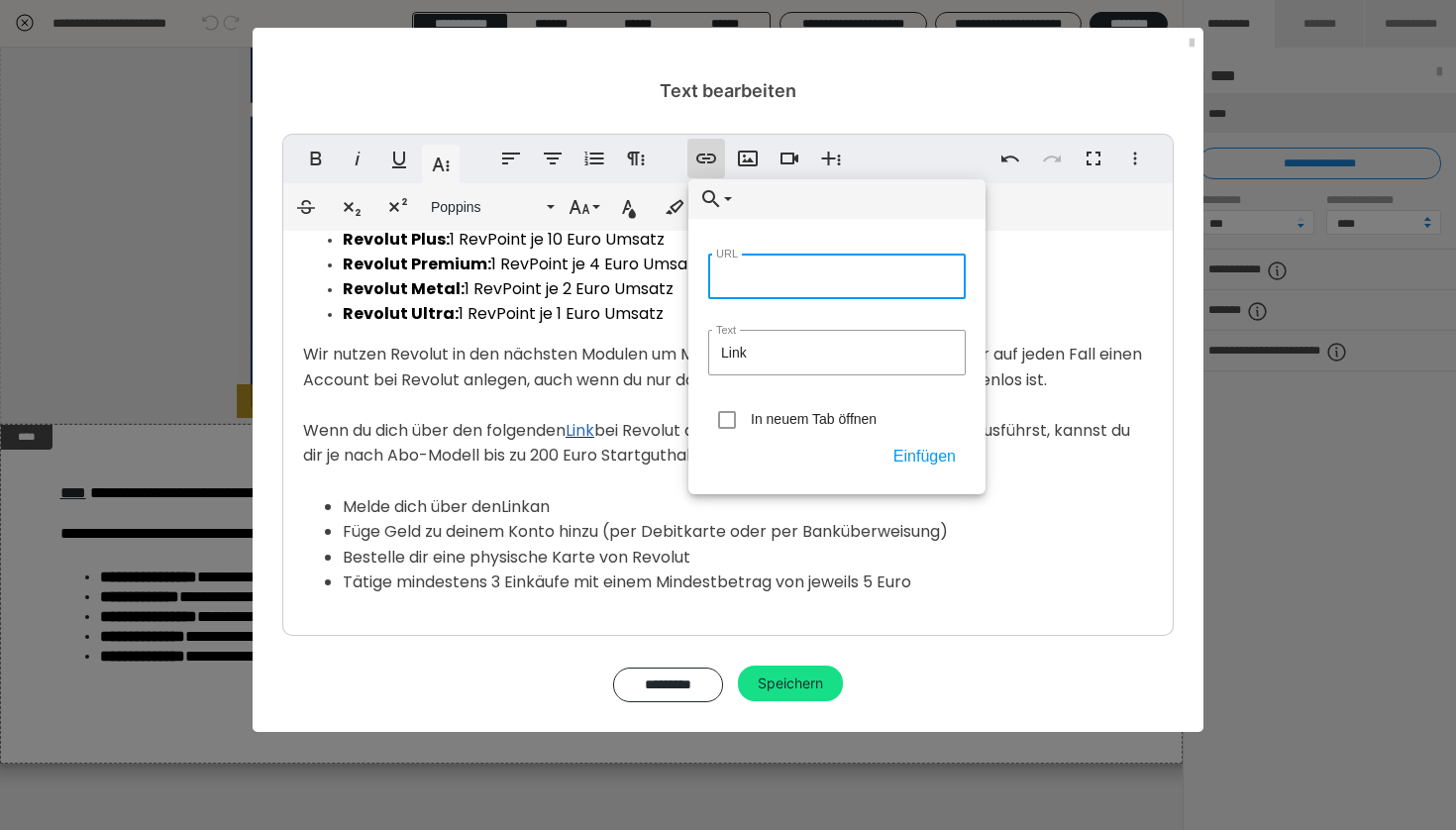 paste on "https://revolut.com/referral/?referral-code=[USERNAME]&geo-redirect" 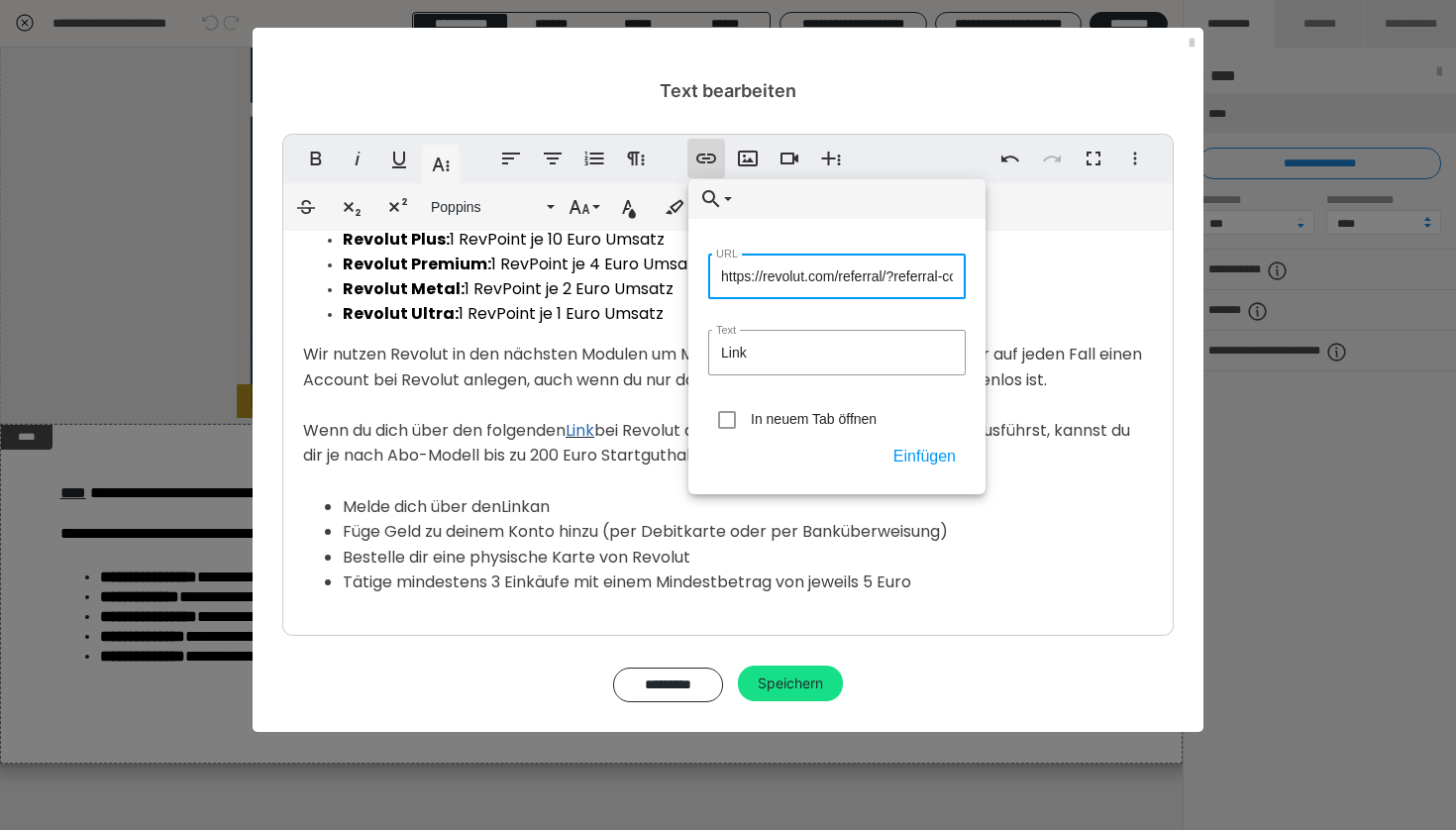 type on "https://revolut.com/referral/?referral-code=[USERNAME]&geo-redirect" 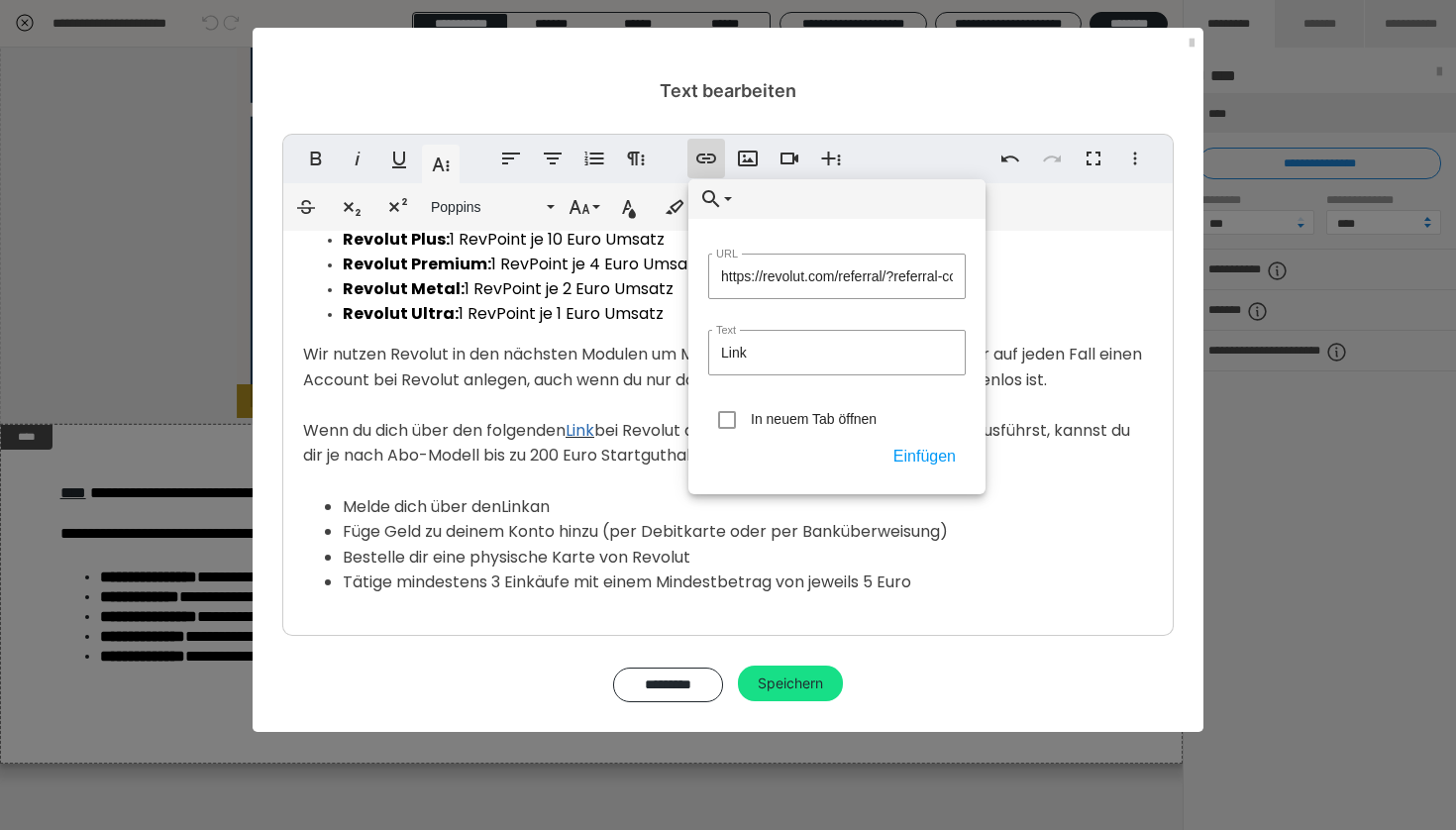 drag, startPoint x: 767, startPoint y: 423, endPoint x: 847, endPoint y: 444, distance: 82.710338 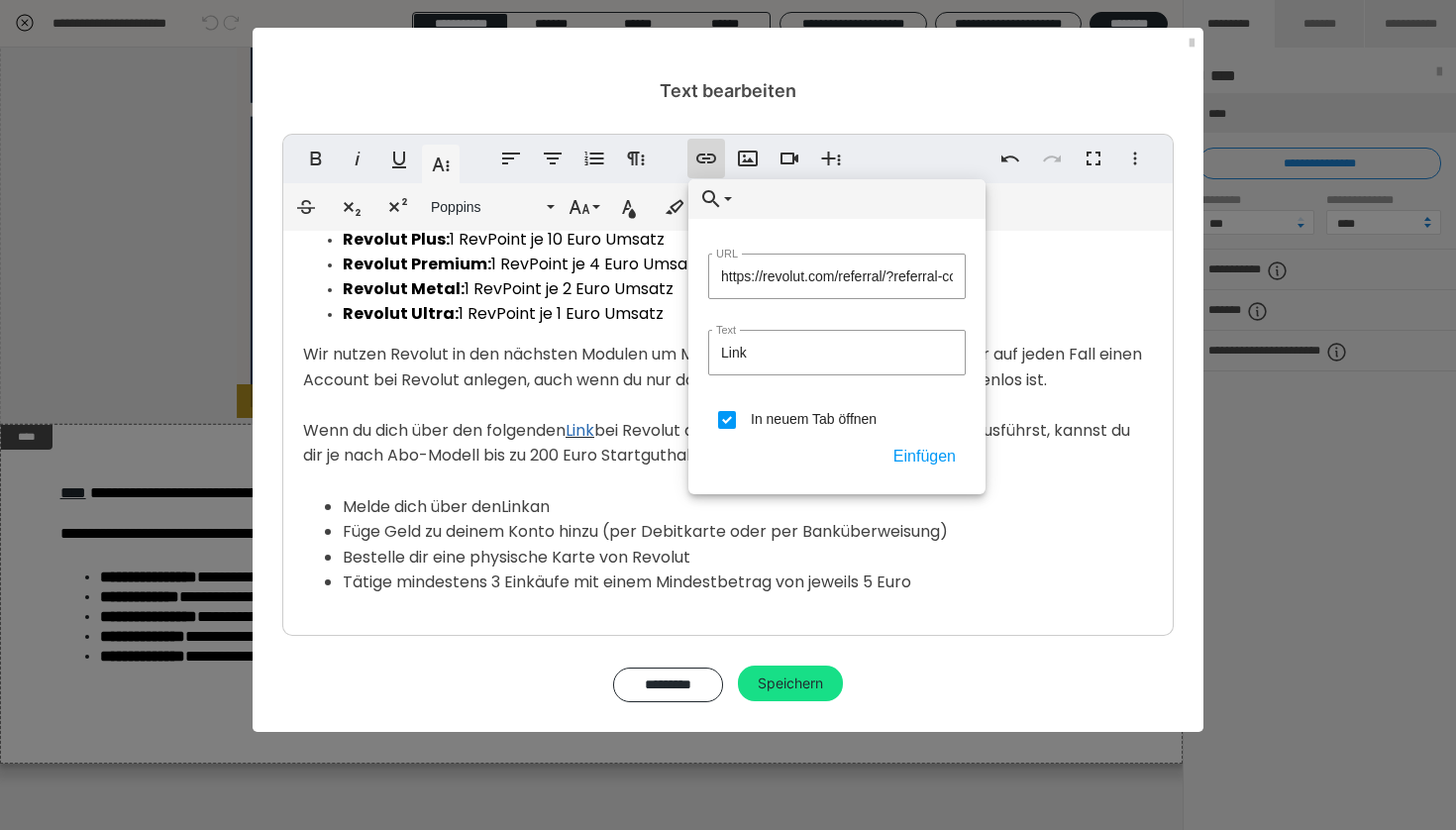 checkbox on "true" 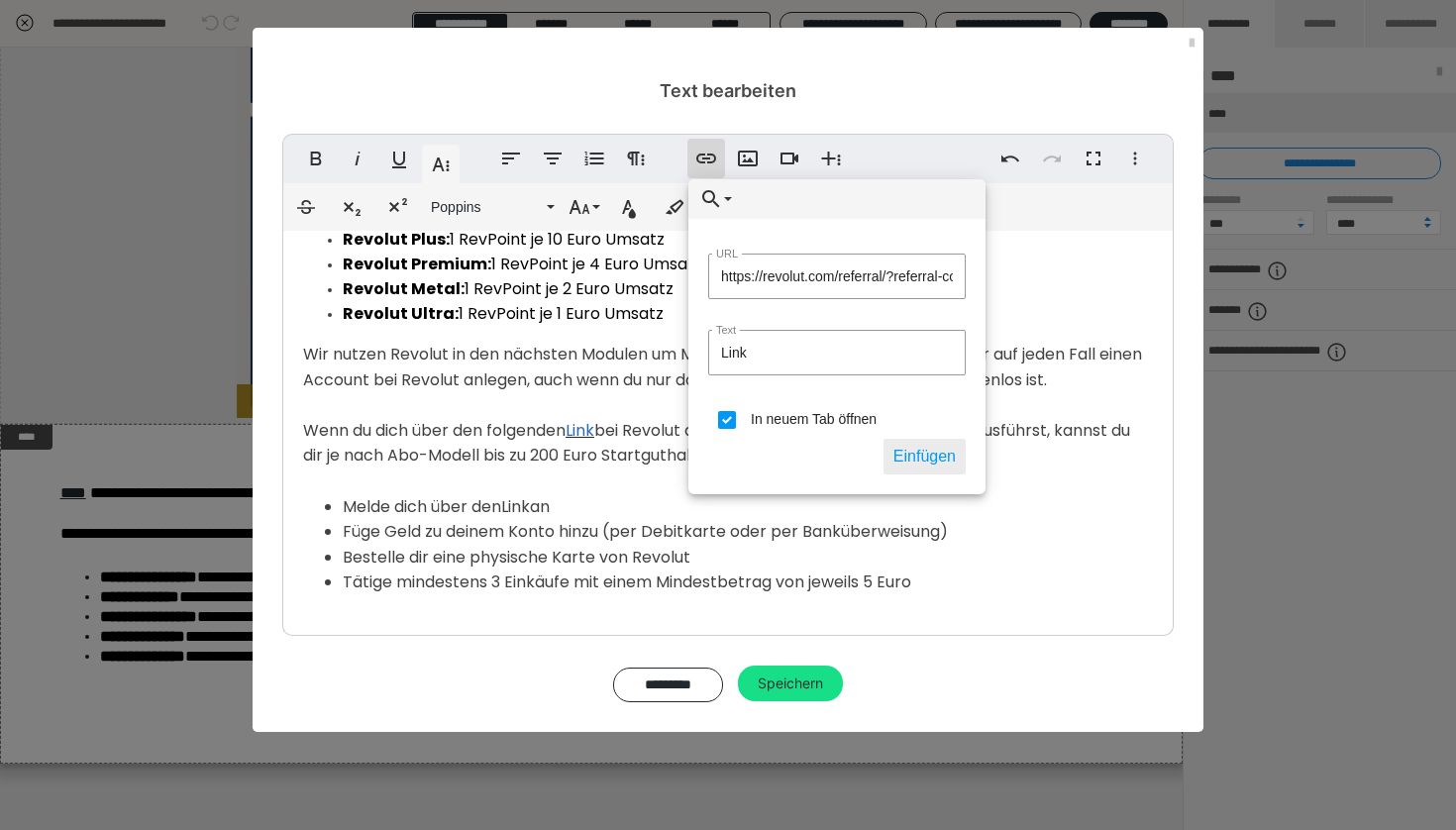 click on "Einfügen" at bounding box center (924, 457) 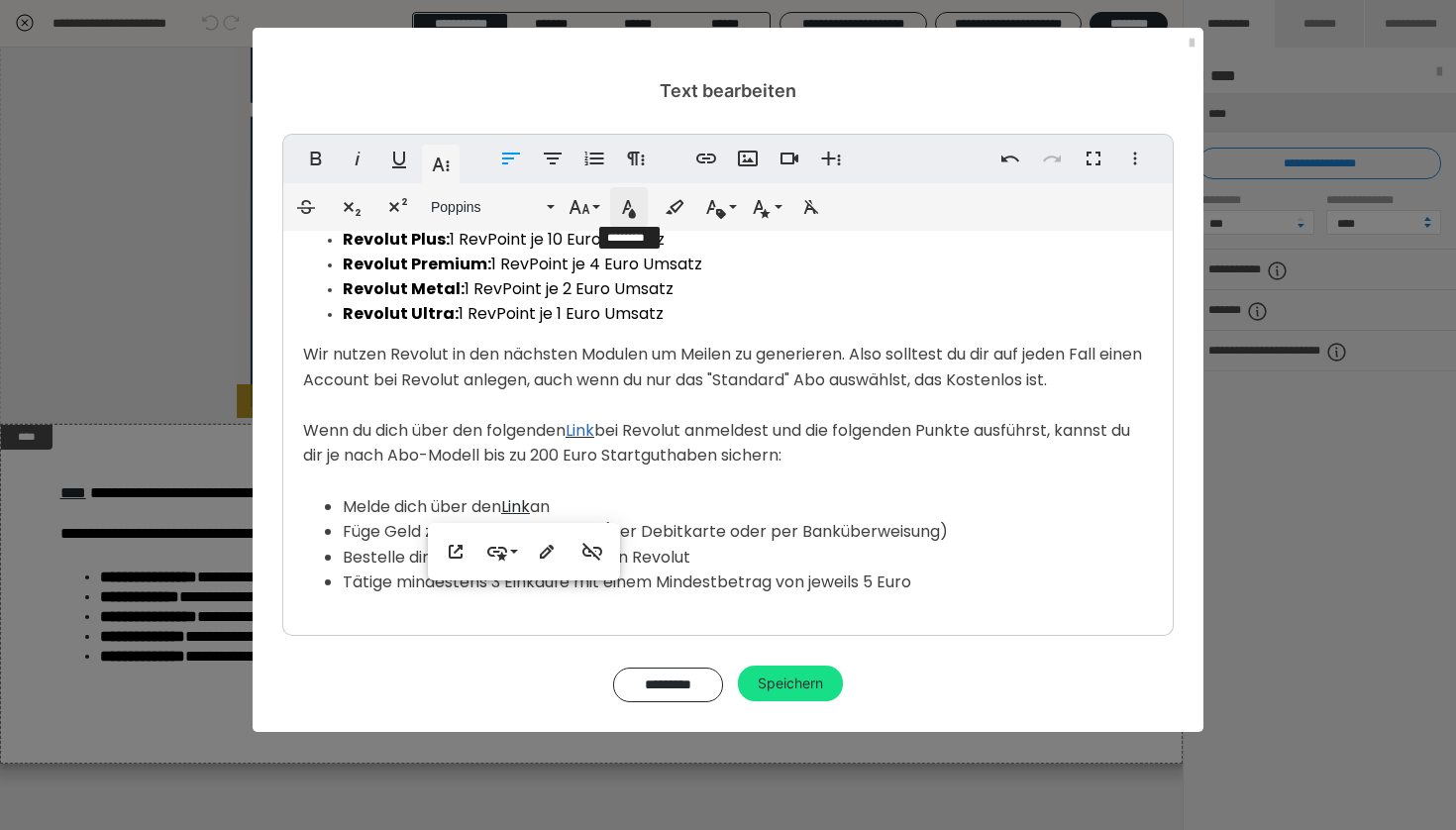 click 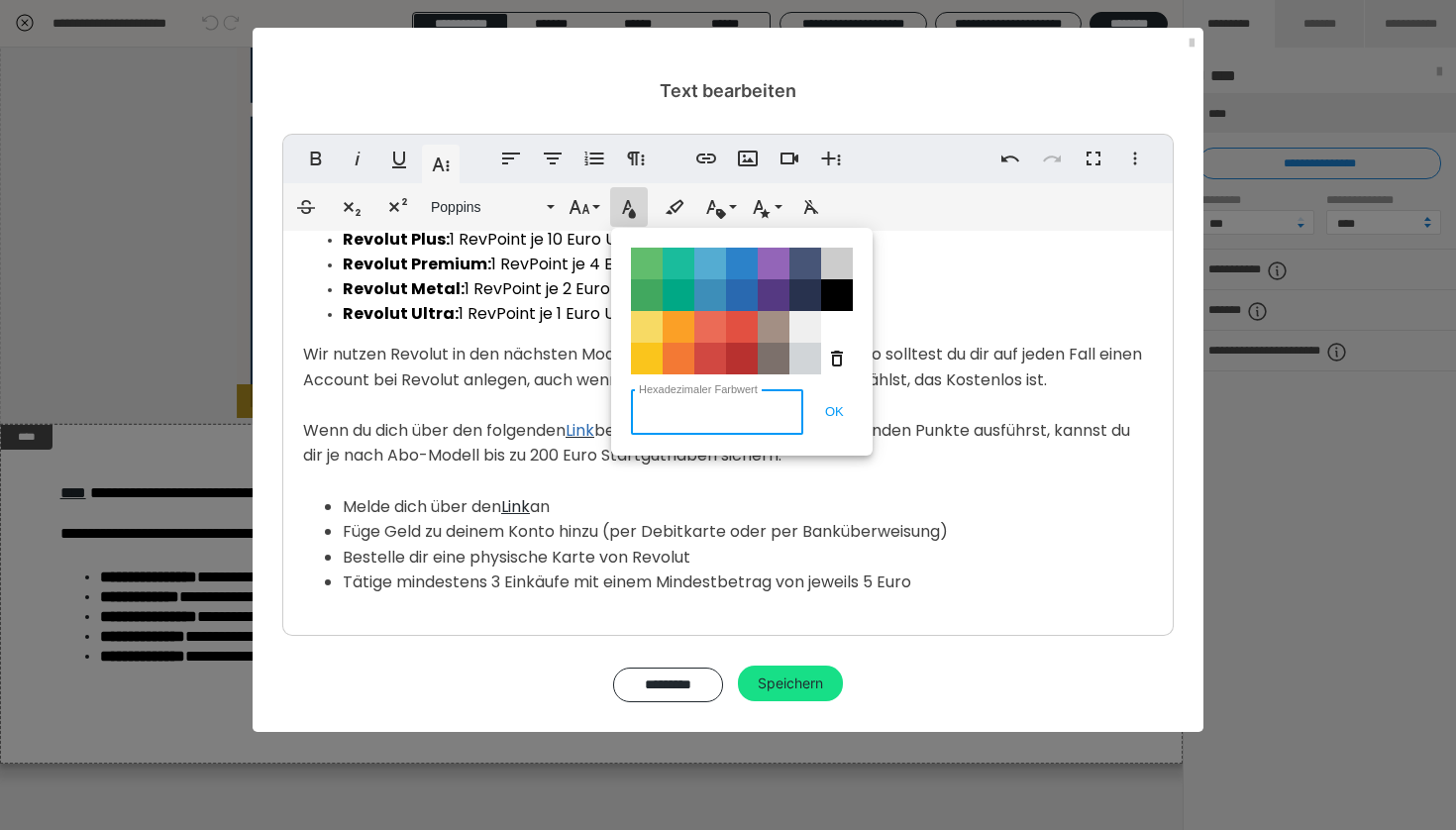 drag, startPoint x: 738, startPoint y: 290, endPoint x: 774, endPoint y: 374, distance: 91.389277 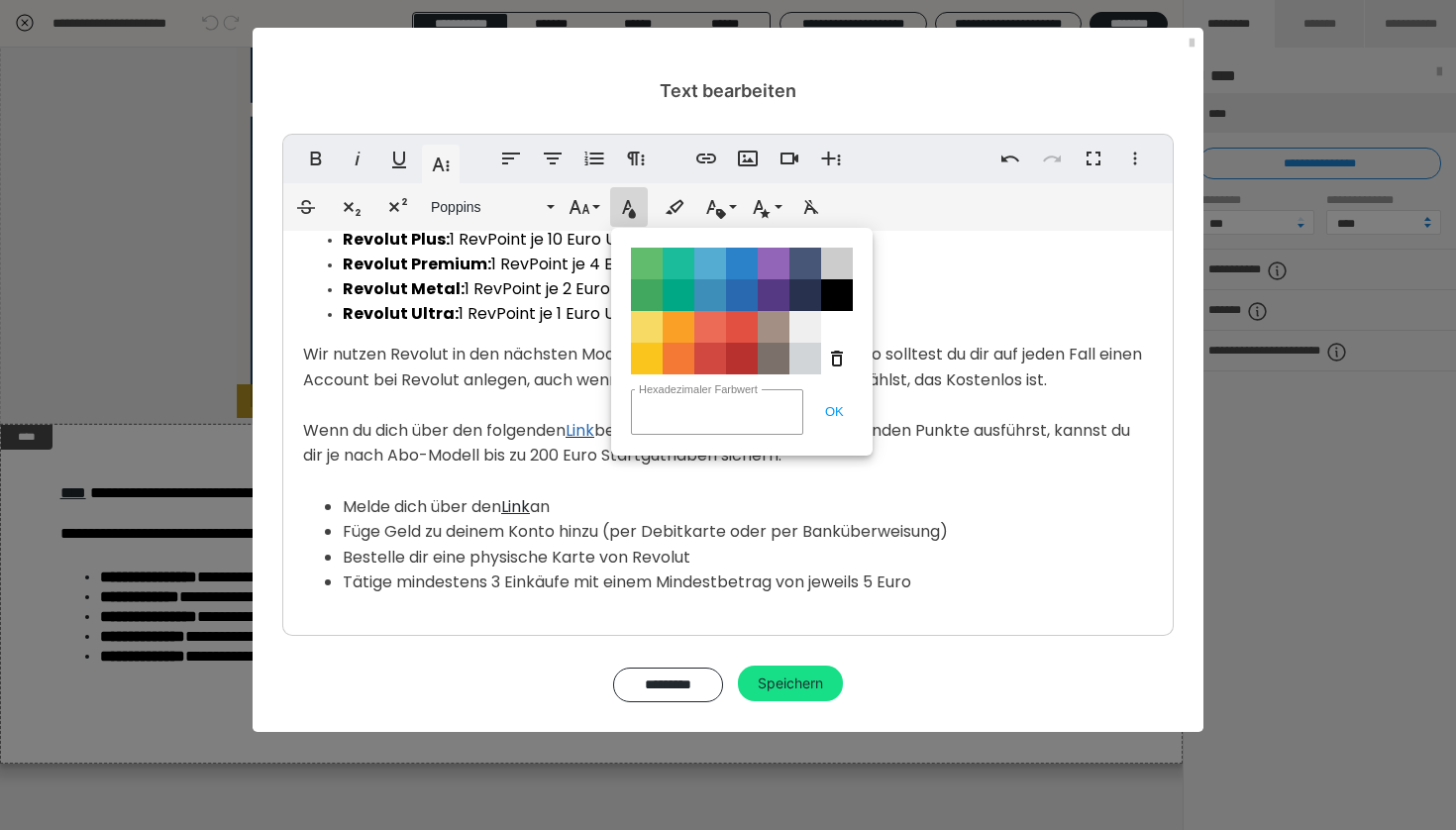 click on "Color#2969B0" at bounding box center (742, 295) 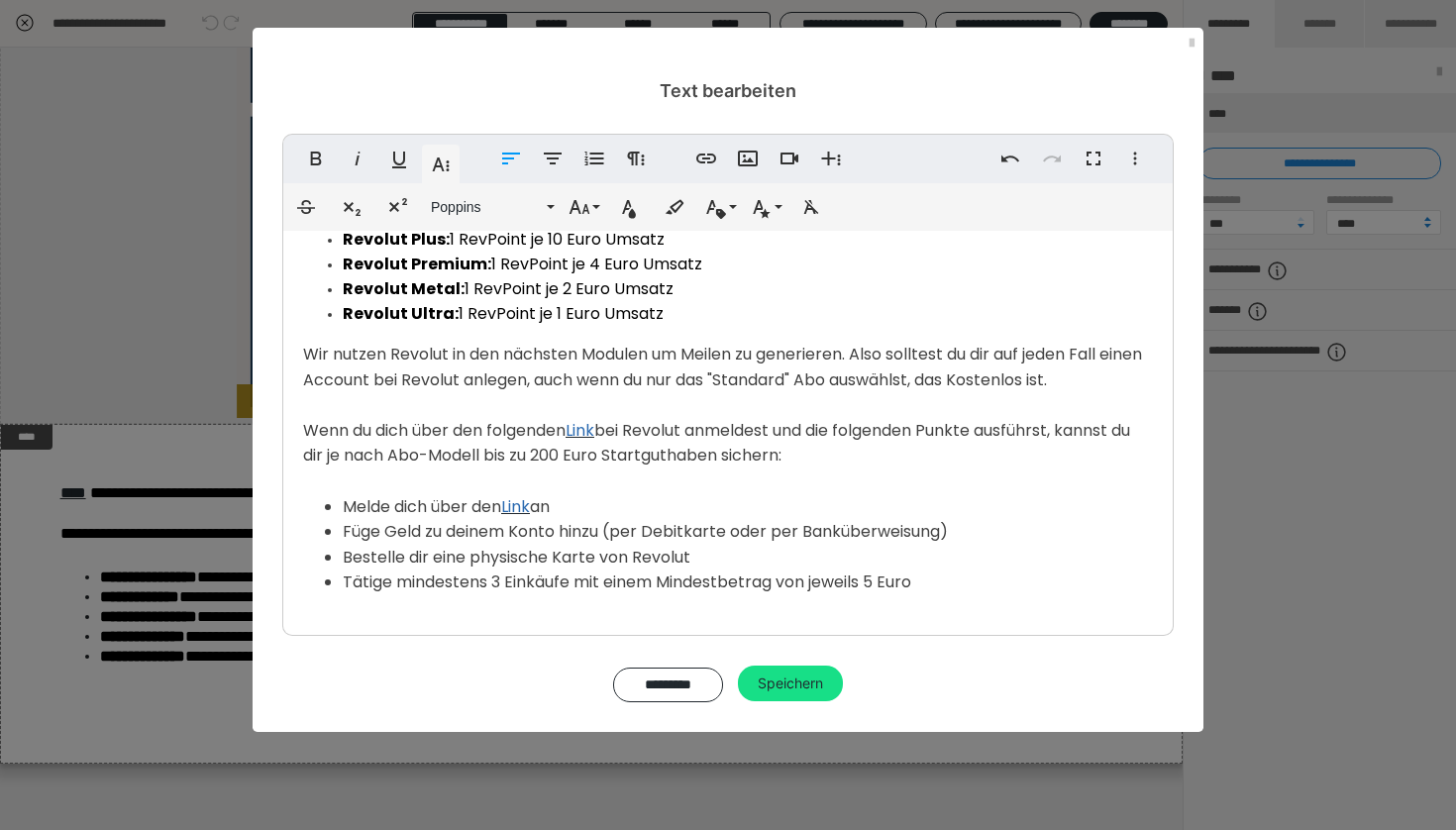 click on "Bestelle dir eine physische Karte von Revolut" at bounding box center [748, 558] 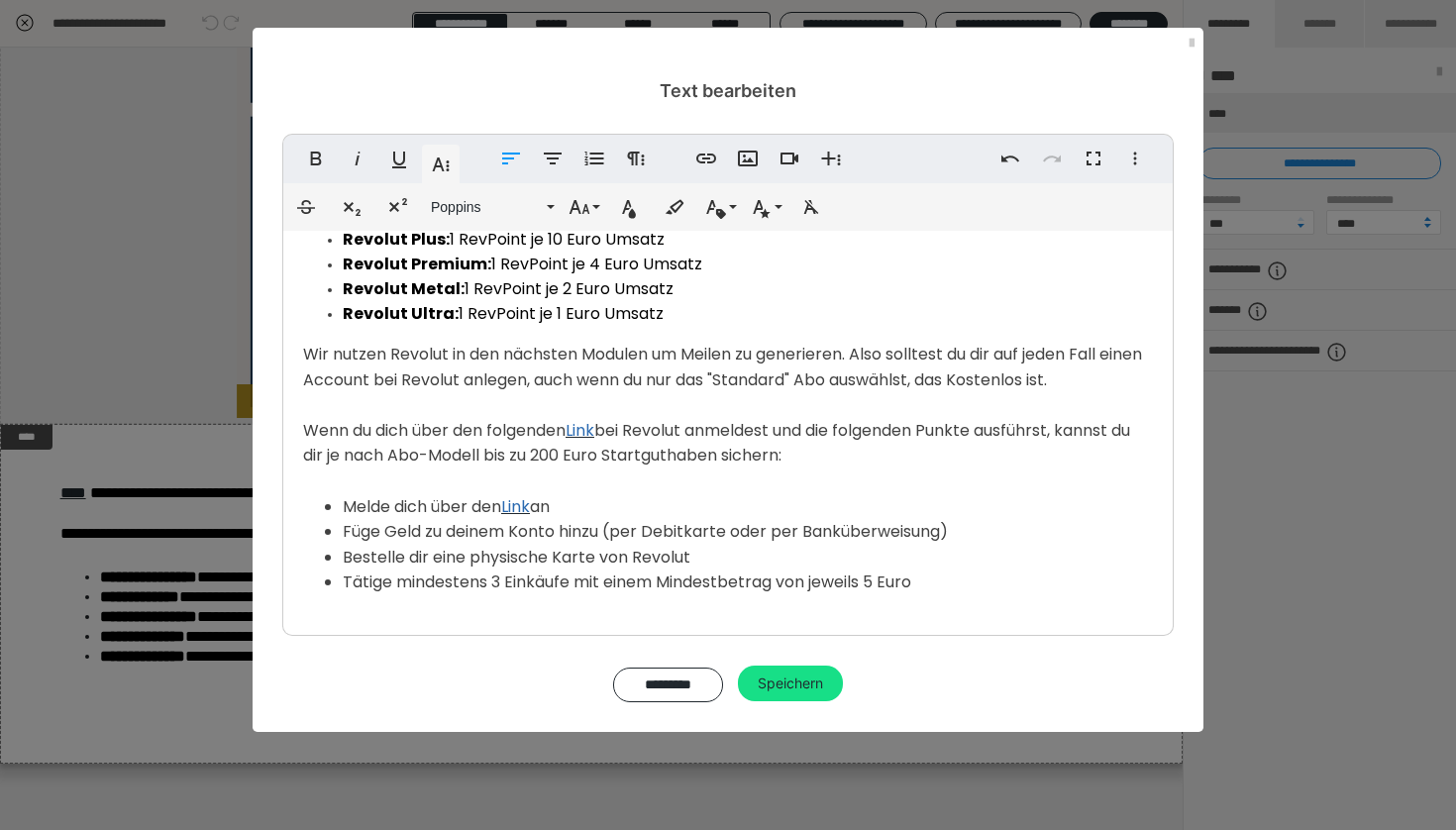 click on "Melde dich über den  Link  an" at bounding box center (748, 507) 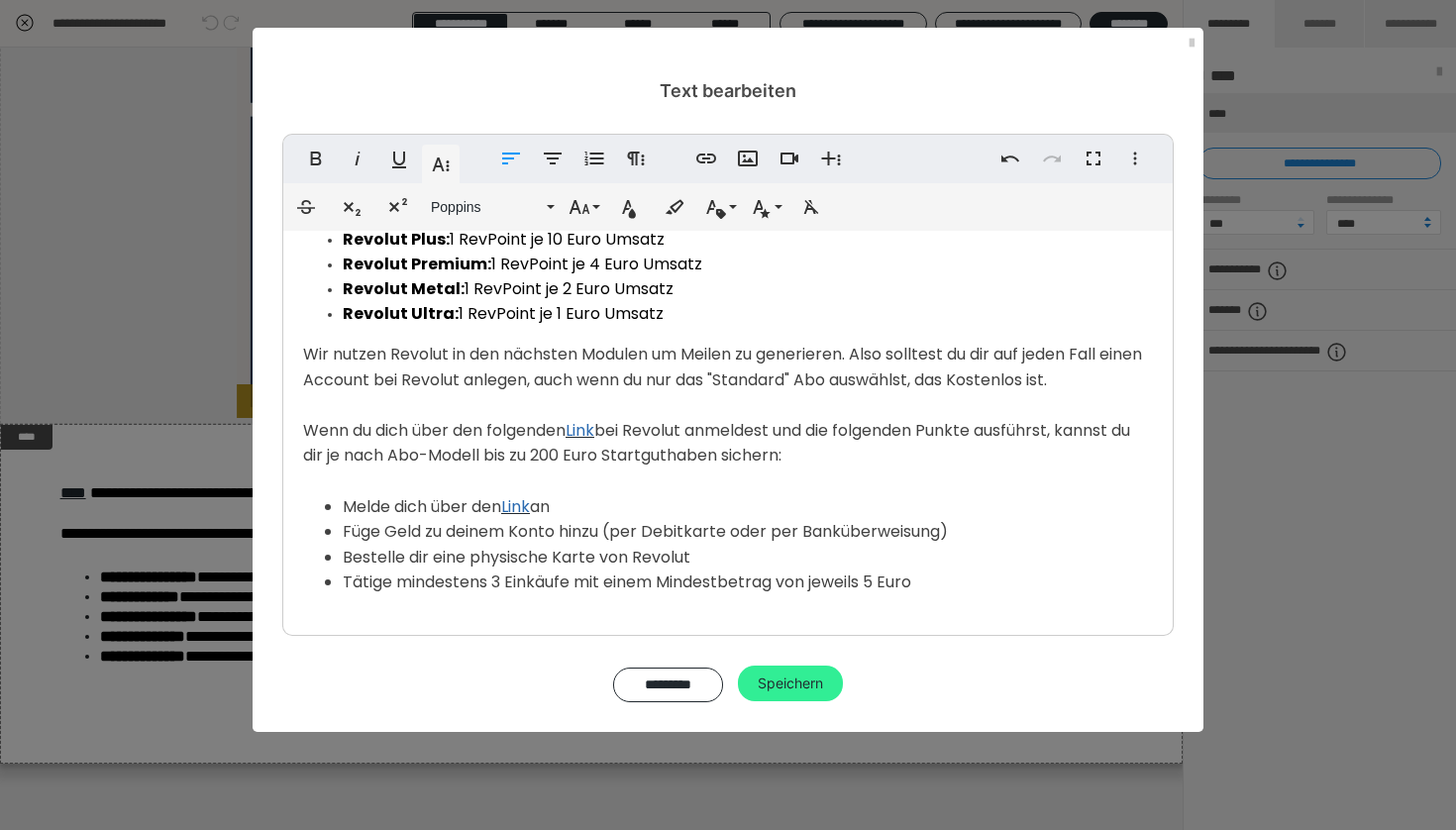 click on "Speichern" at bounding box center (790, 683) 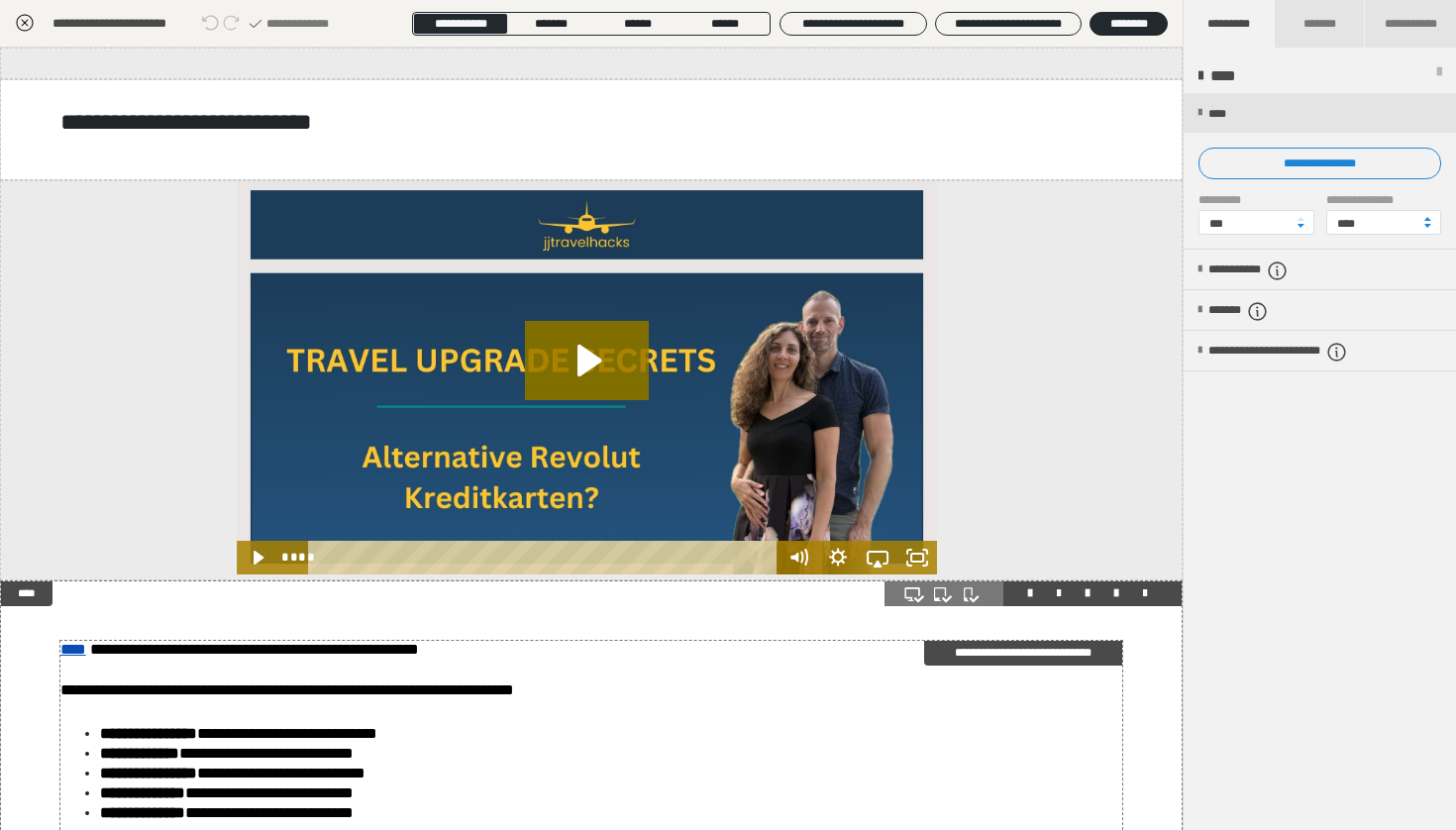 scroll, scrollTop: 345, scrollLeft: 0, axis: vertical 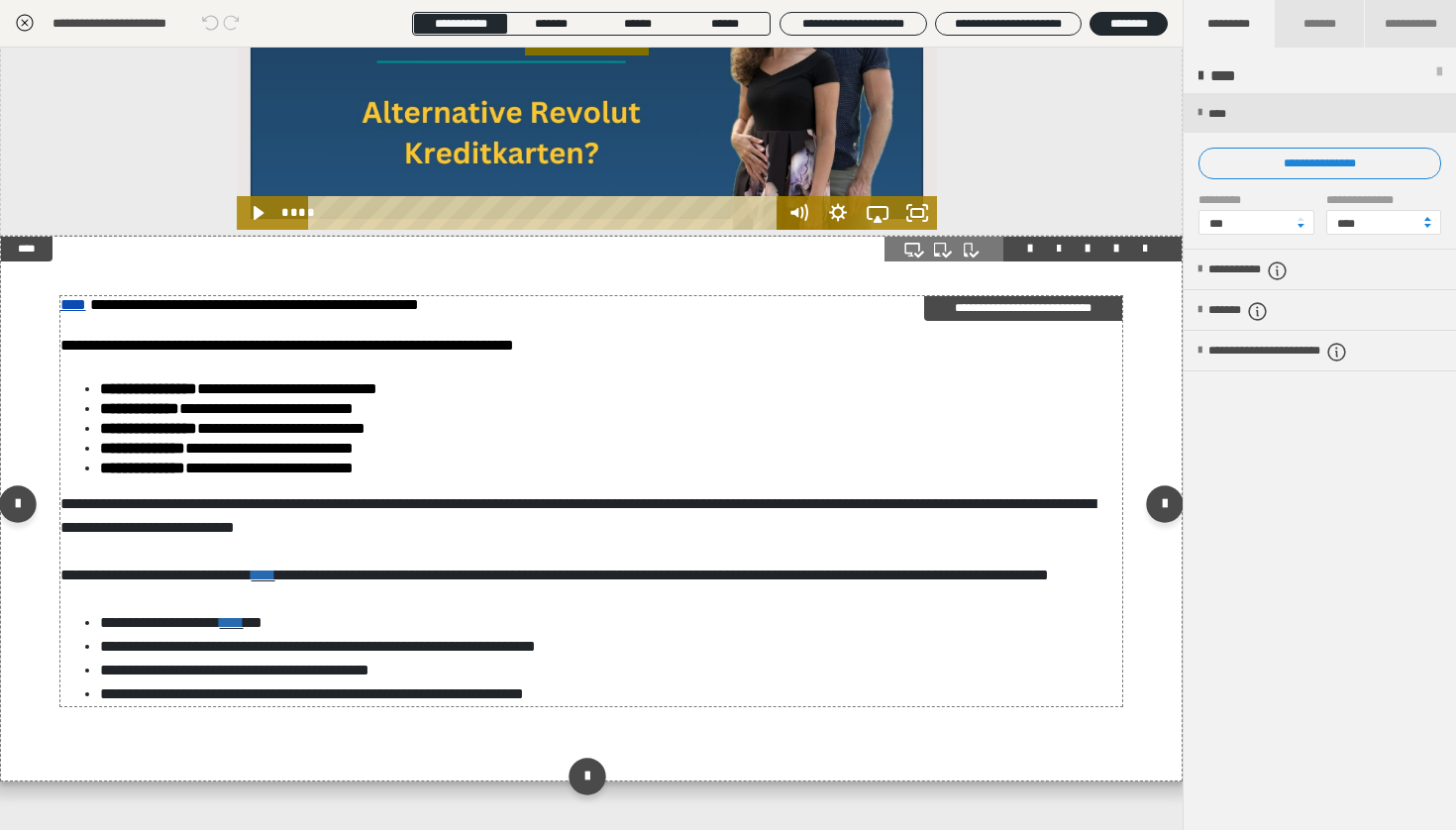 click on "**********" at bounding box center [577, 539] 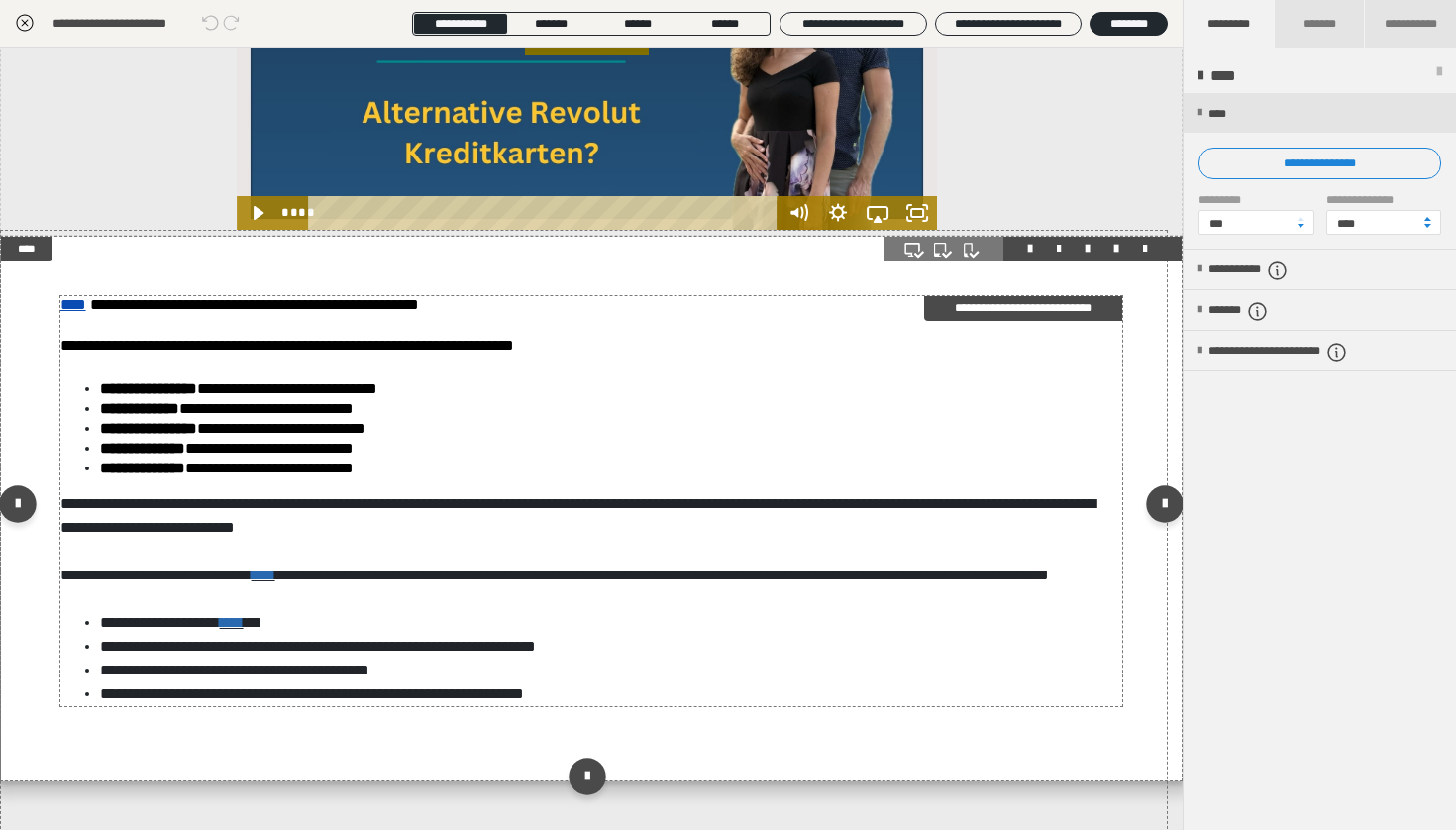 click on "**********" at bounding box center [577, 539] 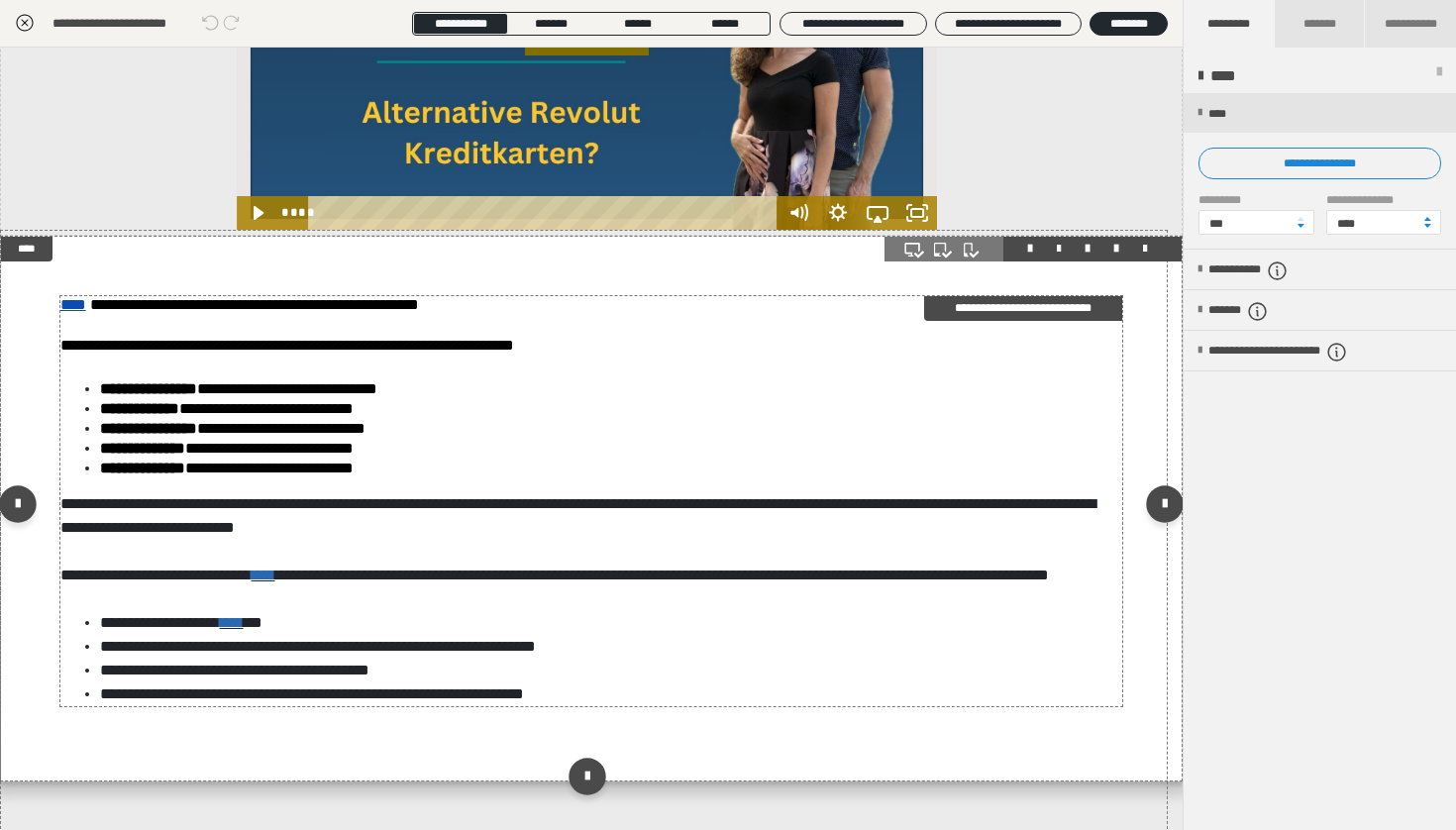 click on "**********" at bounding box center [577, 539] 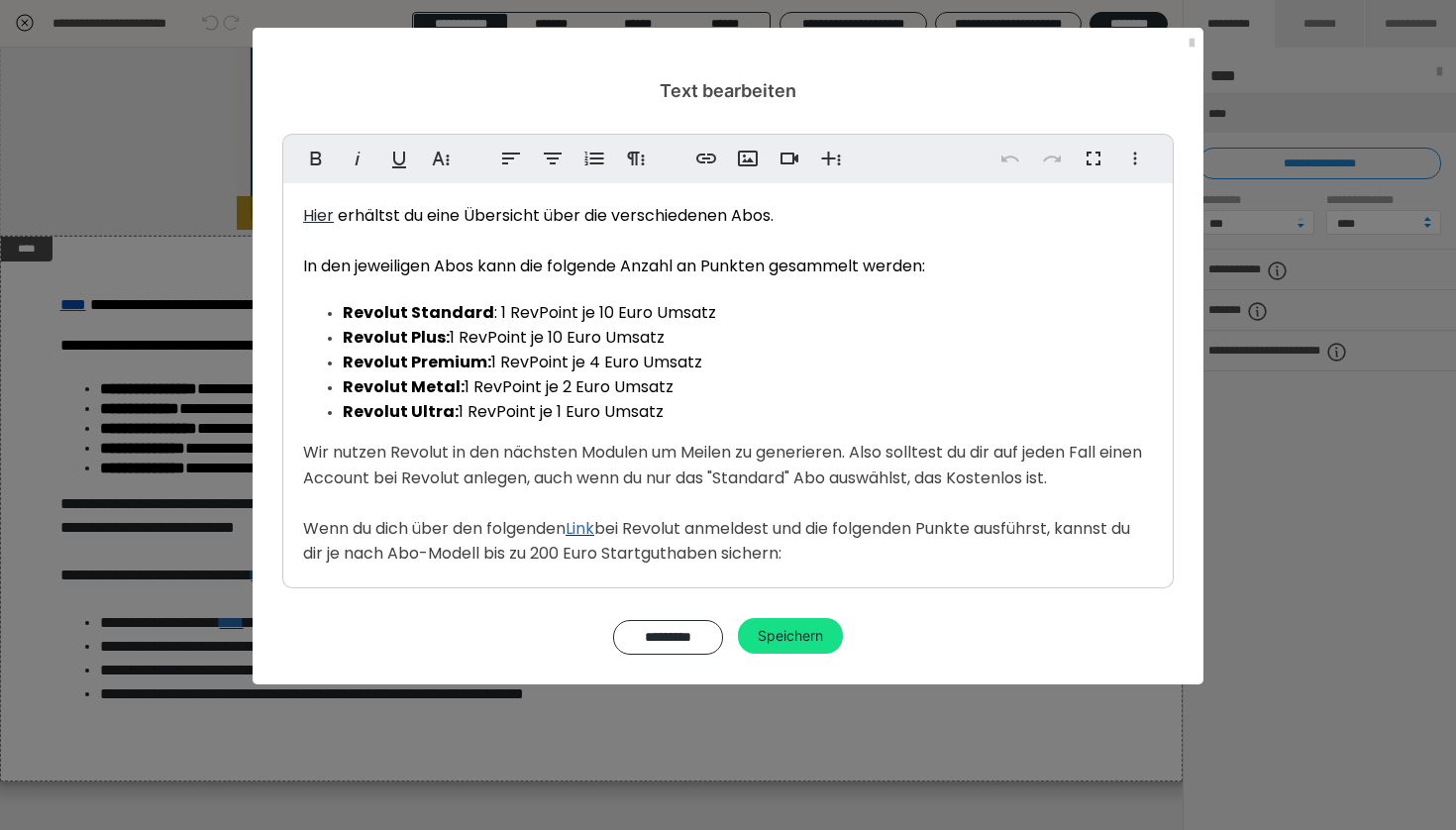 drag, startPoint x: 788, startPoint y: 459, endPoint x: 849, endPoint y: 443, distance: 63.06346 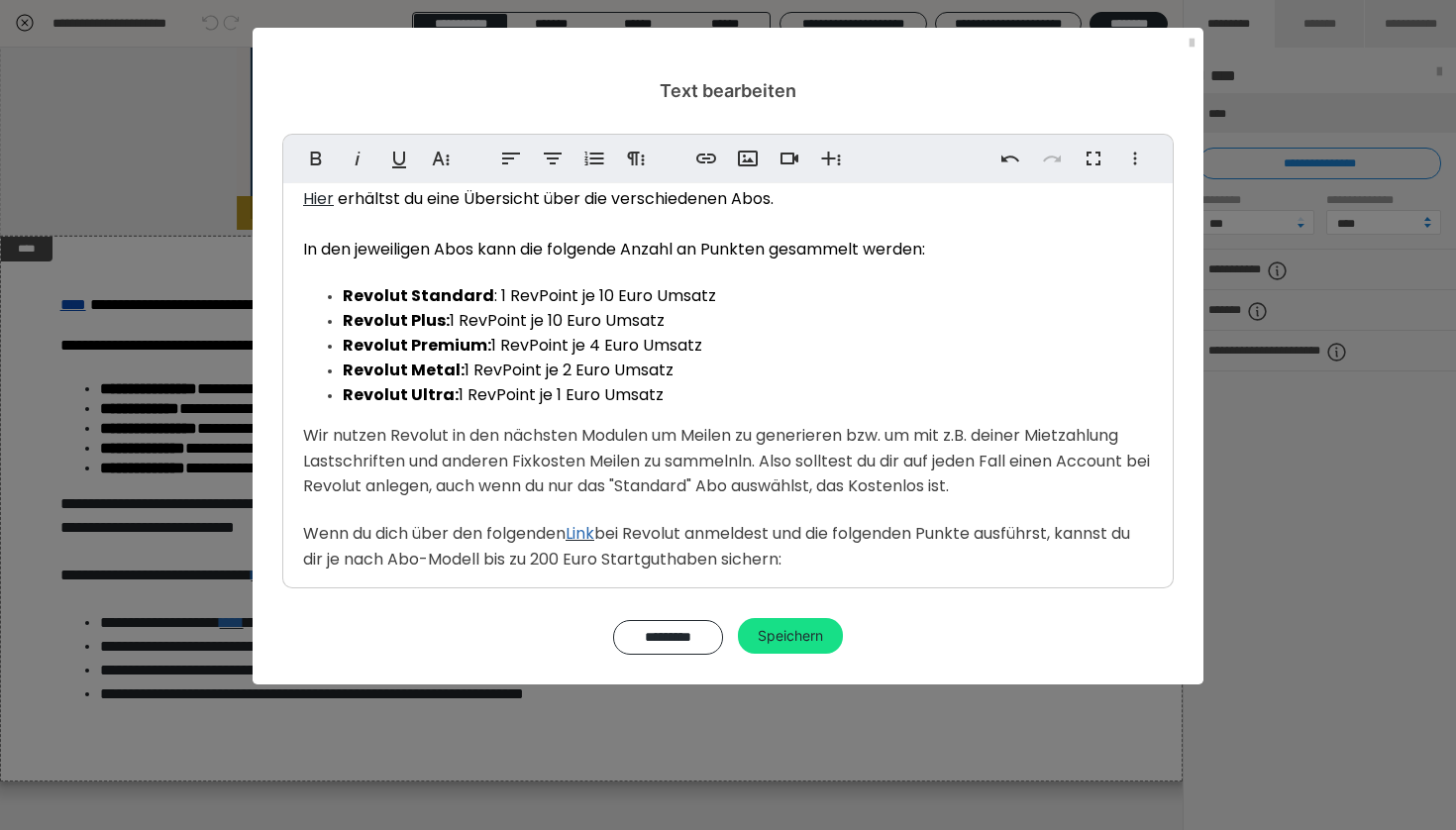 scroll, scrollTop: 43, scrollLeft: 0, axis: vertical 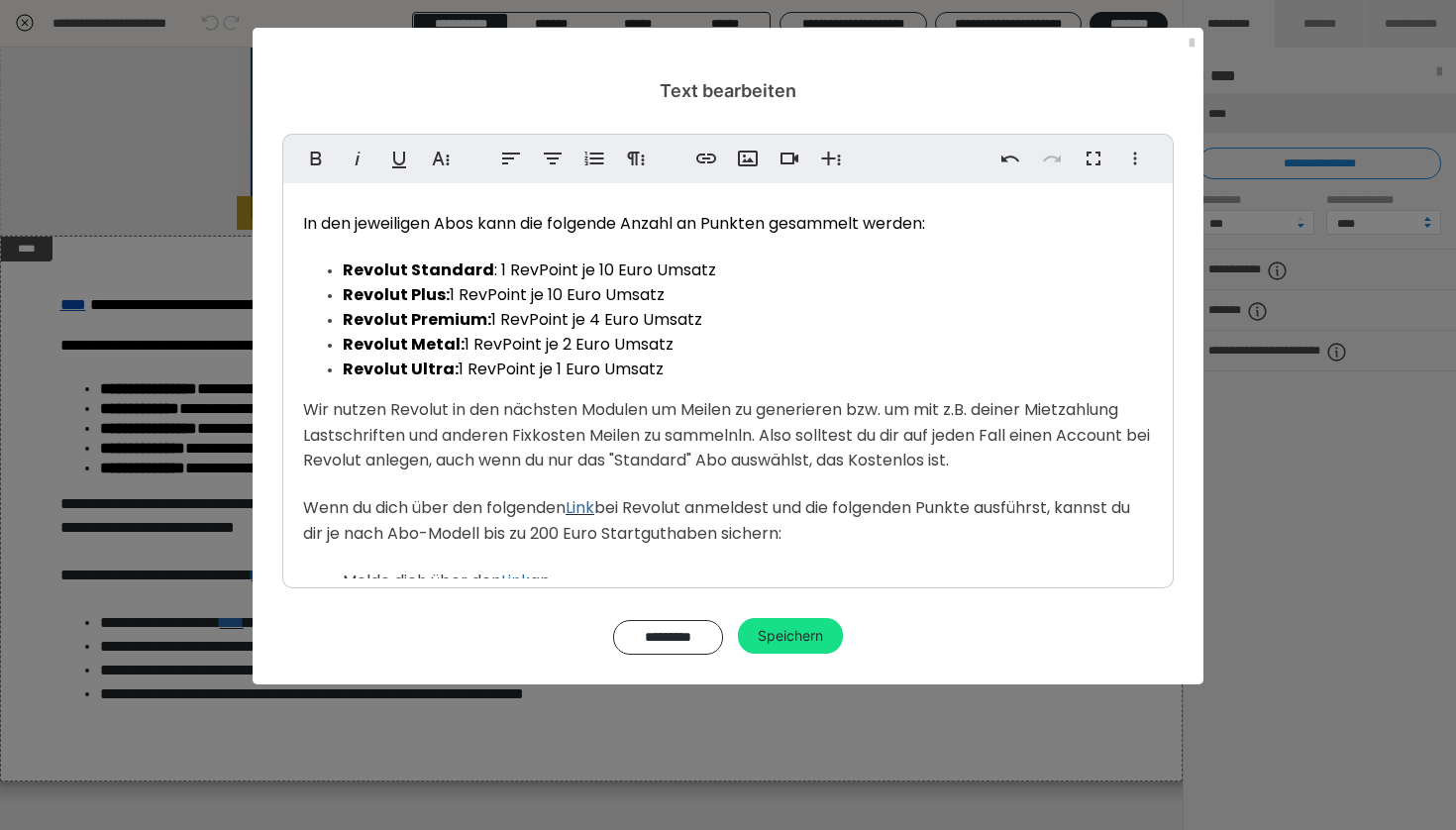 drag, startPoint x: 305, startPoint y: 404, endPoint x: 823, endPoint y: 530, distance: 533.10412 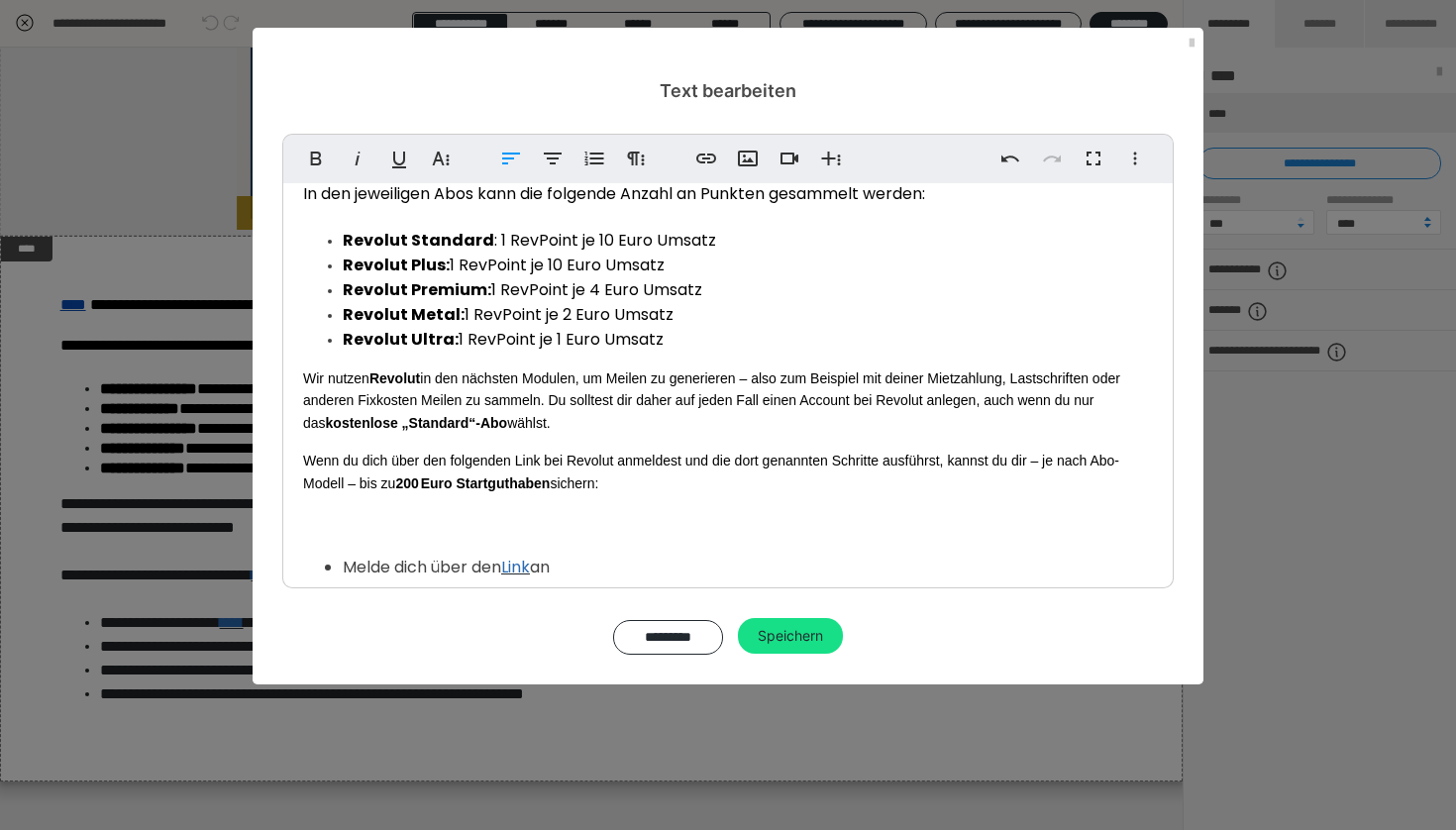 scroll, scrollTop: 155, scrollLeft: 0, axis: vertical 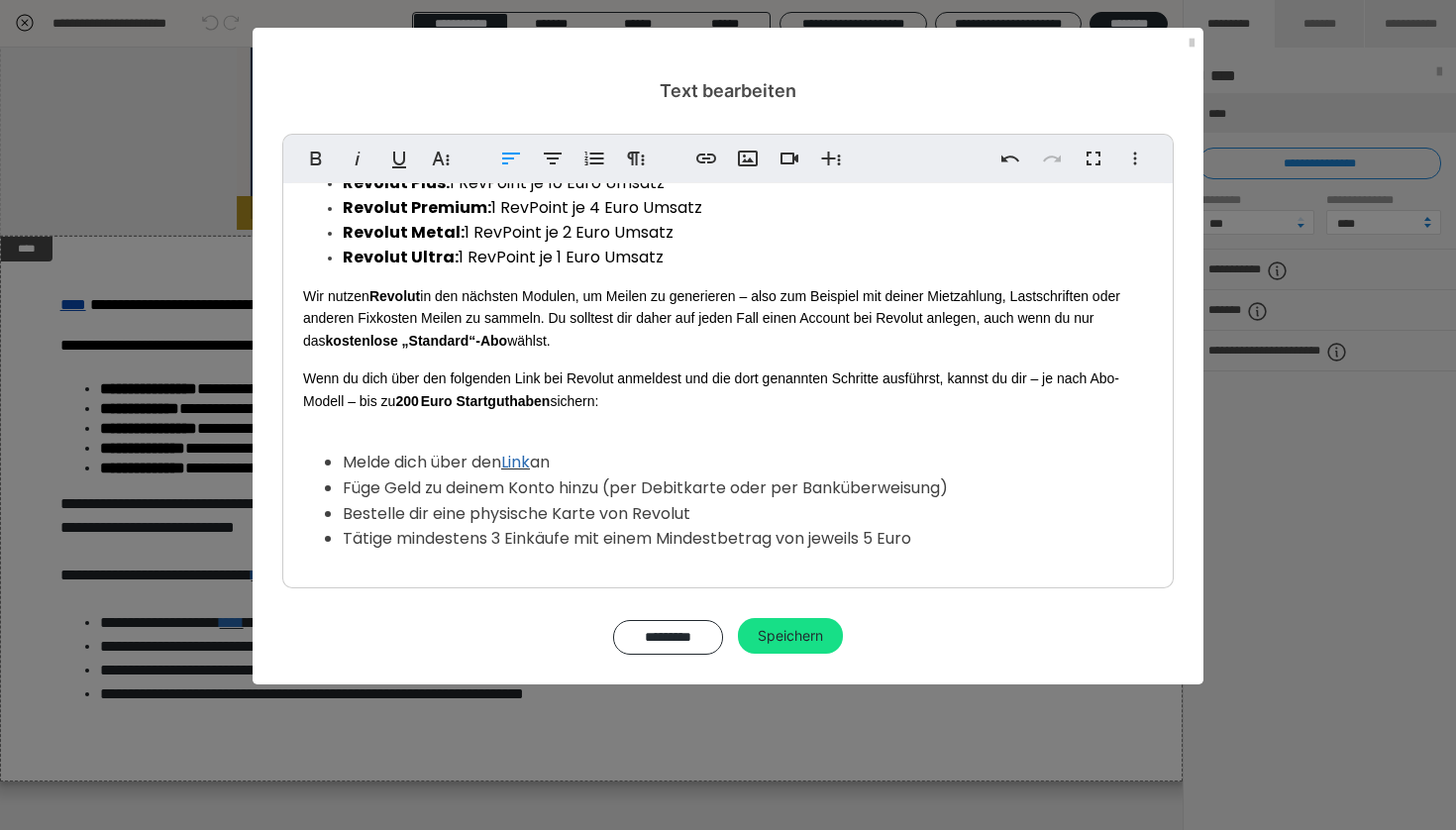 drag, startPoint x: 620, startPoint y: 397, endPoint x: 512, endPoint y: 389, distance: 108.29589 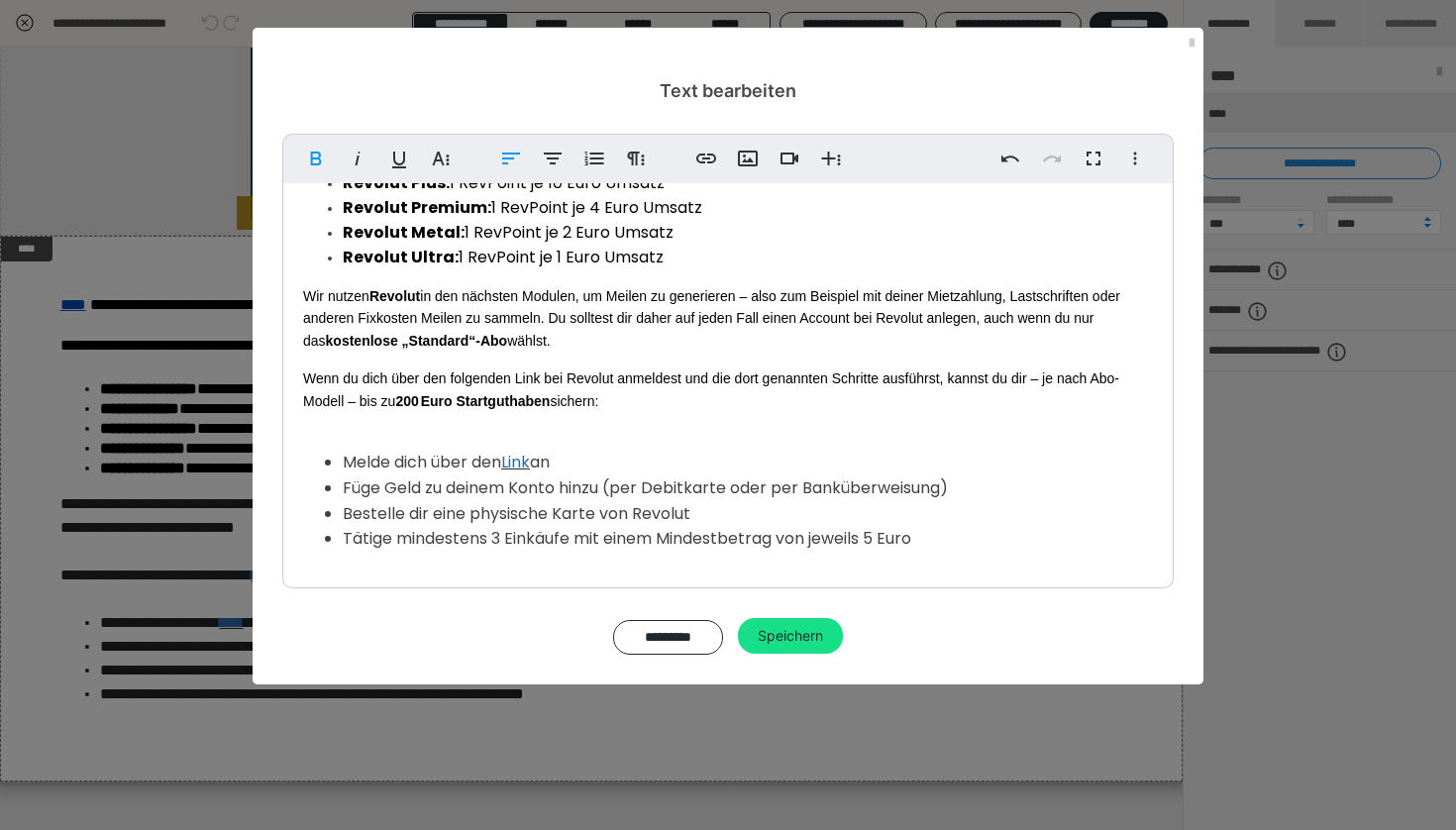 click on "Hier   erhältst du eine Übersicht über die verschiedenen Abos. In den jeweiligen Abos kann die folgende Anzahl an Punkten gesammelt werden: Revolut Standard : 1 RevPoint je 10 Euro Umsatz Revolut Plus:  1 RevPoint je 10 Euro Umsatz Revolut Premium:  1 RevPoint je 4 Euro Umsatz Revolut Metal:  1 RevPoint je 2 Euro Umsatz Revolut Ultra:  1 RevPoint je 1 Euro Umsatz Wir nutzen  Revolut  in den nächsten Modulen, um Meilen zu generieren – also zum Beispiel mit deiner Mietzahlung, Lastschriften oder anderen Fixkosten Meilen zu sammeln. Du solltest dir daher auf jeden Fall einen Account bei Revolut anlegen, auch wenn du nur das  kostenlose „Standard“-Abo  wählst. Wenn du dich über den folgenden Link bei Revolut anmeldest und die dort genannten Schritte ausführst, kannst du dir – je nach Abo-Modell – bis zu  200 Euro Startguthaben  sichern: Melde dich über den  Link  an Füge Geld zu deinem Konto hinzu (per Debitkarte oder per Banküberweisung) Bestelle dir eine physische Karte von Revolut" at bounding box center (728, 308) 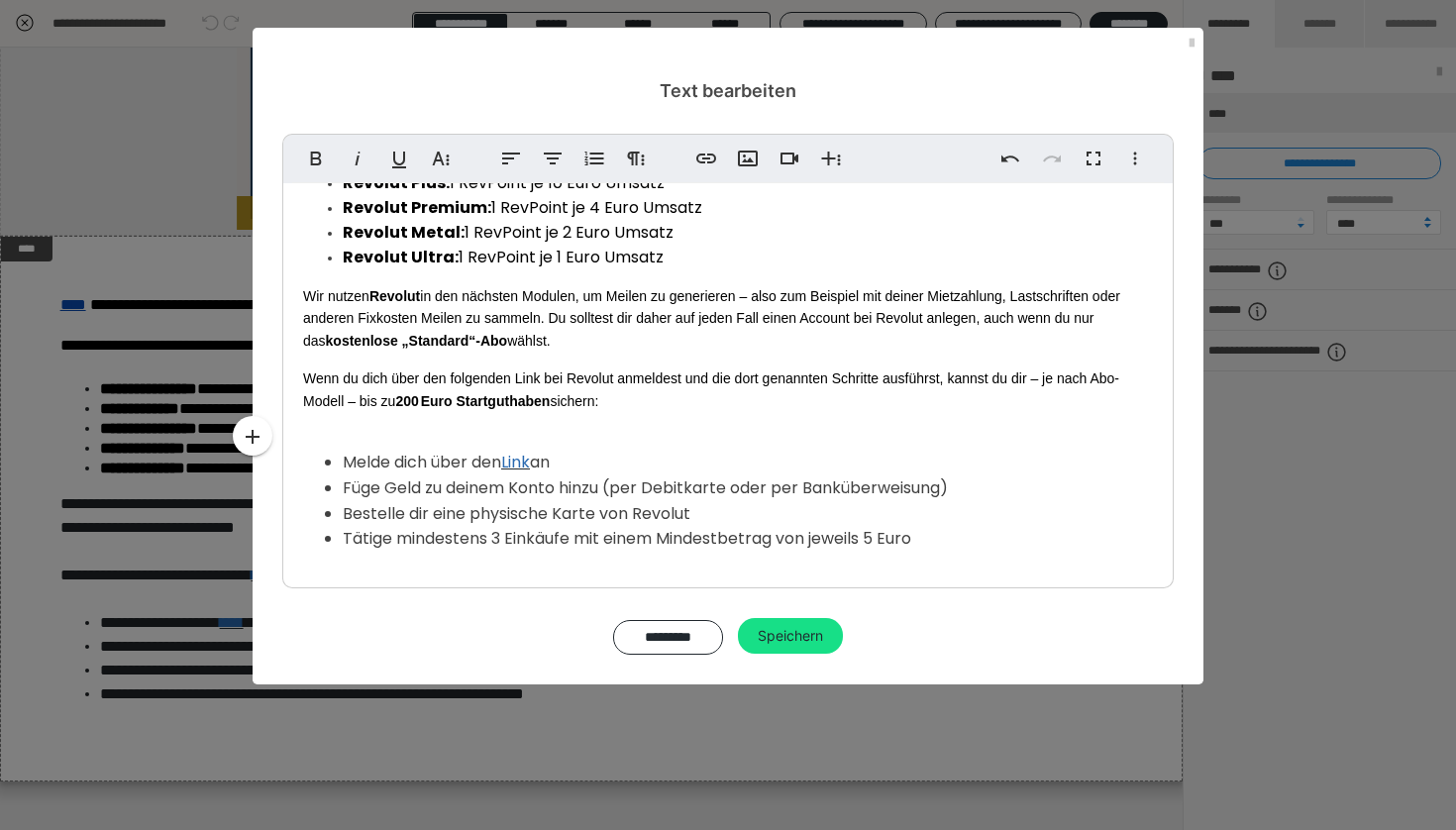 click on "Hier   erhältst du eine Übersicht über die verschiedenen Abos. In den jeweiligen Abos kann die folgende Anzahl an Punkten gesammelt werden: Revolut Standard : 1 RevPoint je 10 Euro Umsatz Revolut Plus:  1 RevPoint je 10 Euro Umsatz Revolut Premium:  1 RevPoint je 4 Euro Umsatz Revolut Metal:  1 RevPoint je 2 Euro Umsatz Revolut Ultra:  1 RevPoint je 1 Euro Umsatz Wir nutzen  Revolut  in den nächsten Modulen, um Meilen zu generieren – also zum Beispiel mit deiner Mietzahlung, Lastschriften oder anderen Fixkosten Meilen zu sammeln. Du solltest dir daher auf jeden Fall einen Account bei Revolut anlegen, auch wenn du nur das  kostenlose „Standard“-Abo  wählst. Wenn du dich über den folgenden Link bei Revolut anmeldest und die dort genannten Schritte ausführst, kannst du dir – je nach Abo-Modell – bis zu  200 Euro Startguthaben  sichern: Melde dich über den  Link  an Füge Geld zu deinem Konto hinzu (per Debitkarte oder per Banküberweisung) Bestelle dir eine physische Karte von Revolut" at bounding box center (728, 308) 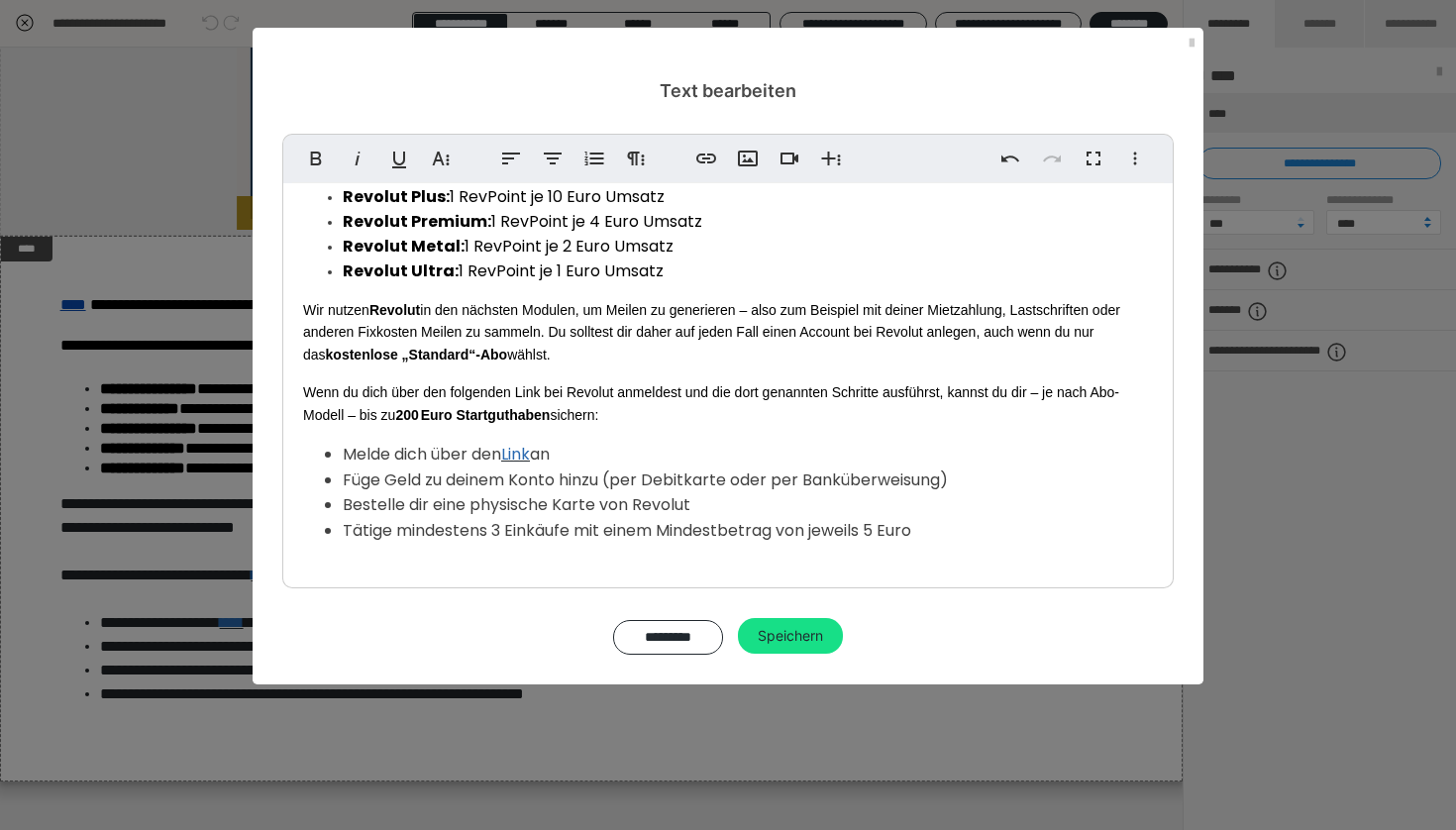 scroll, scrollTop: 138, scrollLeft: 0, axis: vertical 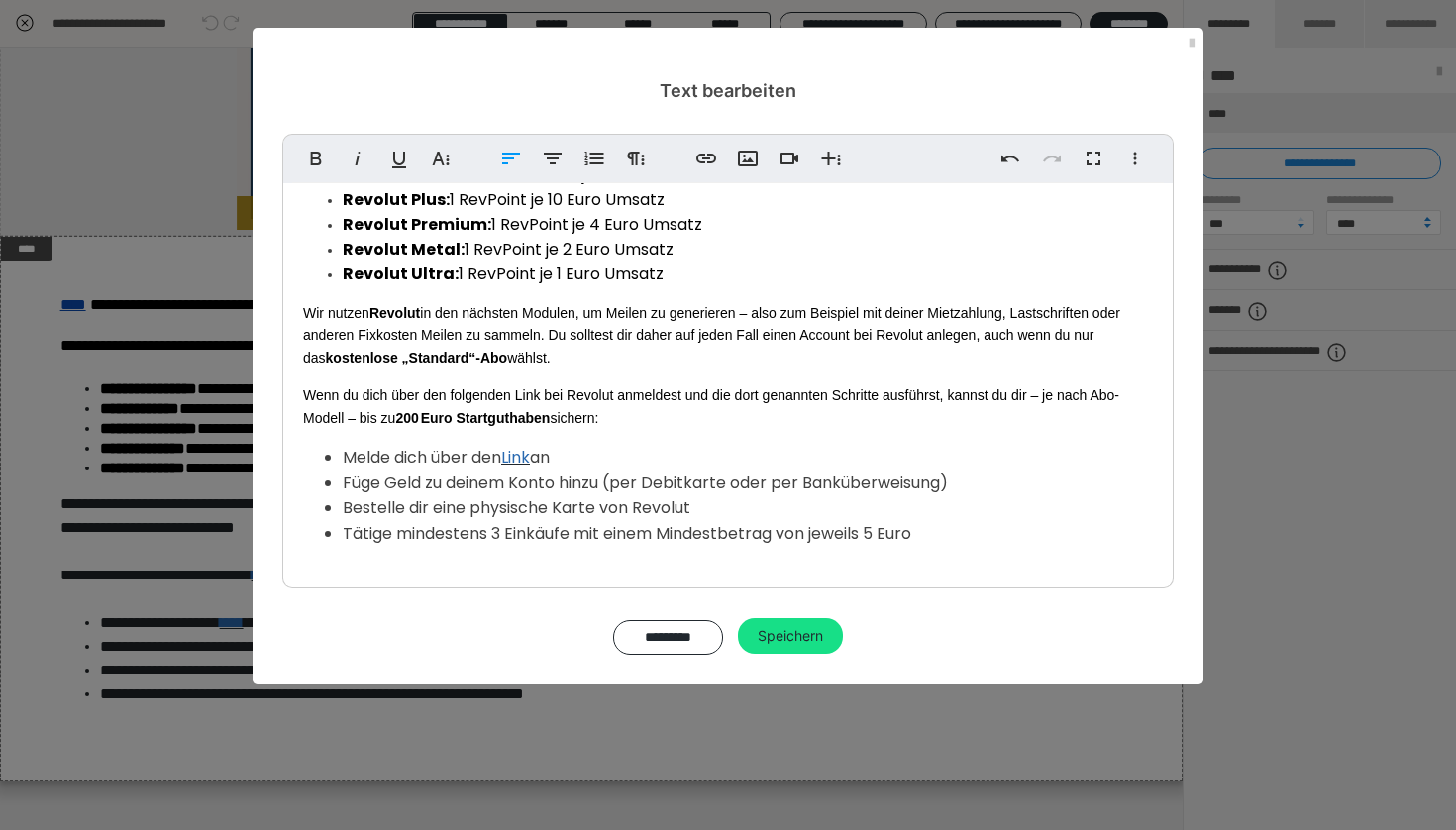 drag, startPoint x: 310, startPoint y: 308, endPoint x: 684, endPoint y: 404, distance: 386.12433 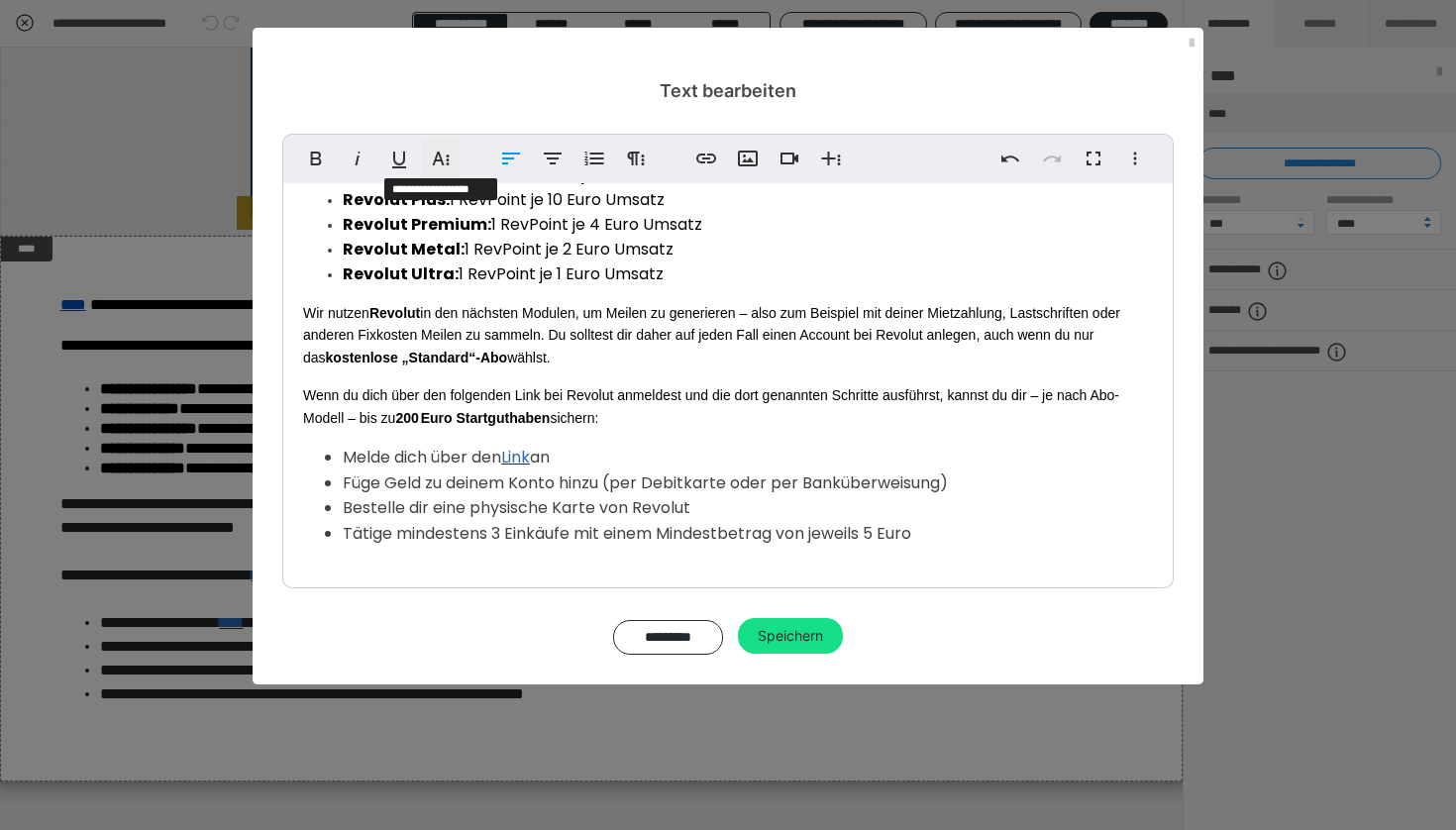 click 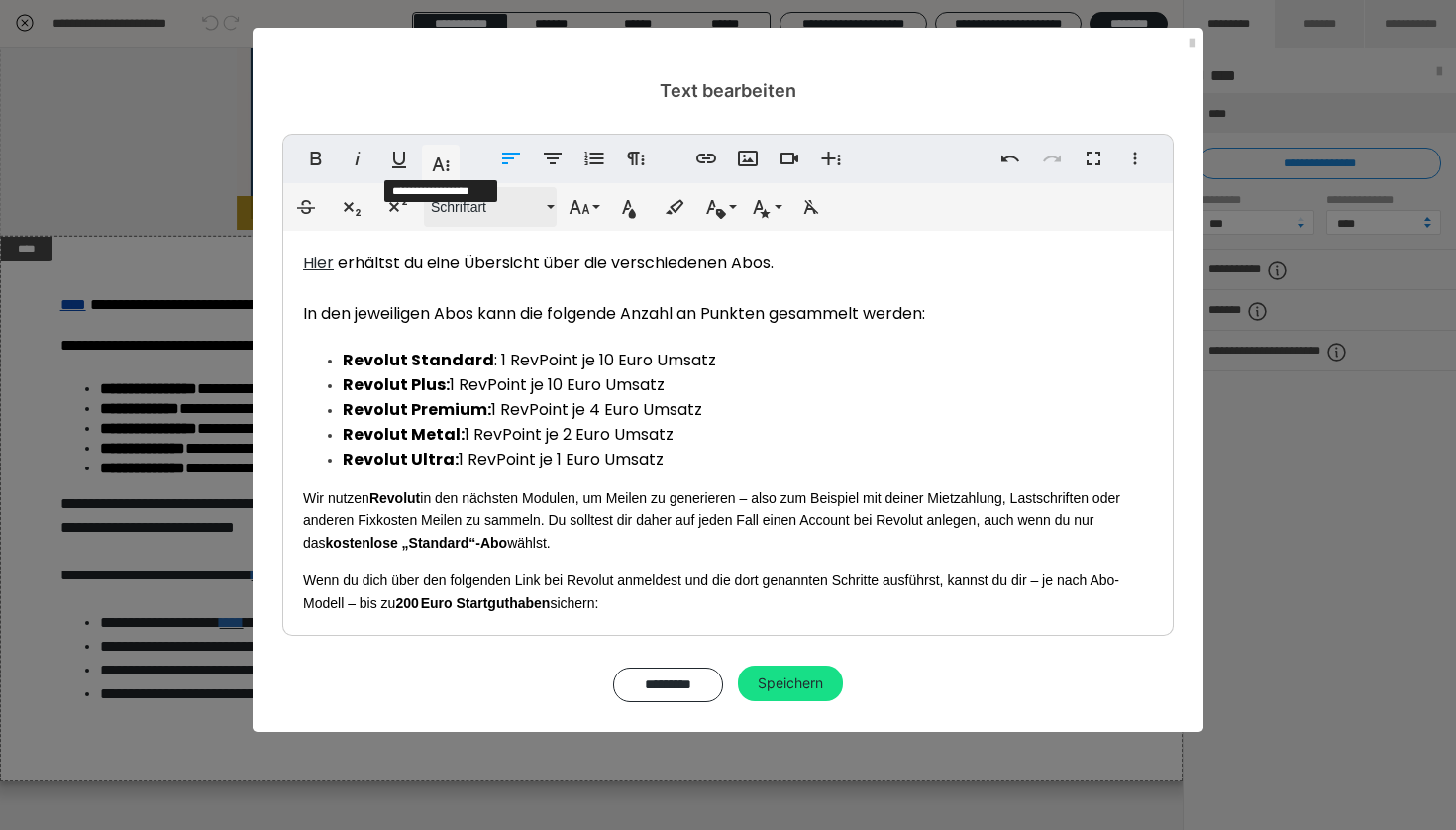 scroll, scrollTop: 138, scrollLeft: 0, axis: vertical 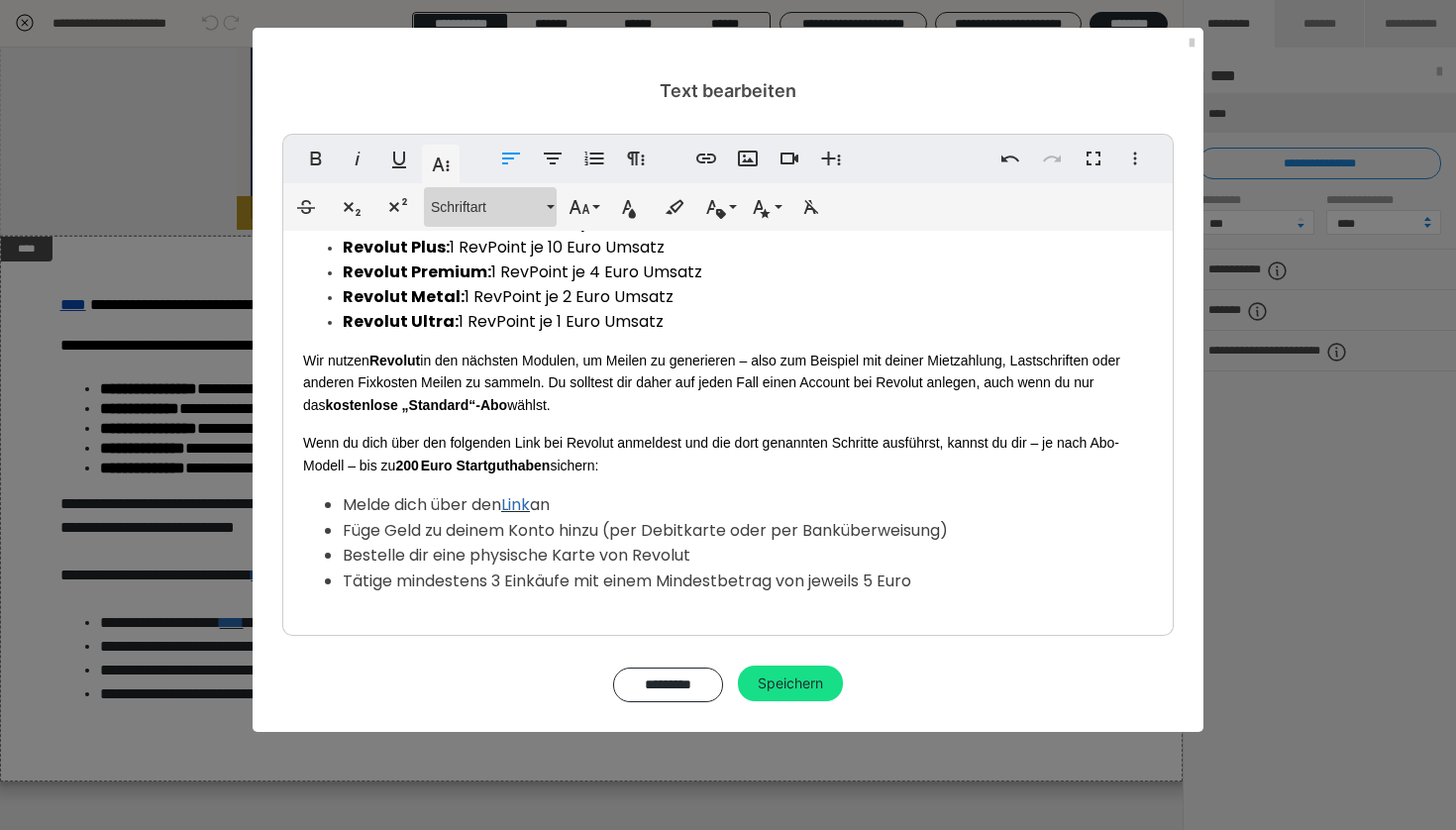 click on "Schriftart" at bounding box center (486, 207) 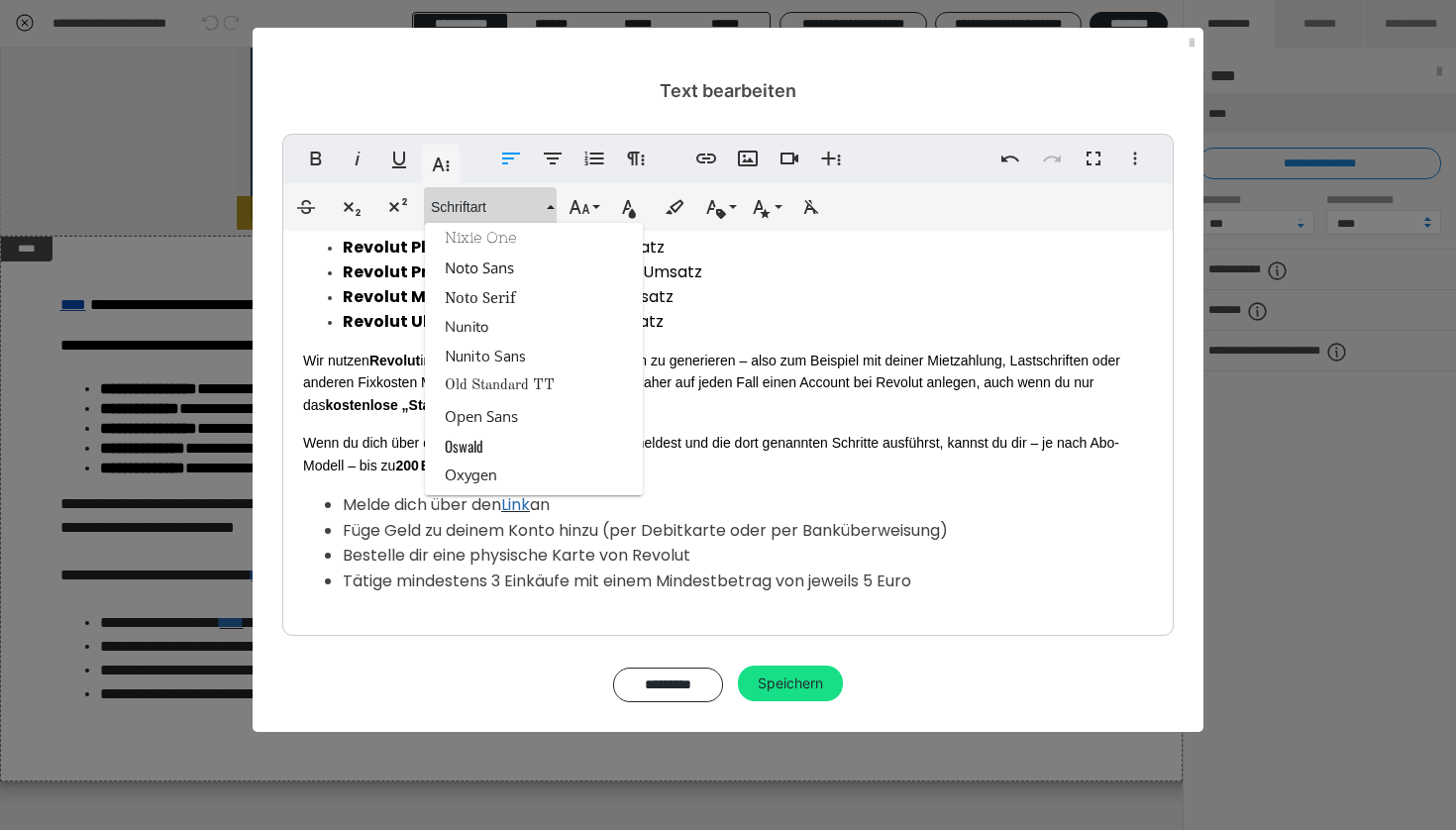 scroll, scrollTop: 2261, scrollLeft: 0, axis: vertical 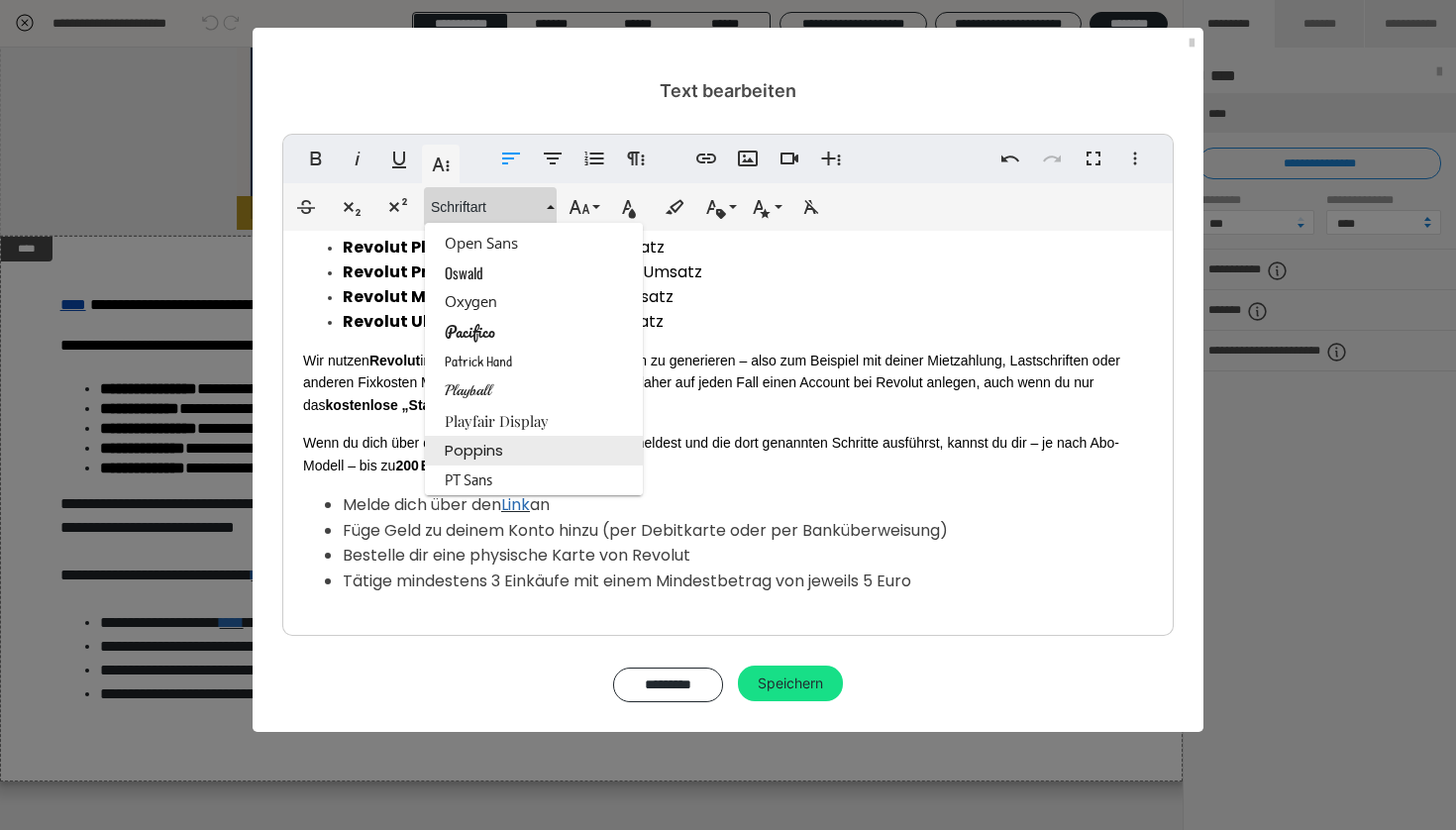 click on "Poppins" at bounding box center (534, 451) 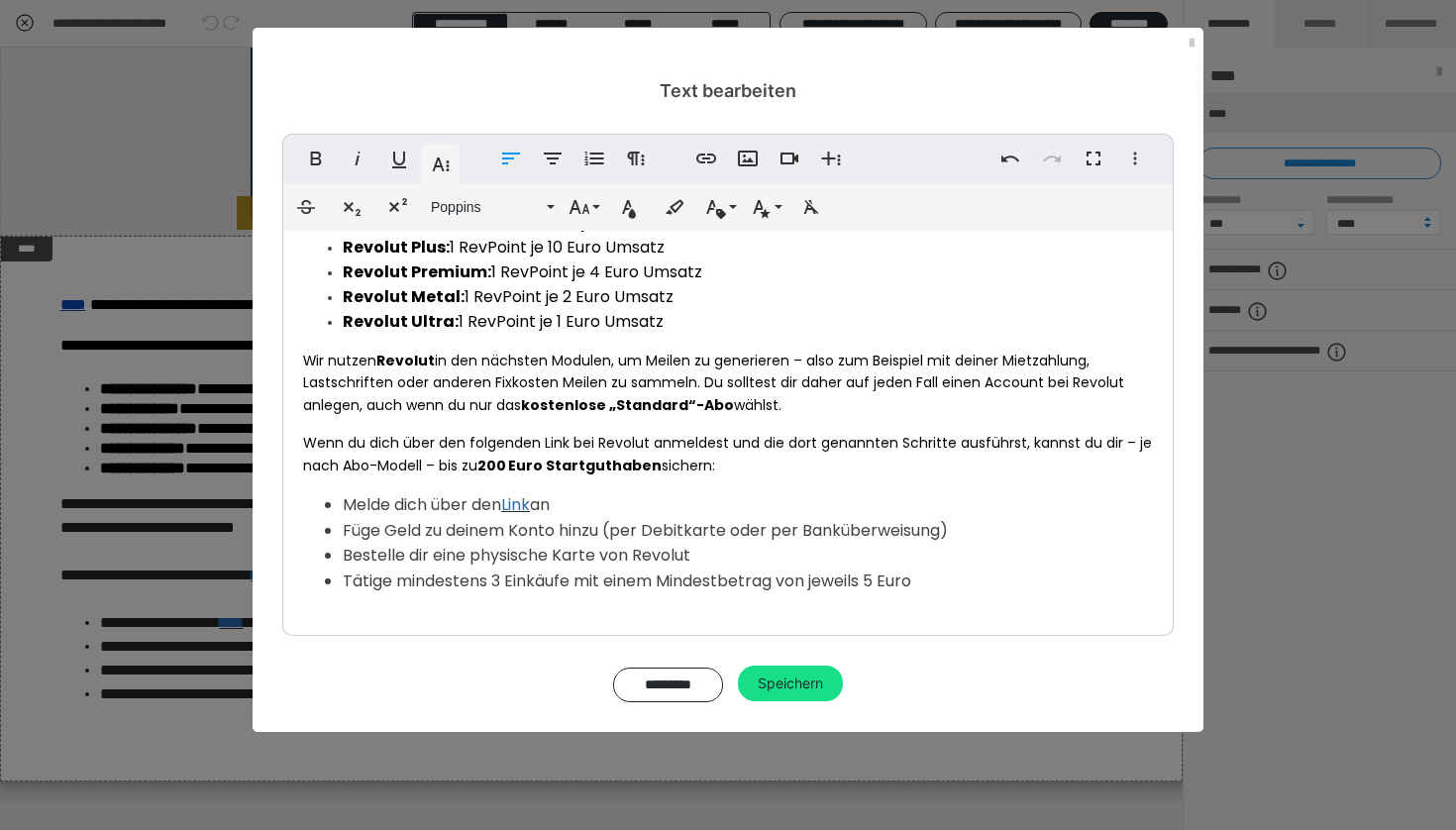 drag, startPoint x: 375, startPoint y: 373, endPoint x: 323, endPoint y: 368, distance: 52.239832 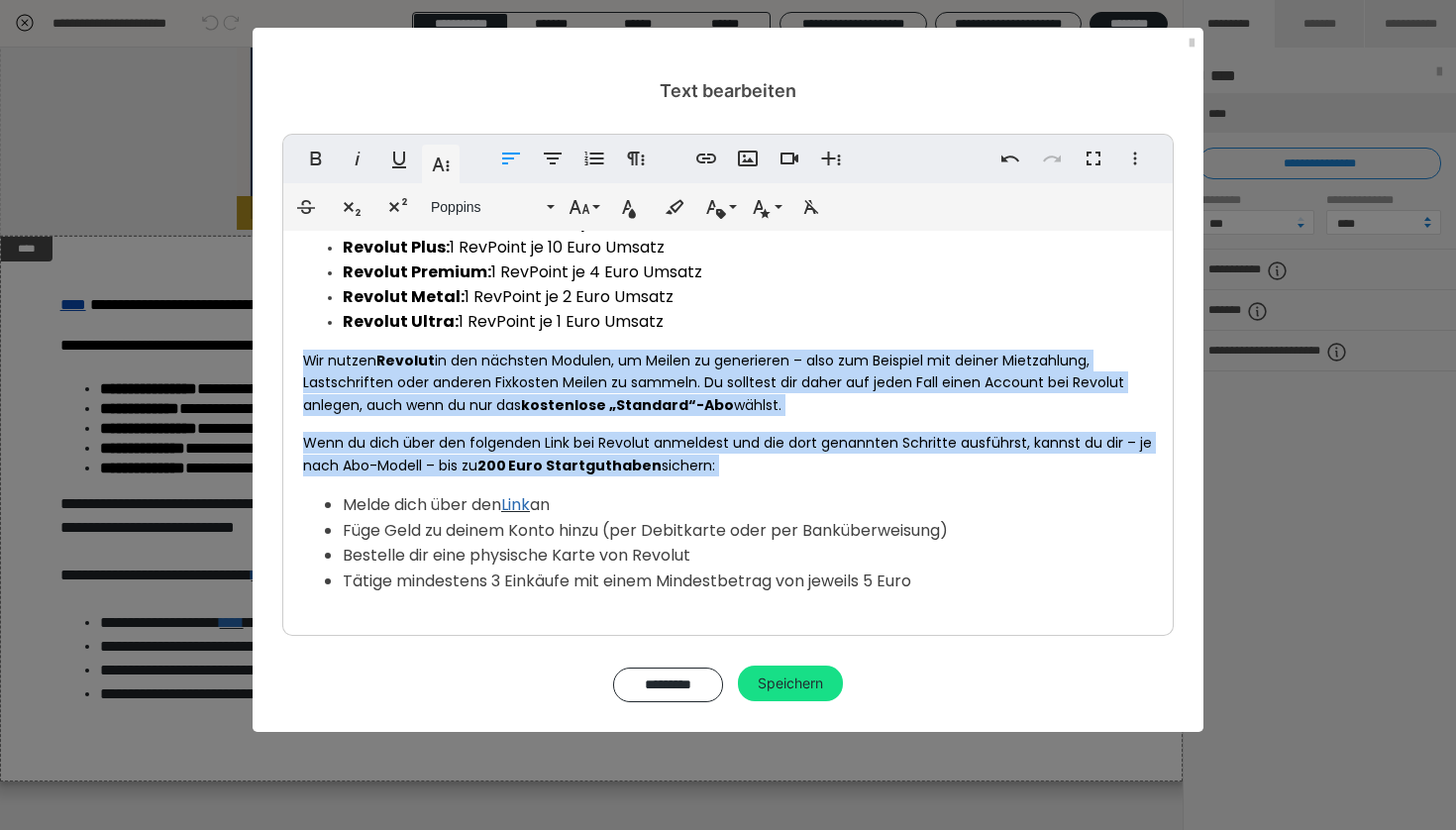 drag, startPoint x: 408, startPoint y: 383, endPoint x: 843, endPoint y: 487, distance: 447.25943 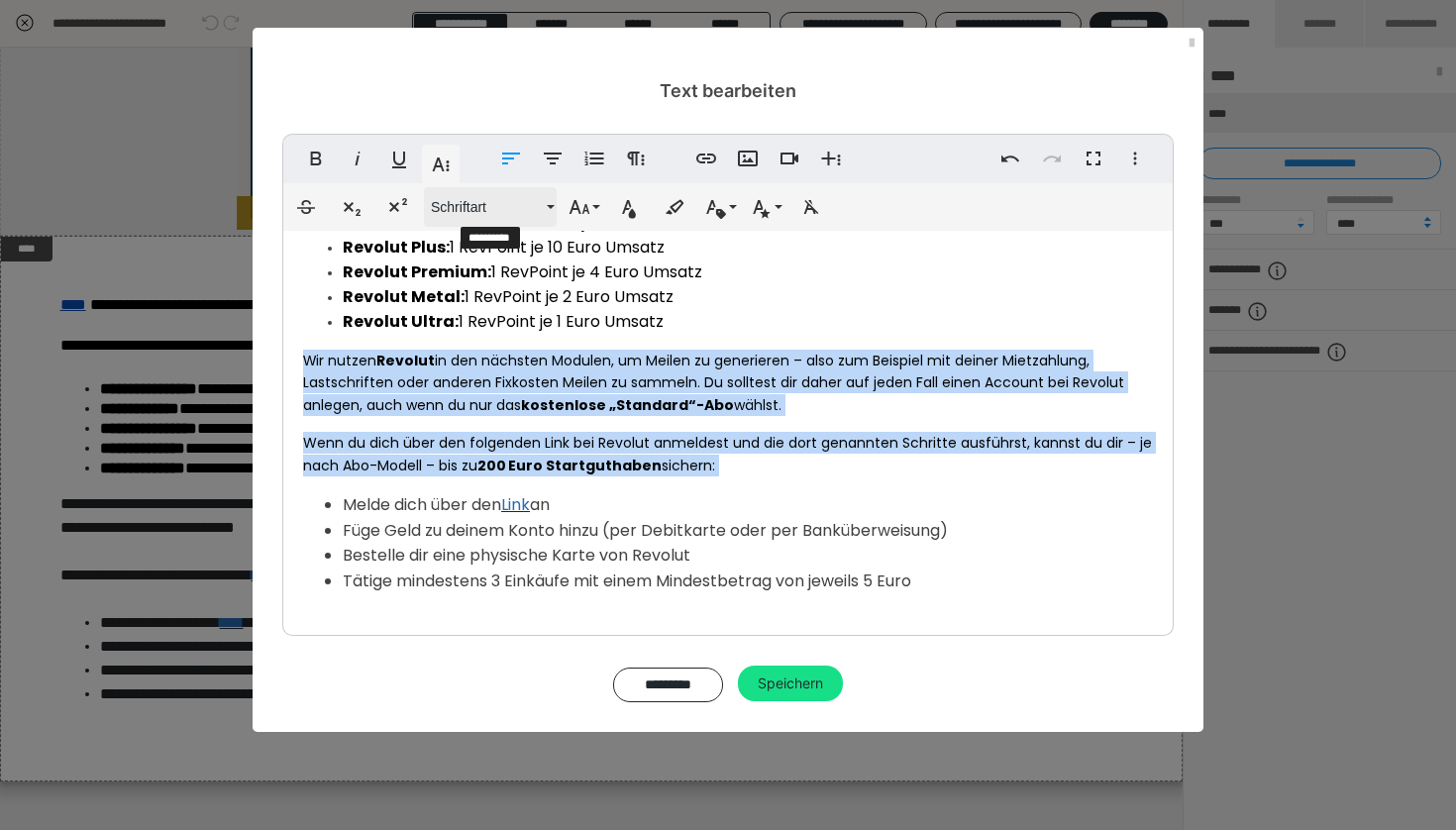 click on "Schriftart" at bounding box center (490, 207) 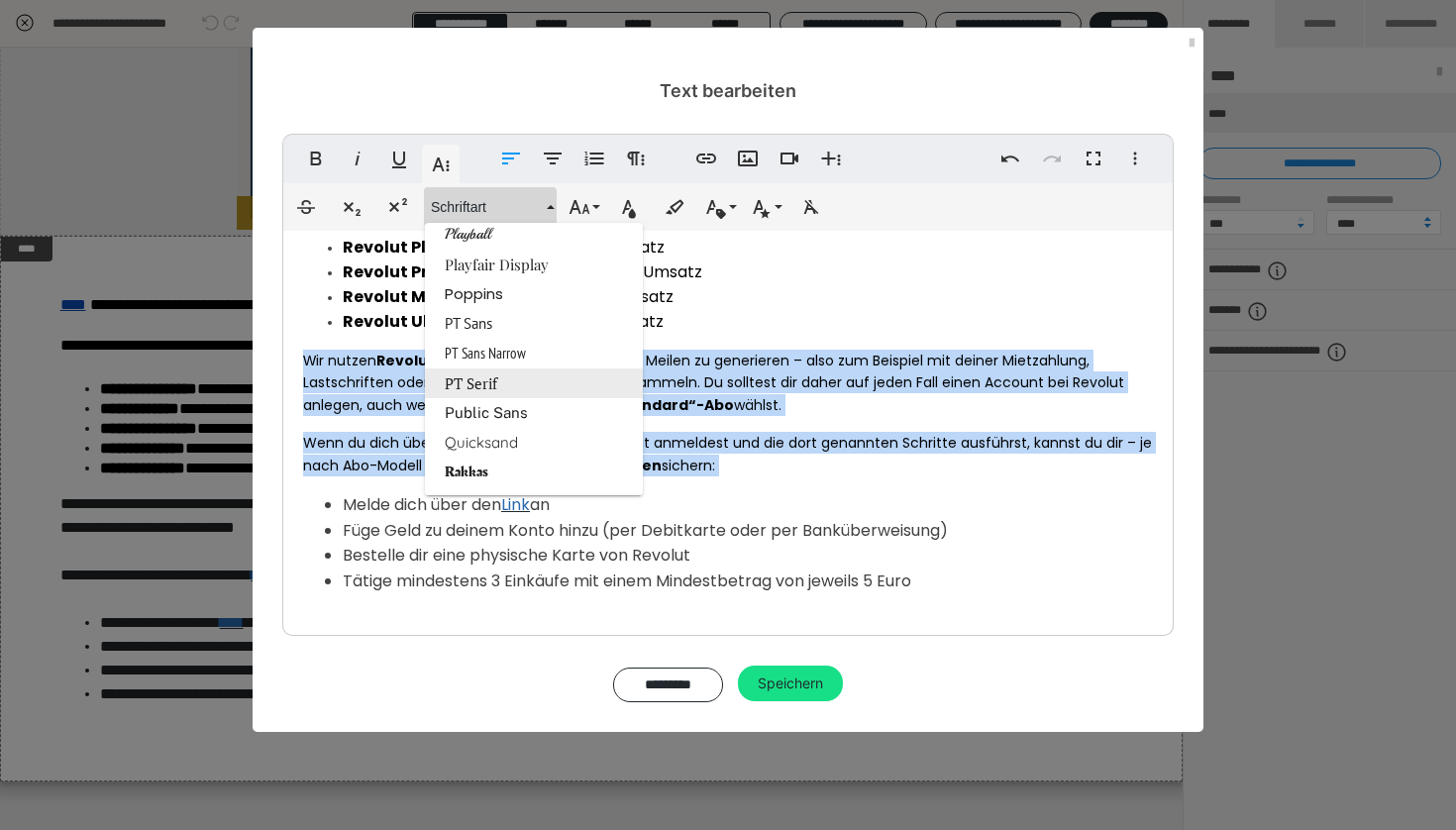 scroll, scrollTop: 2392, scrollLeft: 0, axis: vertical 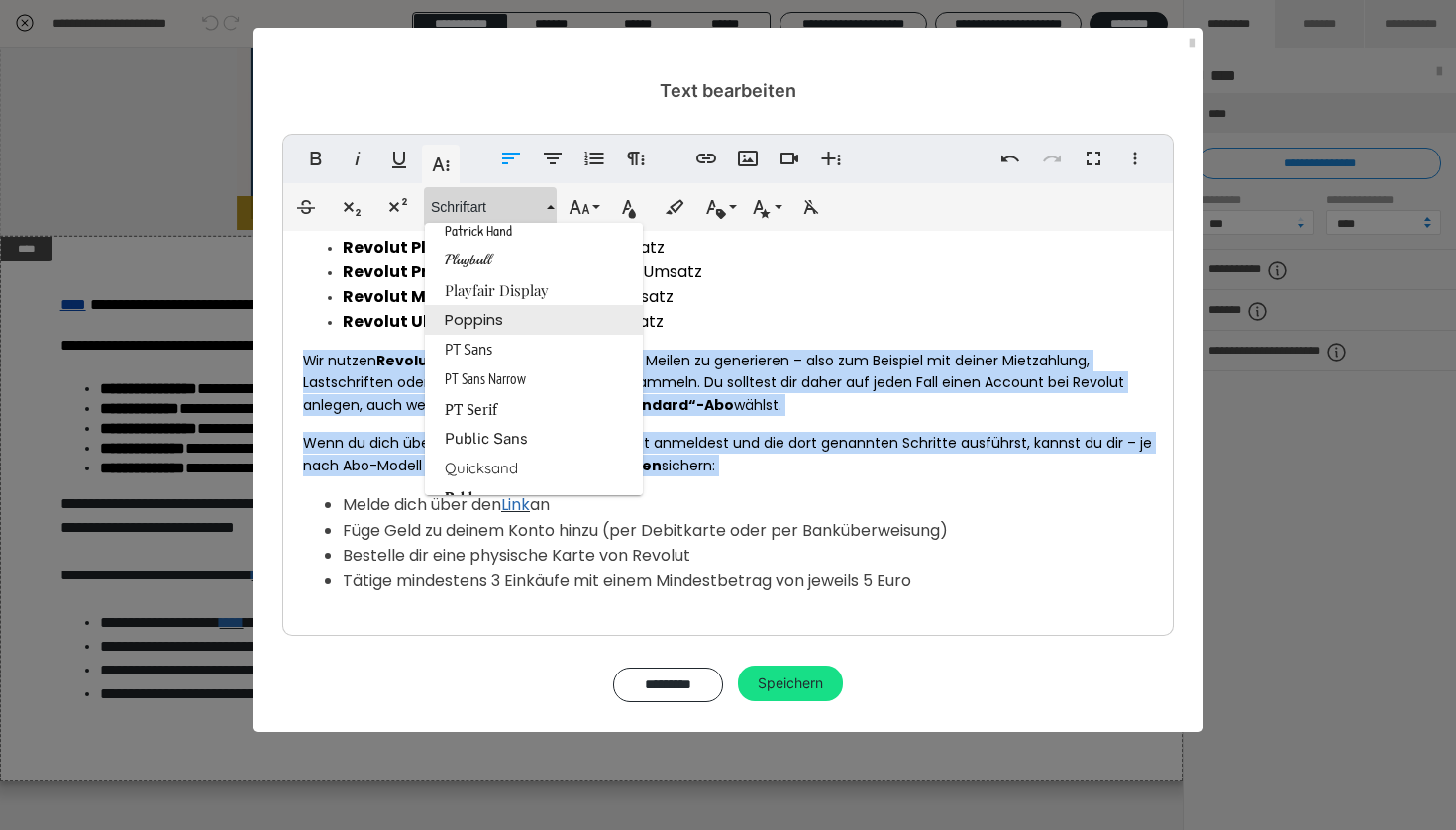 click on "Poppins" at bounding box center (534, 320) 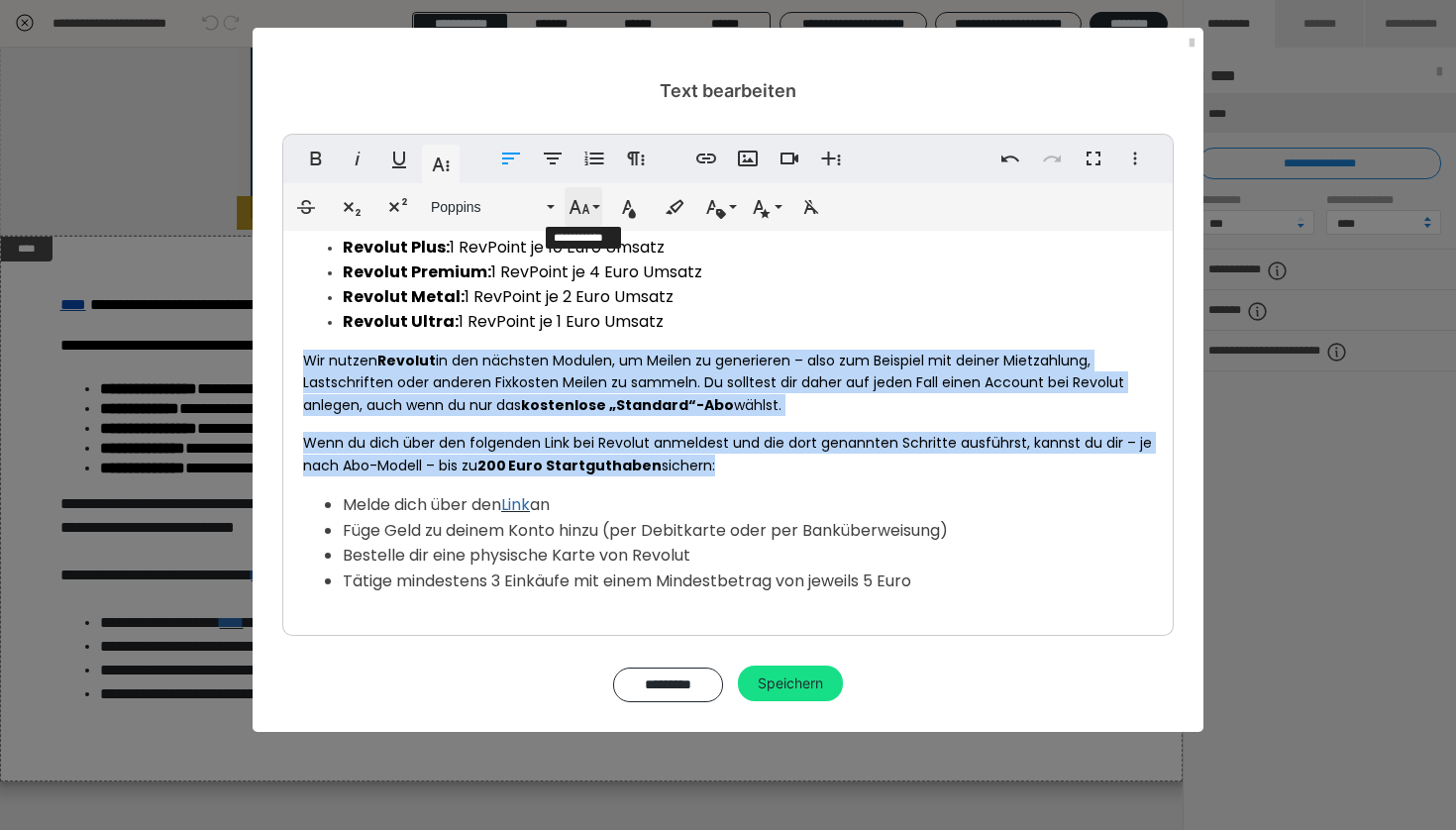 click 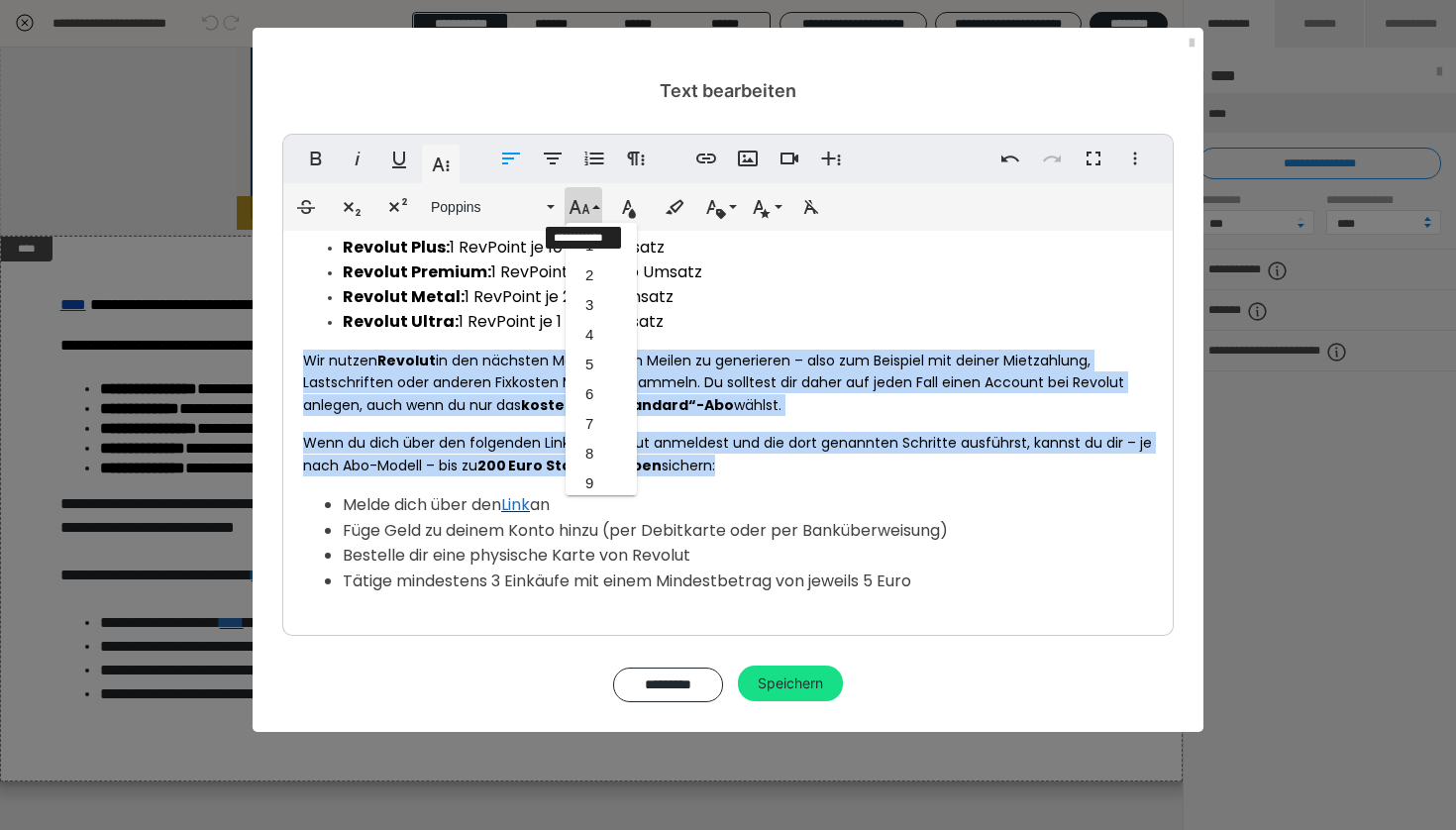 scroll, scrollTop: 409, scrollLeft: 0, axis: vertical 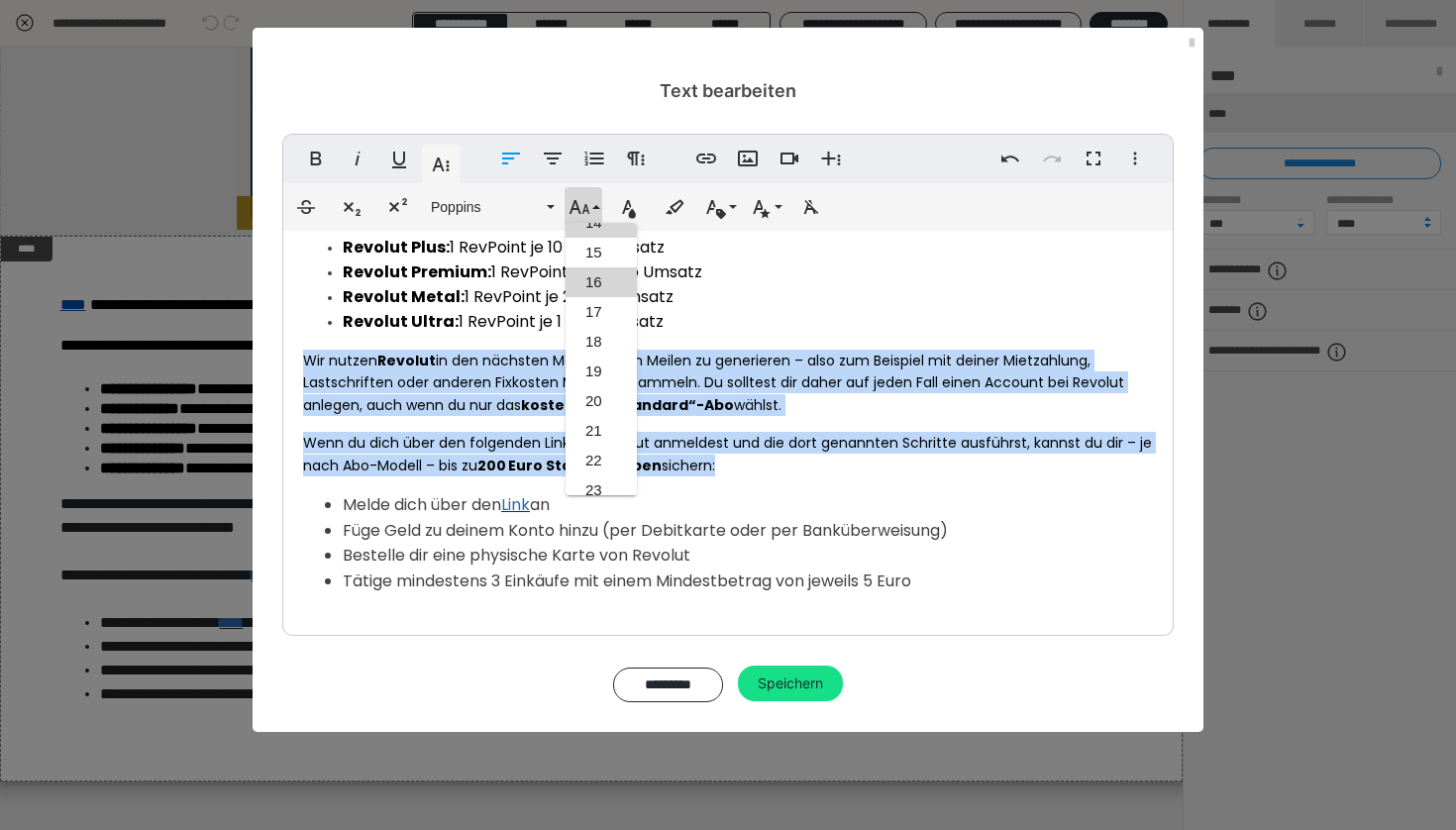click on "16" at bounding box center [601, 282] 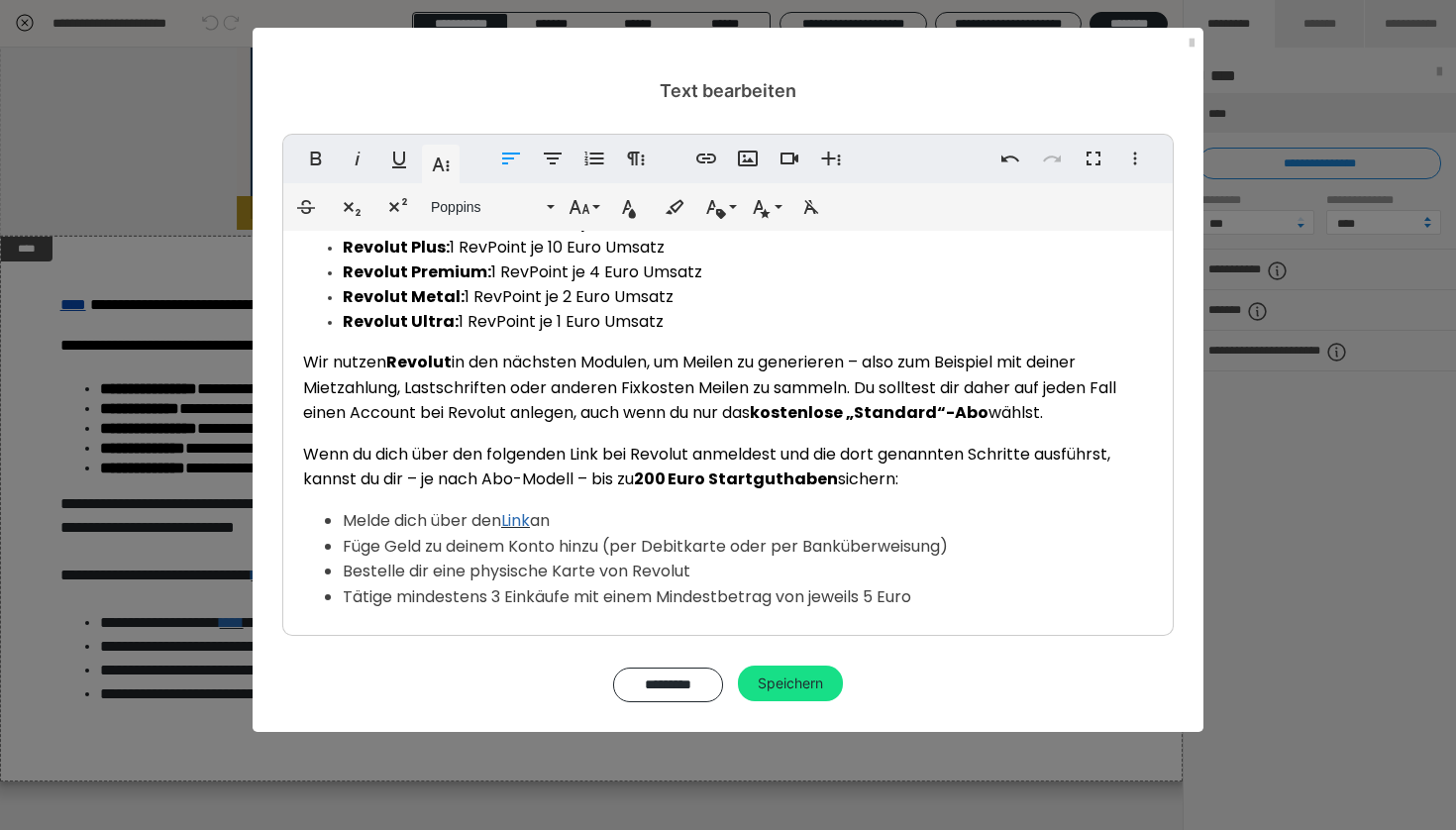 click on "Füge Geld zu deinem Konto hinzu (per Debitkarte oder per Banküberweisung)" at bounding box center [748, 547] 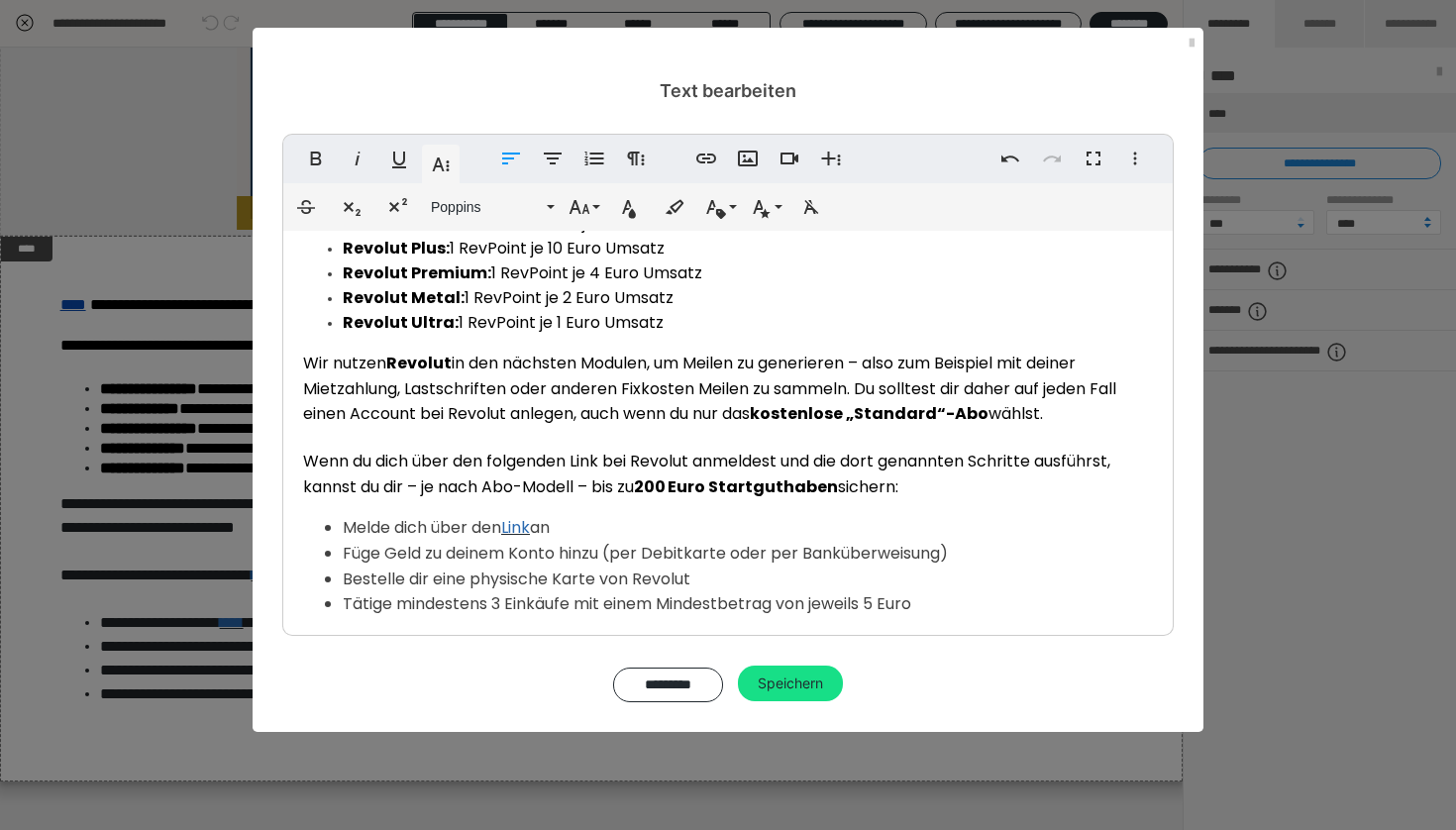 click on "Wir nutzen  Revolut  in den nächsten Modulen, um Meilen zu generieren – also zum Beispiel mit deiner Mietzahlung, Lastschriften oder anderen Fixkosten Meilen zu sammeln. Du solltest dir daher auf jeden Fall einen Account bei Revolut anlegen, auch wenn du nur das  kostenlose „Standard“-Abo  wählst. Wenn du dich über den folgenden Link bei Revolut anmeldest und die dort genannten Schritte ausführst, kannst du dir – je nach Abo-Modell – bis zu  200 Euro Startguthaben  sichern:" at bounding box center (728, 425) 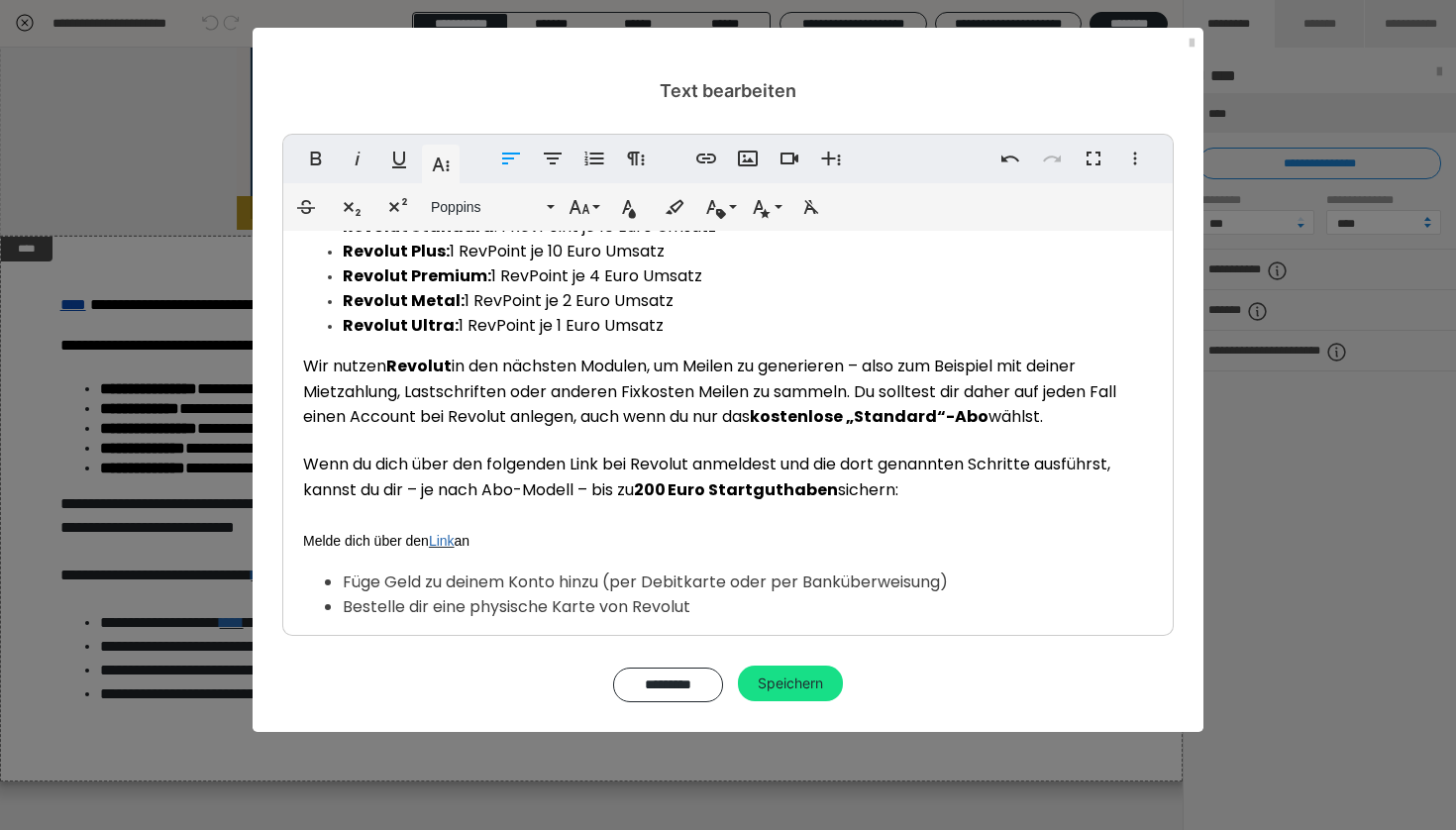 click on "Wir nutzen  Revolut  in den nächsten Modulen, um Meilen zu generieren – also zum Beispiel mit deiner Mietzahlung, Lastschriften oder anderen Fixkosten Meilen zu sammeln. Du solltest dir daher auf jeden Fall einen Account bei Revolut anlegen, auch wenn du nur das  kostenlose „Standard“-Abo  wählst. Wenn du dich über den folgenden Link bei Revolut anmeldest und die dort genannten Schritte ausführst, kannst du dir – je nach Abo-Modell – bis zu  200 Euro Startguthaben  sichern: ​ ​ Melde dich über den  Link  an" at bounding box center [728, 454] 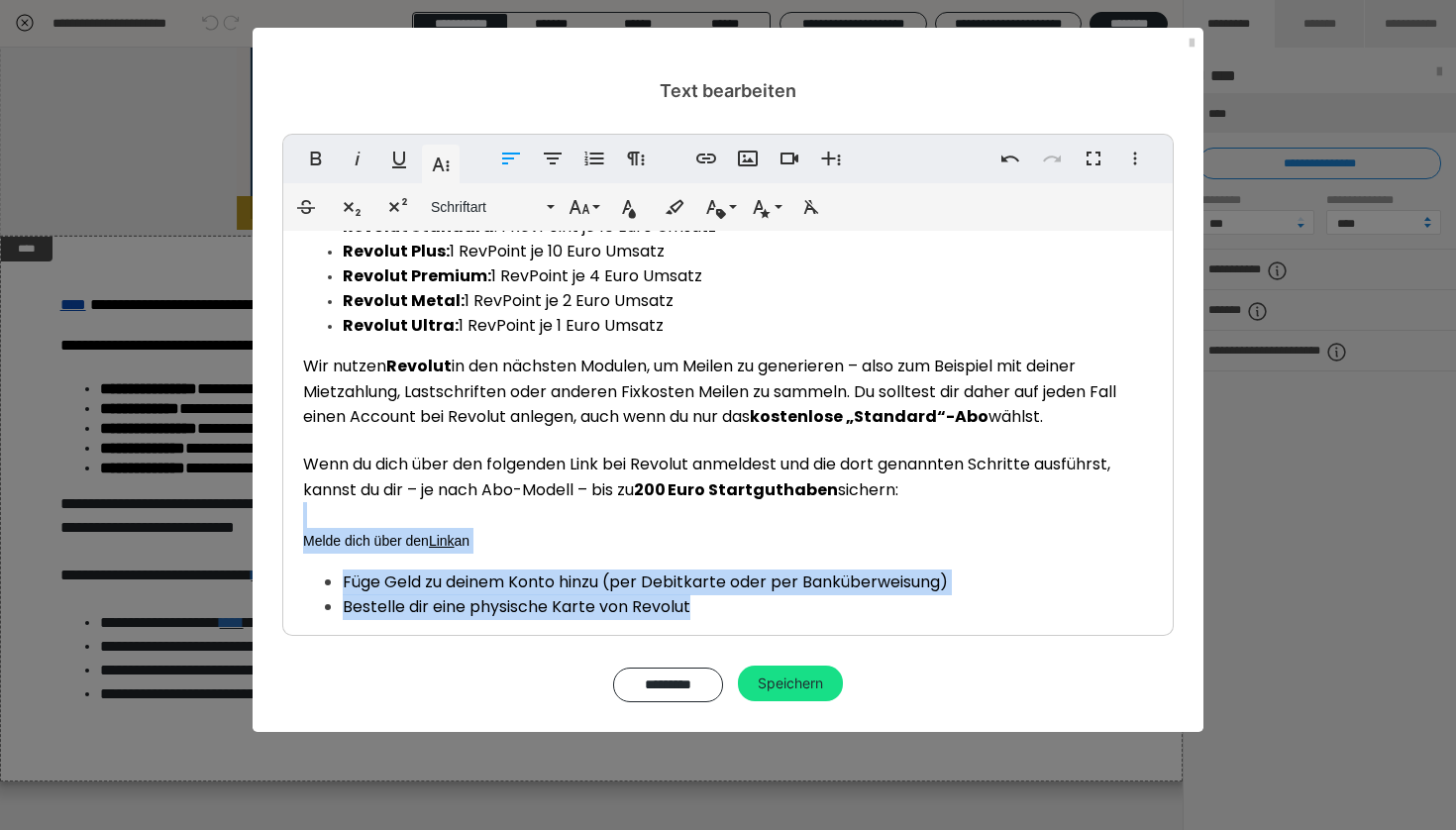 drag, startPoint x: 310, startPoint y: 511, endPoint x: 1044, endPoint y: 596, distance: 738.9053 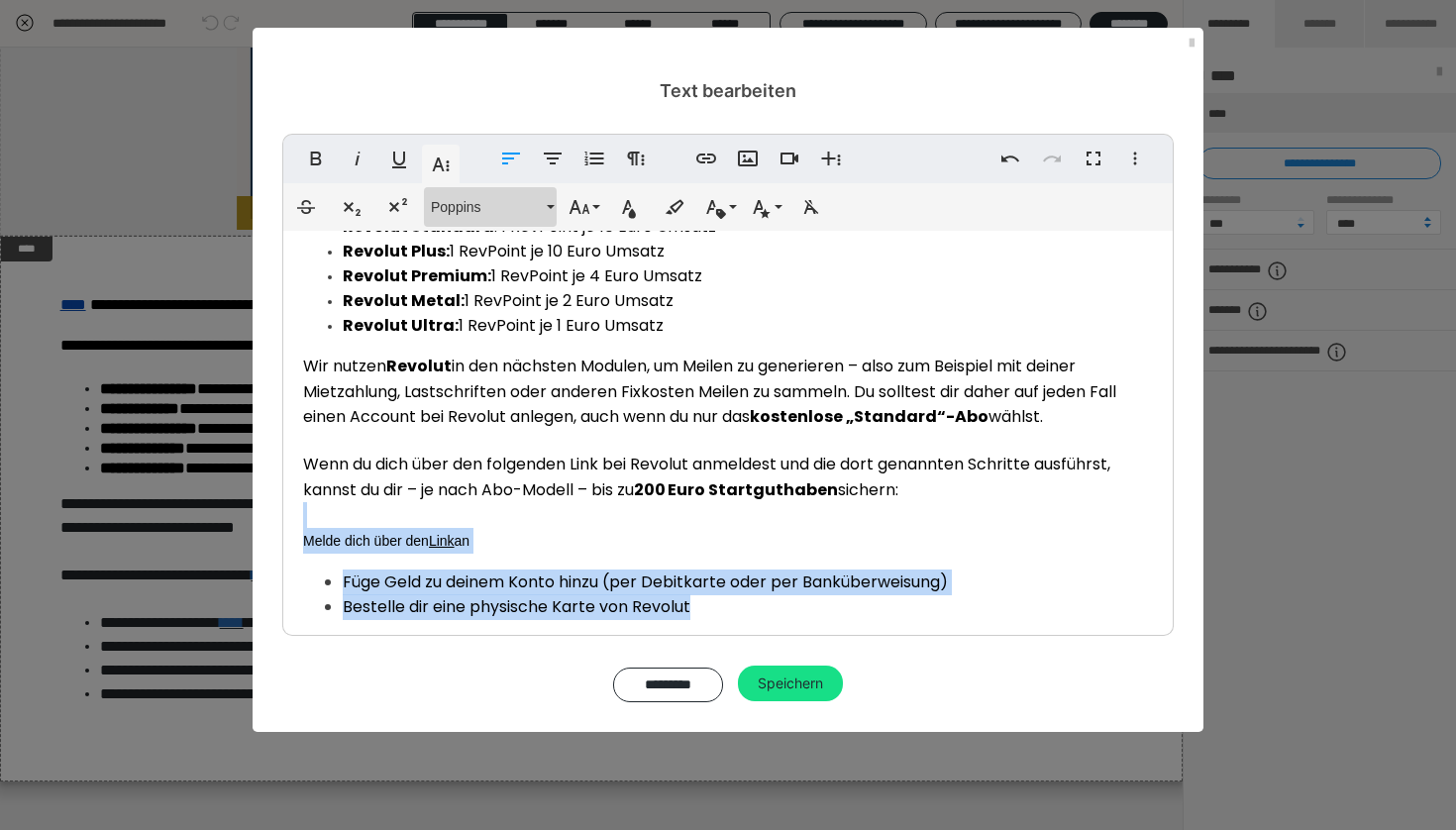 click on "Poppins" at bounding box center [486, 207] 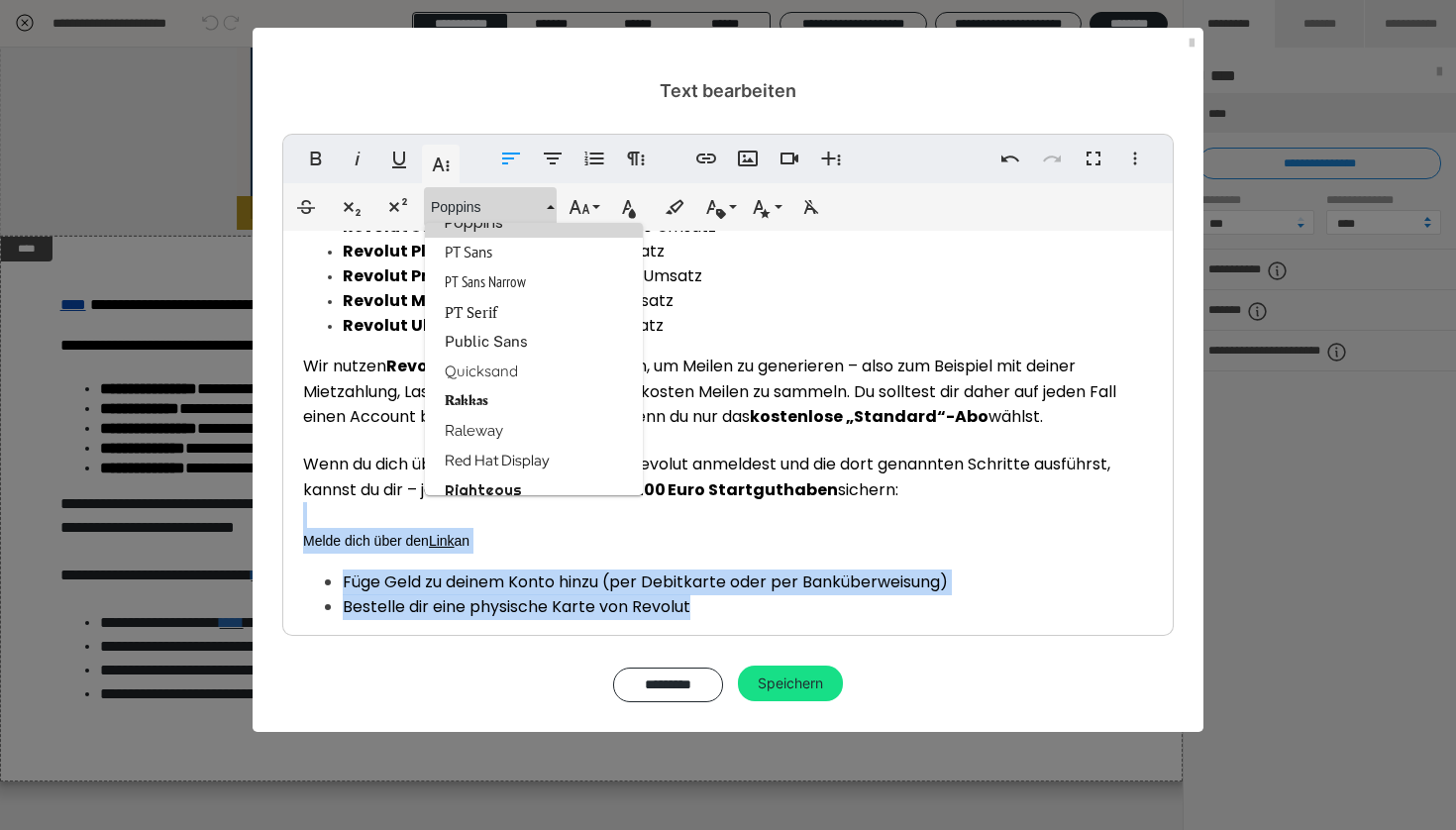 click on "Poppins" at bounding box center (534, 223) 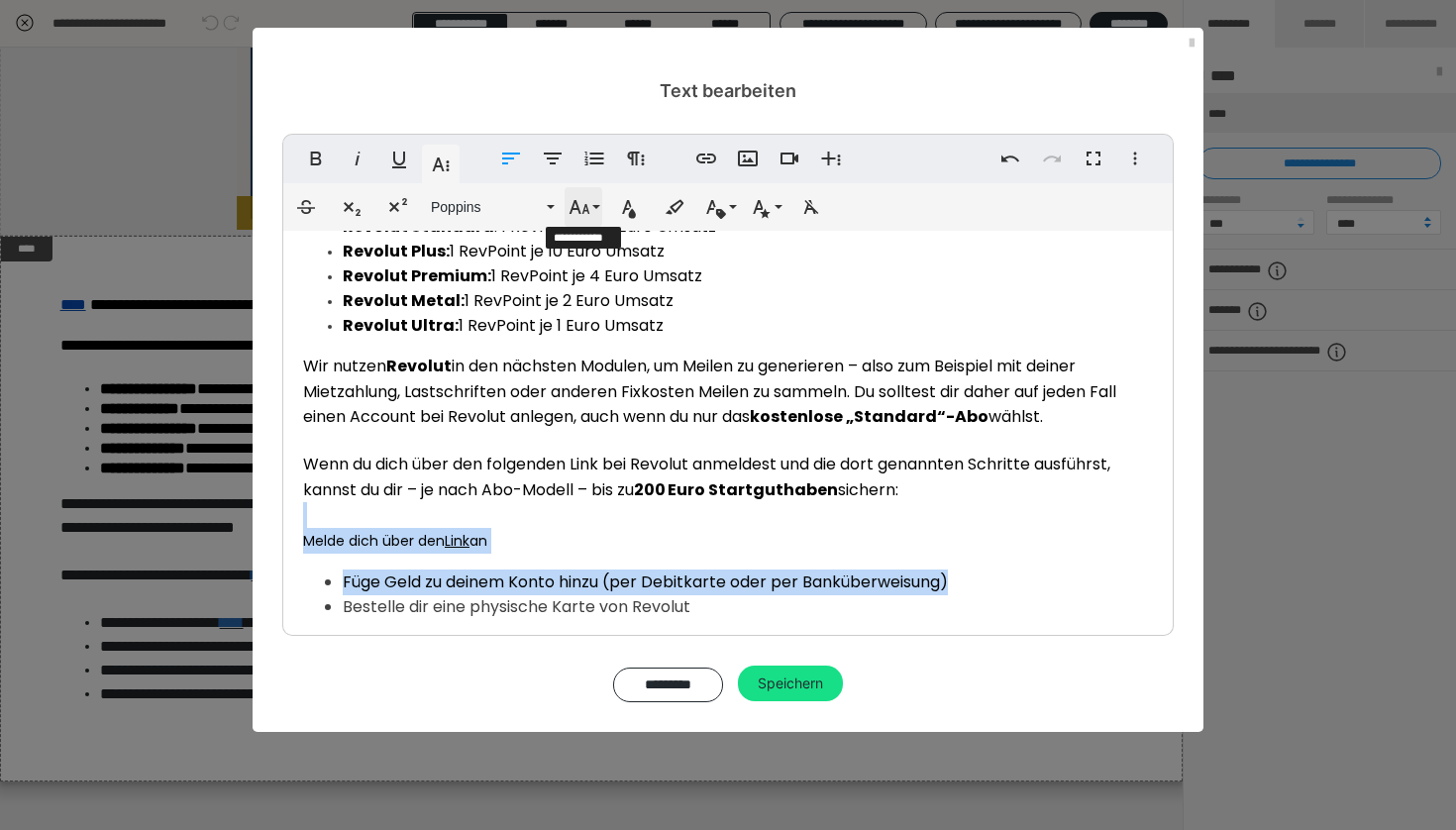 click on "Schriftgröße" at bounding box center [583, 207] 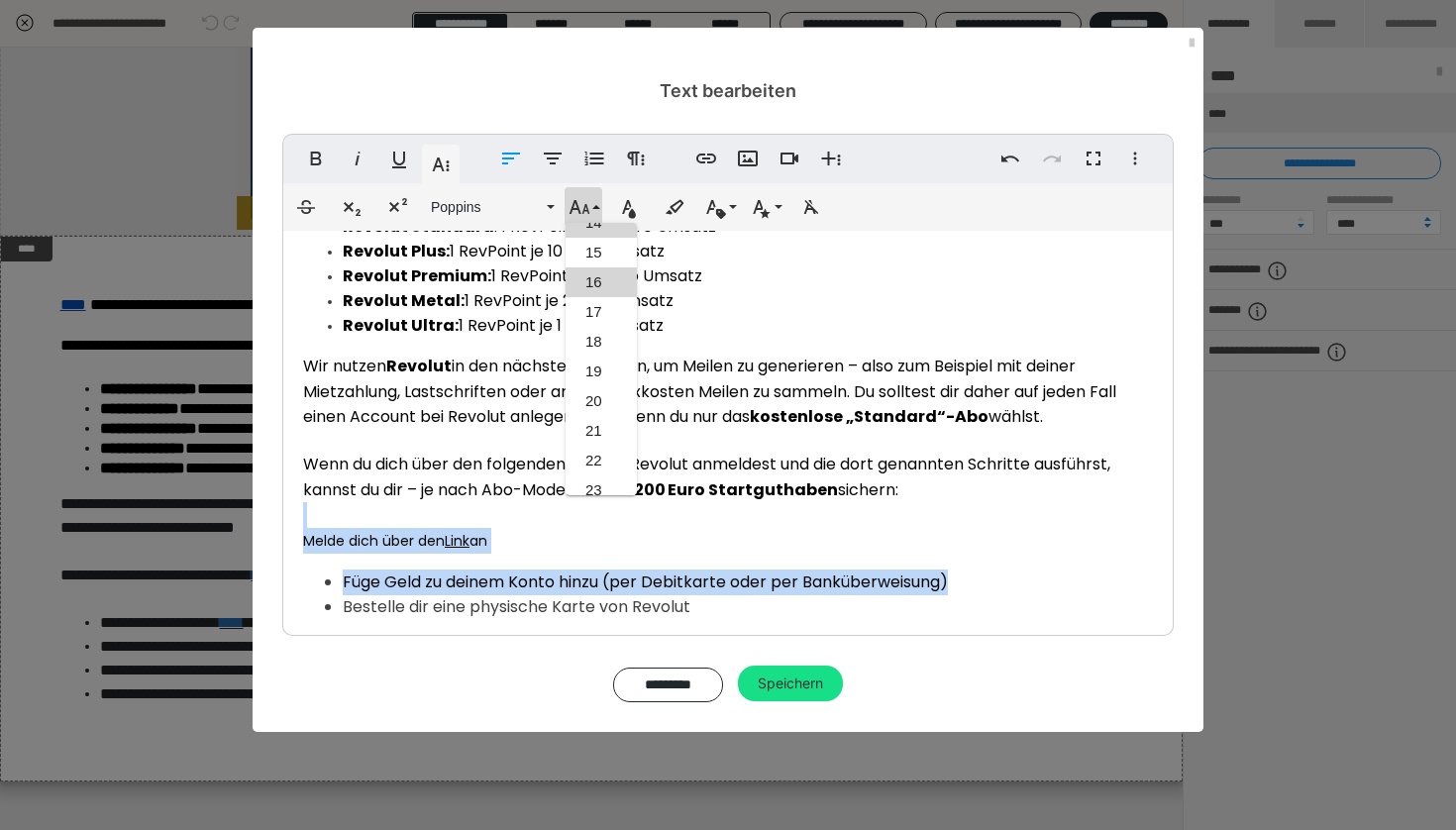 click on "16" at bounding box center [601, 282] 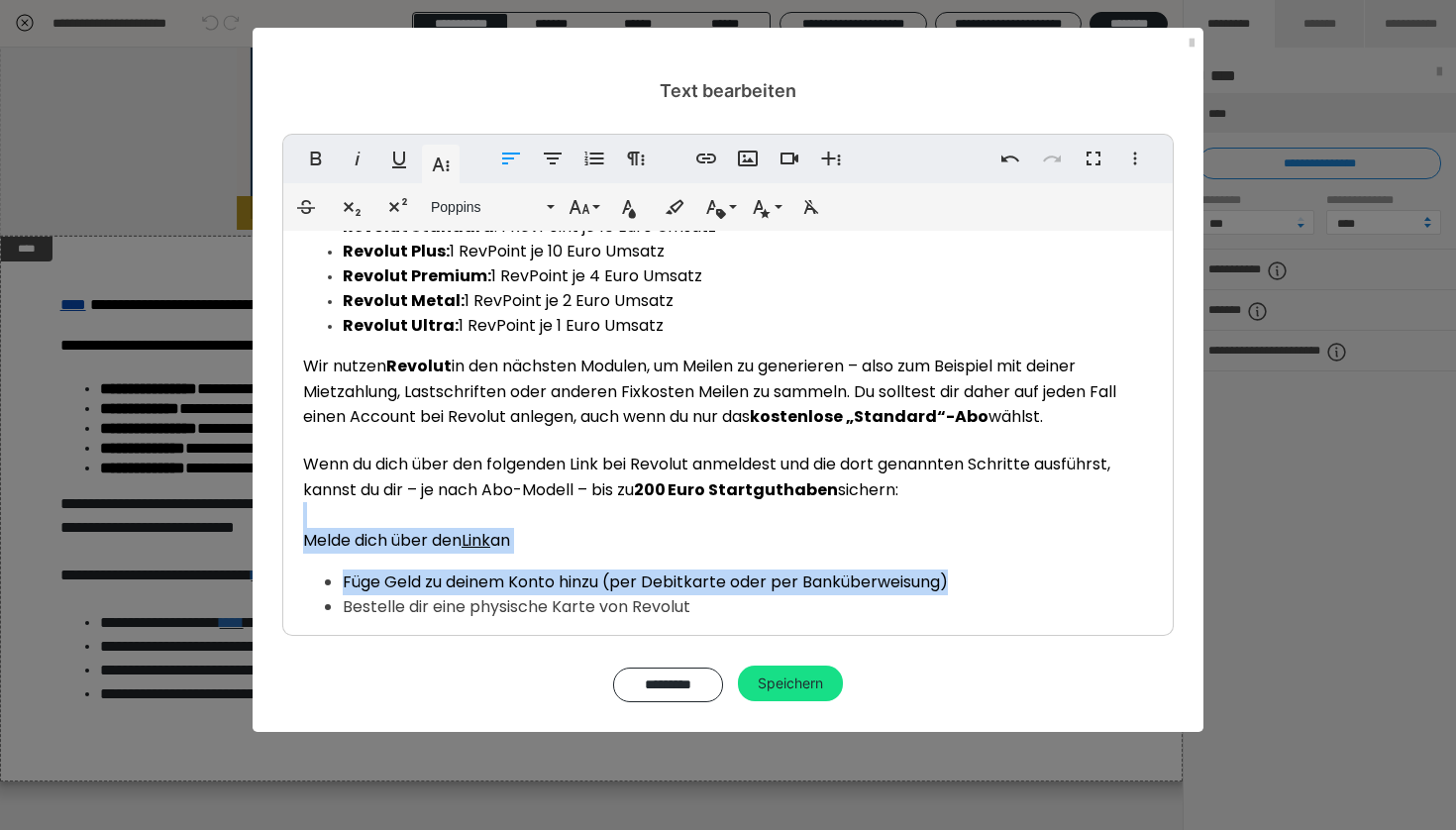 click on "Füge Geld zu deinem Konto hinzu (per Debitkarte oder per Banküberweisung)" at bounding box center (748, 582) 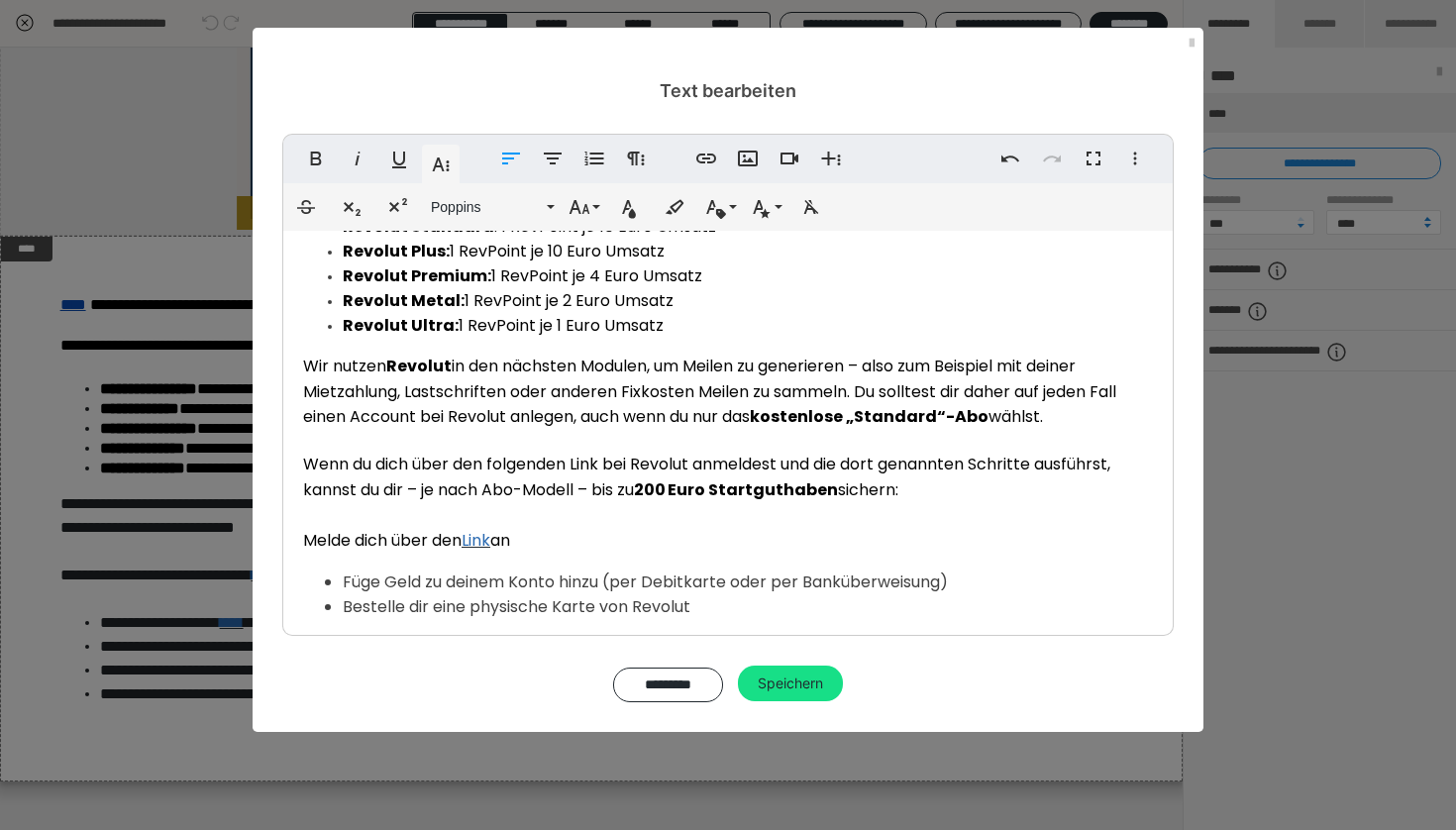 click on "​ ​Melde dich über den  Link  an" at bounding box center (406, 540) 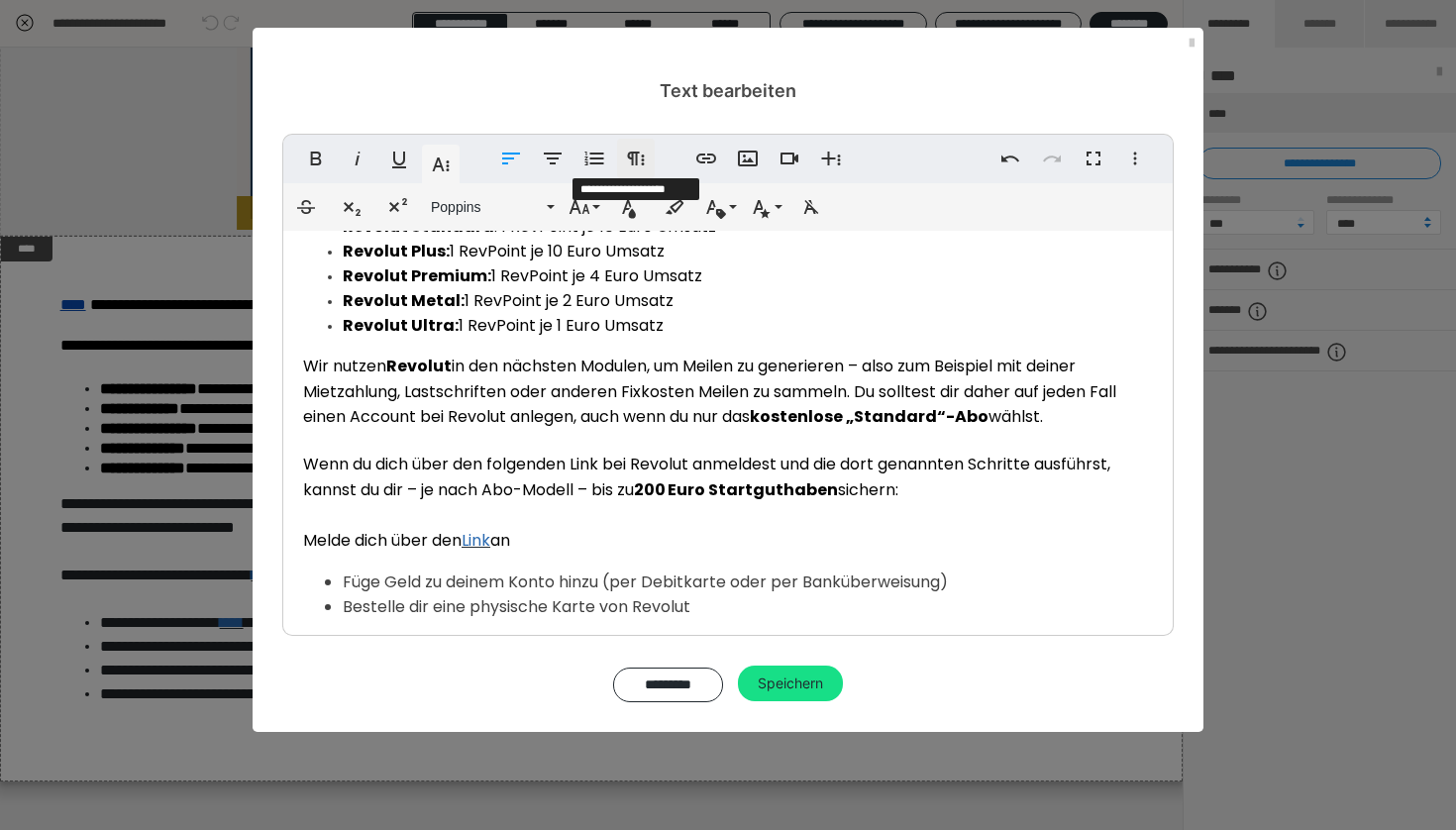 click 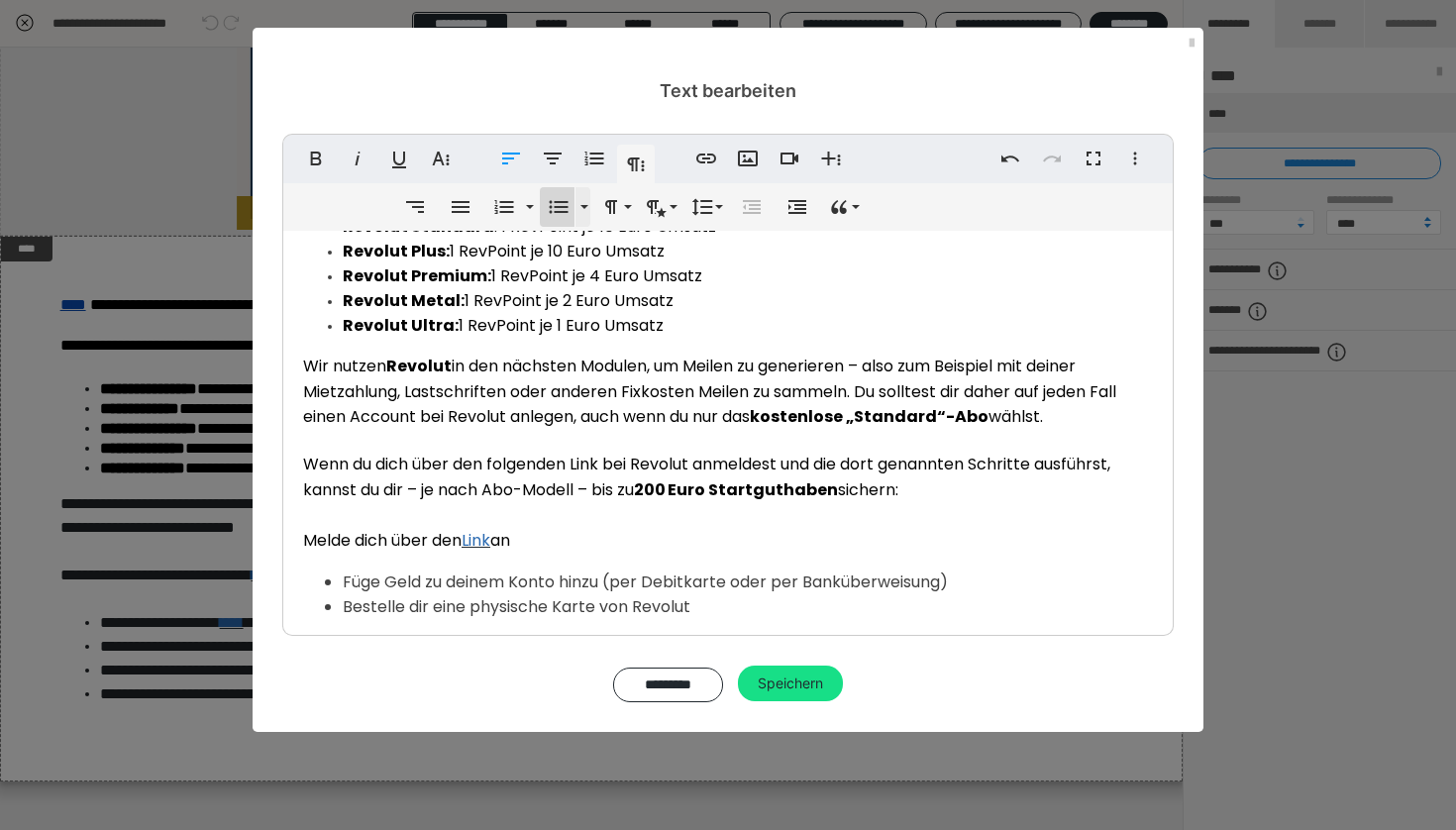 click 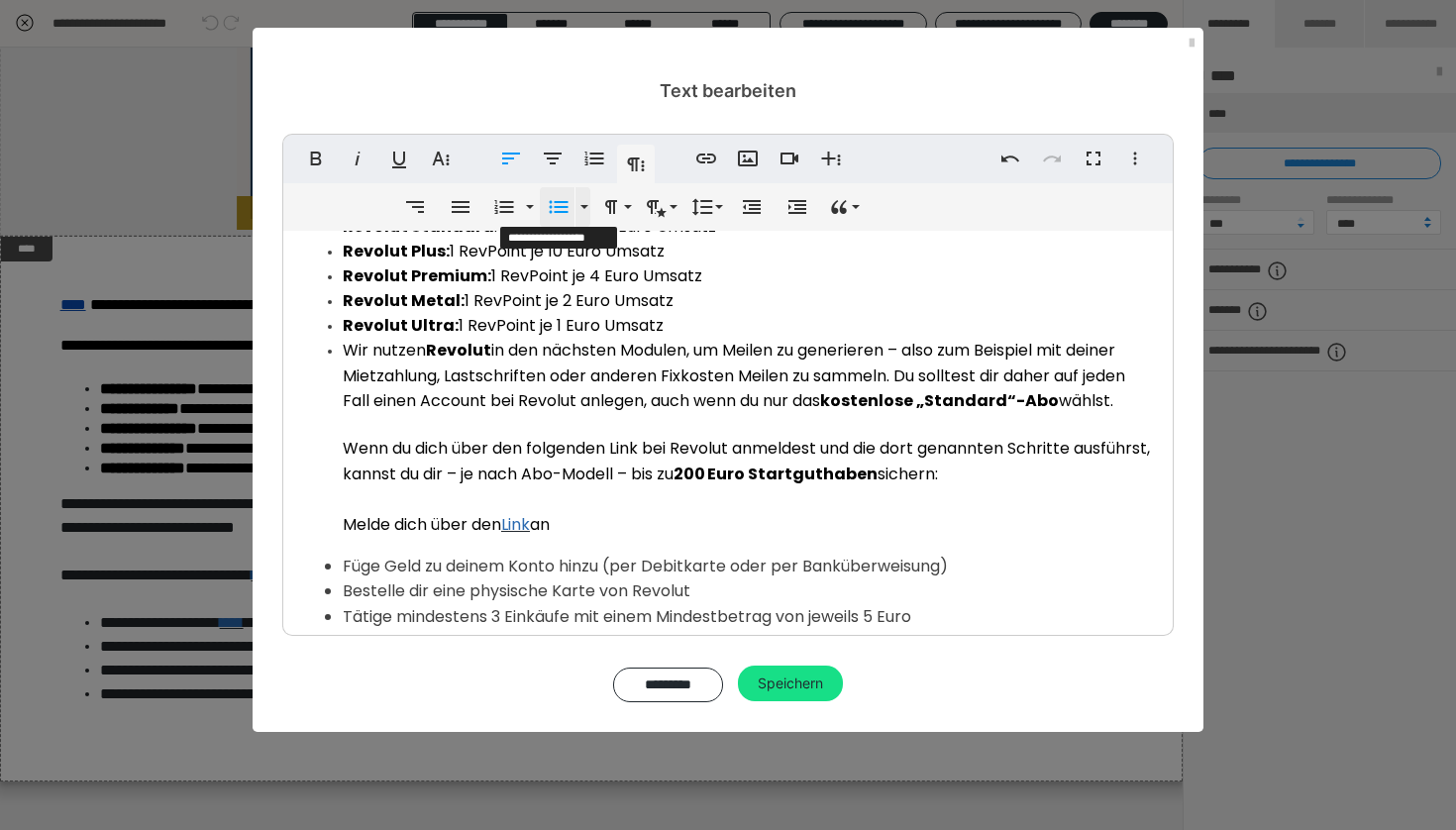 click 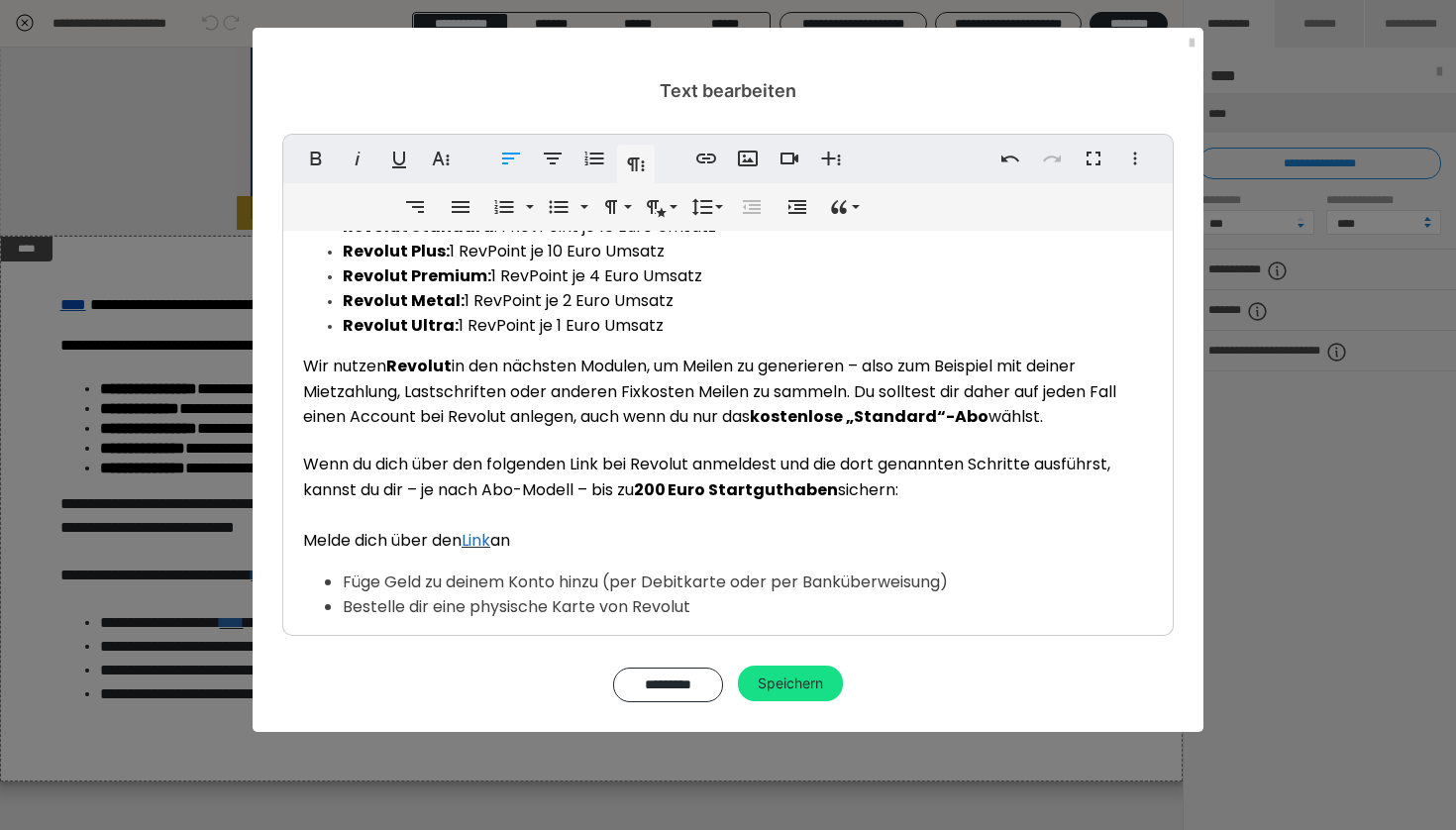 click on "Wir nutzen  Revolut  in den nächsten Modulen, um Meilen zu generieren – also zum Beispiel mit deiner Mietzahlung, Lastschriften oder anderen Fixkosten Meilen zu sammeln. Du solltest dir daher auf jeden Fall einen Account bei Revolut anlegen, auch wenn du nur das  kostenlose „Standard“-Abo  wählst. Wenn du dich über den folgenden Link bei Revolut anmeldest und die dort genannten Schritte ausführst, kannst du dir – je nach Abo-Modell – bis zu  200 Euro Startguthaben  sichern: ​ ​Melde dich über den  Link  an" at bounding box center [728, 454] 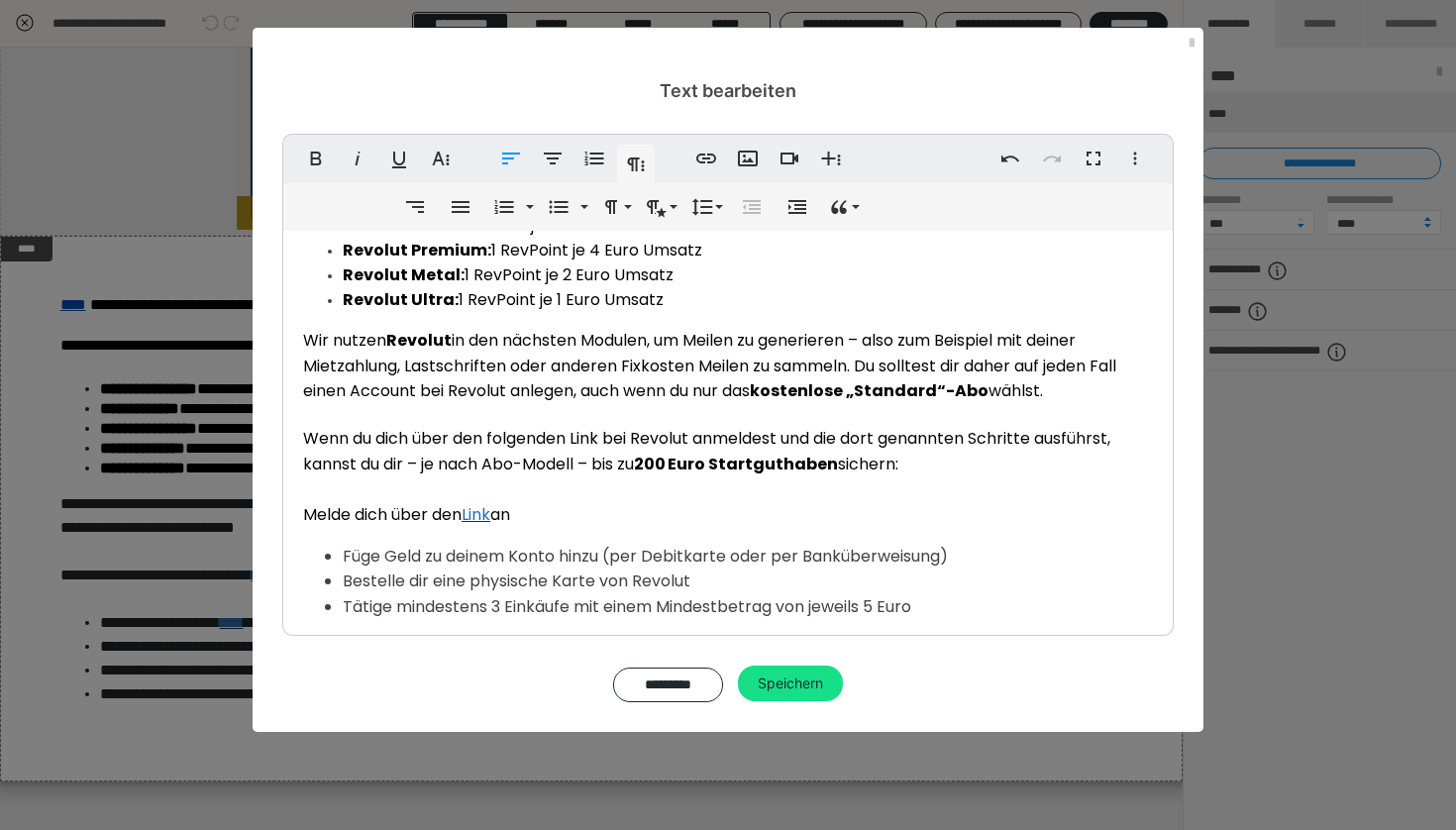 scroll, scrollTop: 183, scrollLeft: 0, axis: vertical 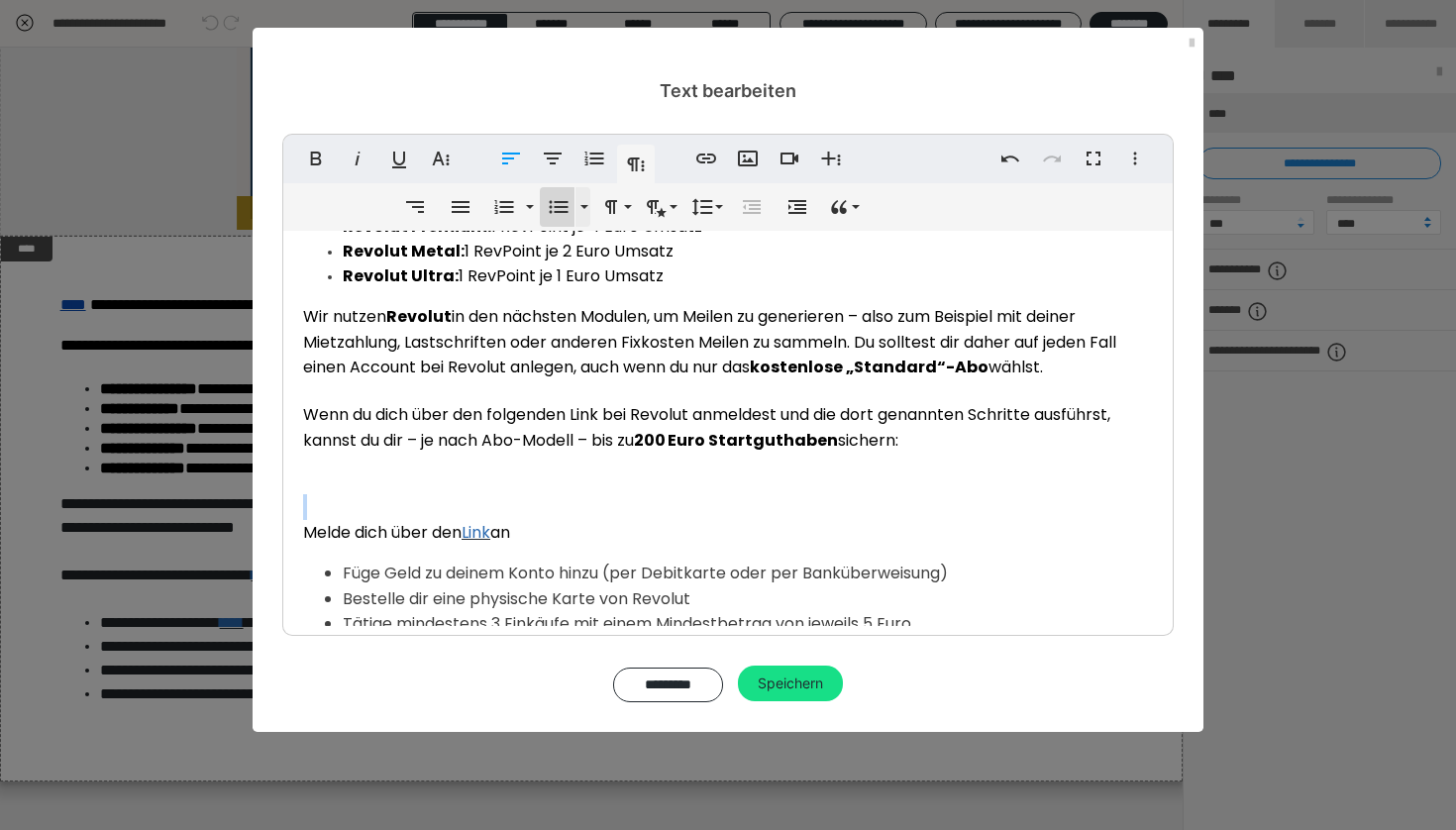 click 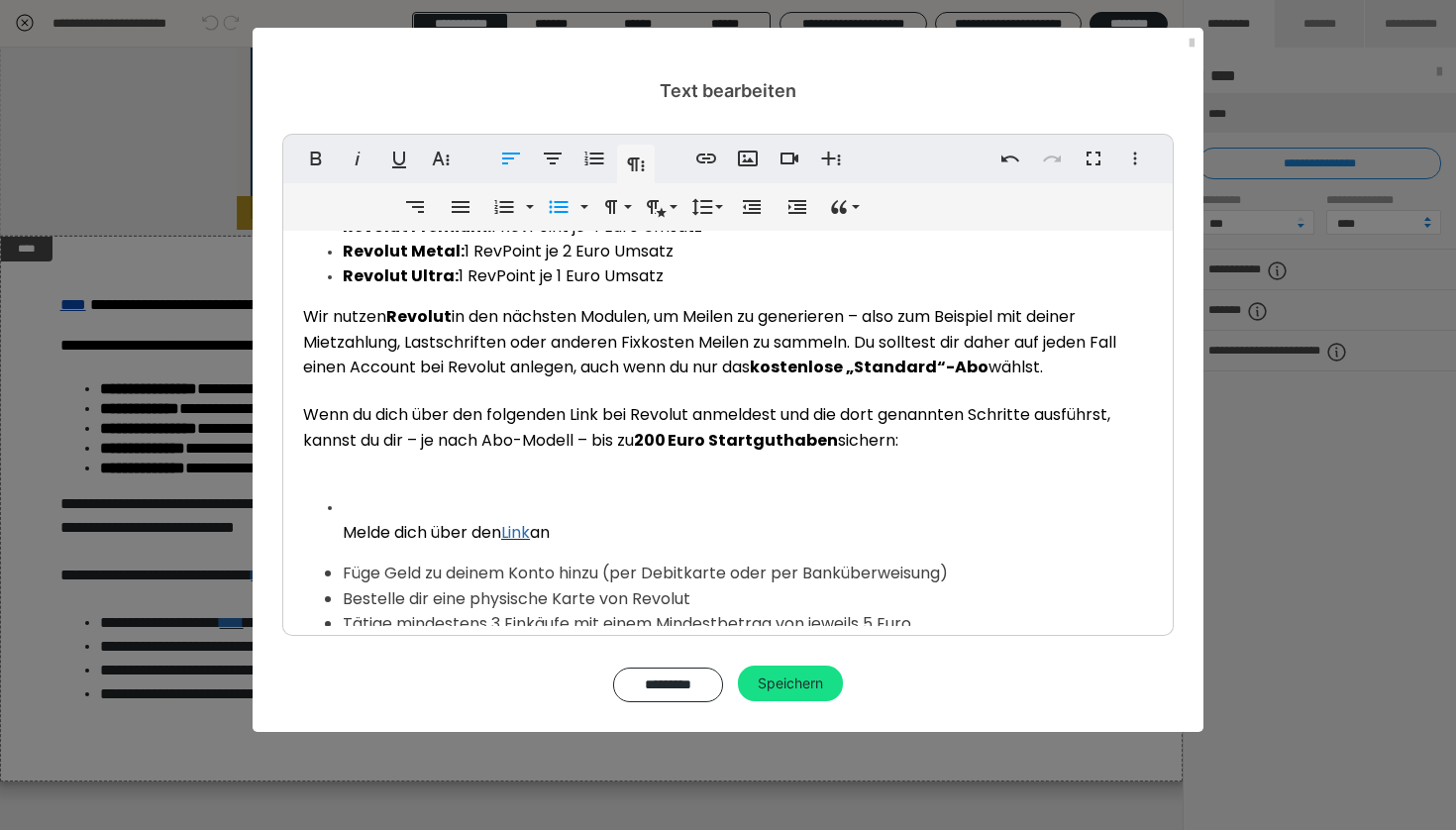 click on "Melde dich über den  Link  an" at bounding box center (446, 532) 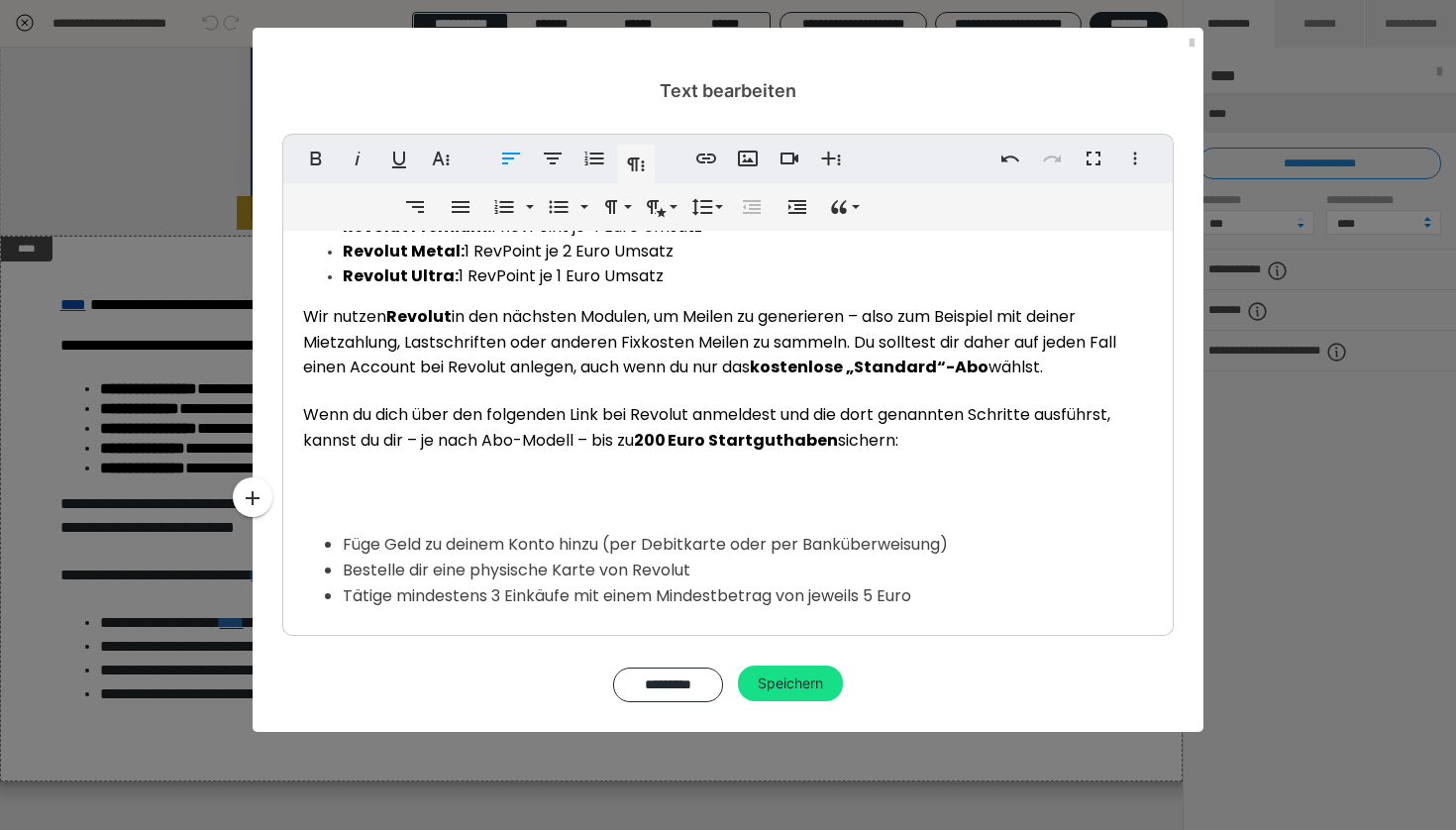 scroll, scrollTop: 158, scrollLeft: 0, axis: vertical 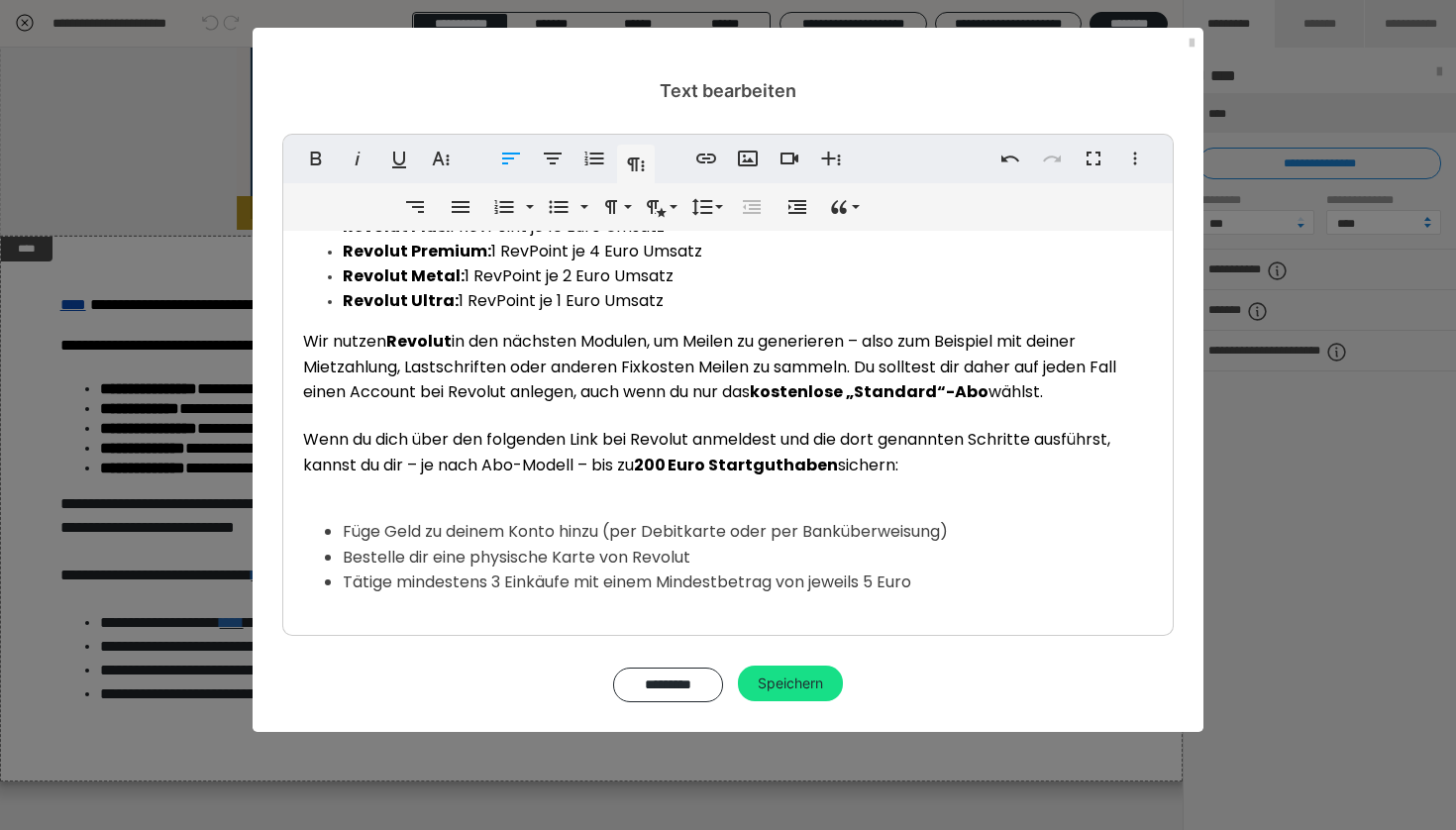 drag, startPoint x: 345, startPoint y: 524, endPoint x: 356, endPoint y: 550, distance: 28.231188 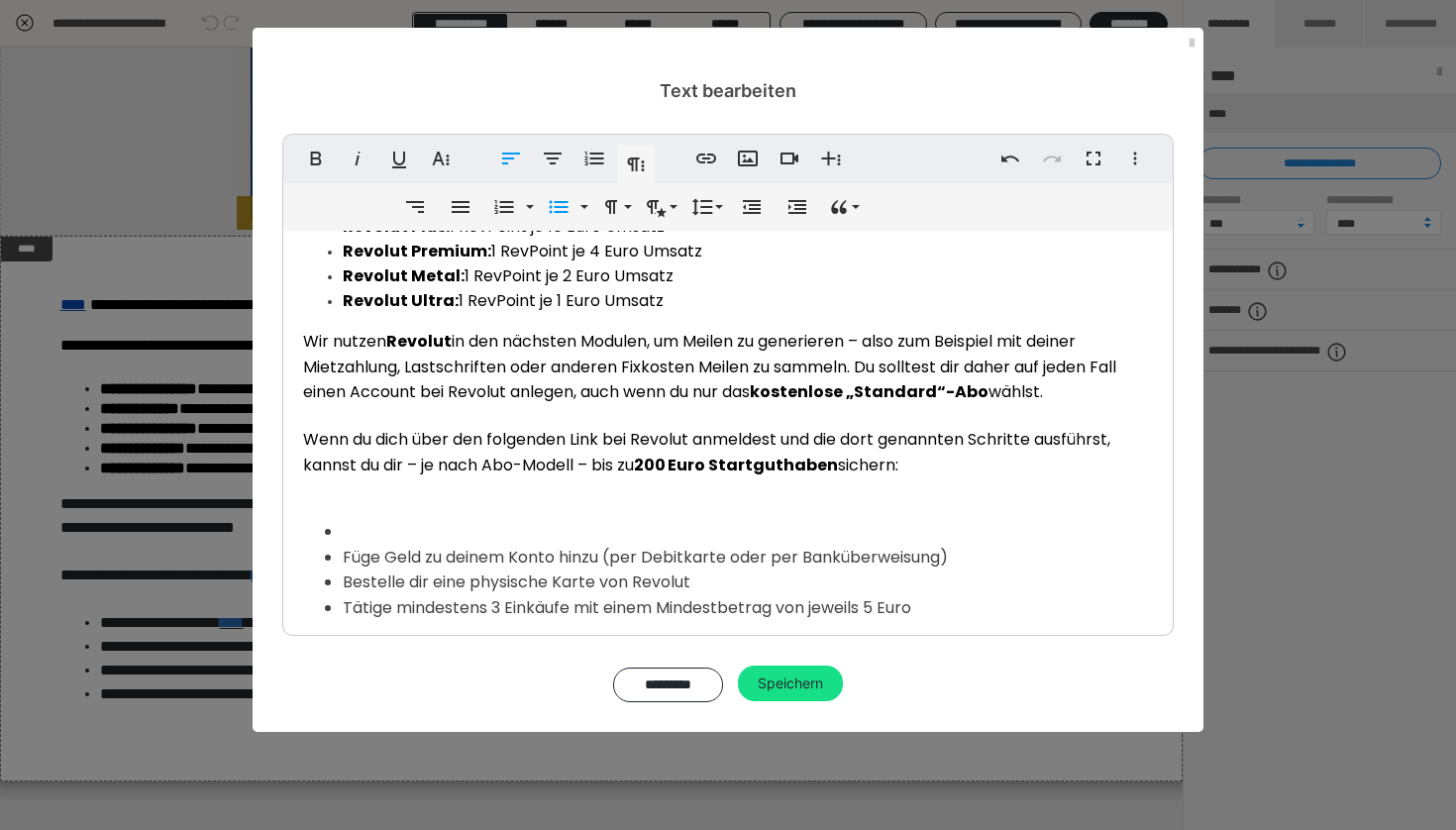 click at bounding box center [748, 532] 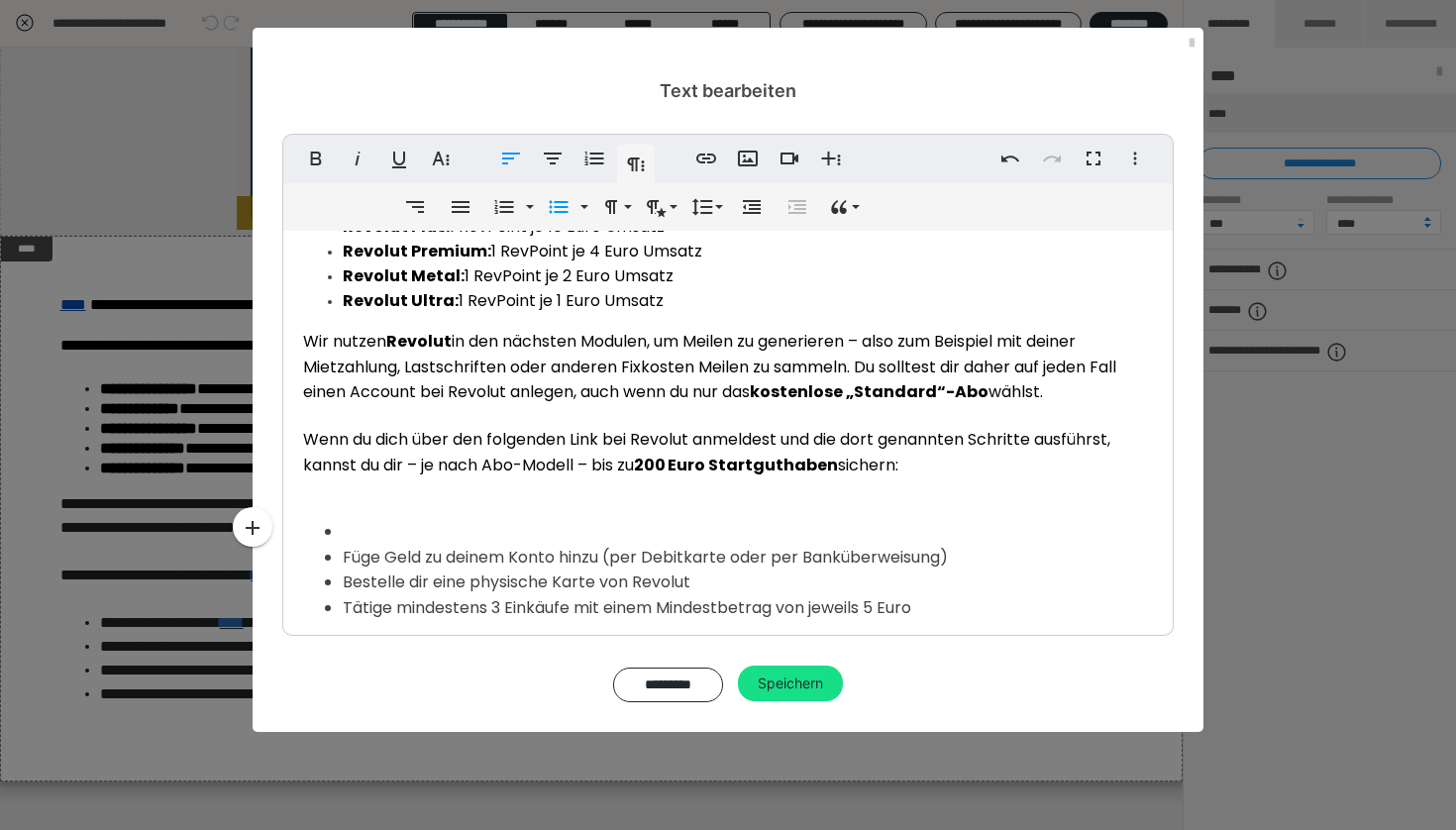 type 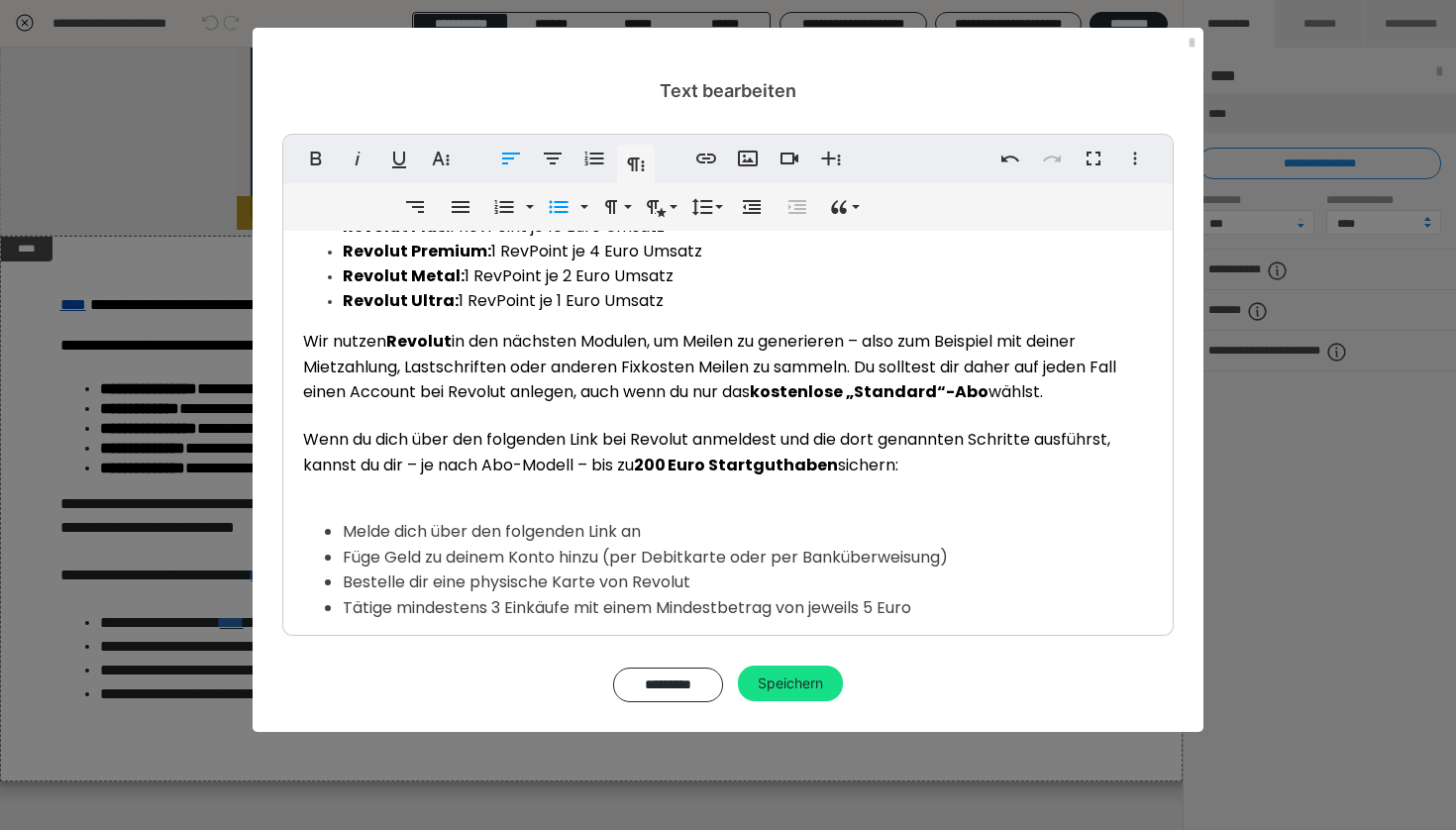 scroll, scrollTop: 121, scrollLeft: 0, axis: vertical 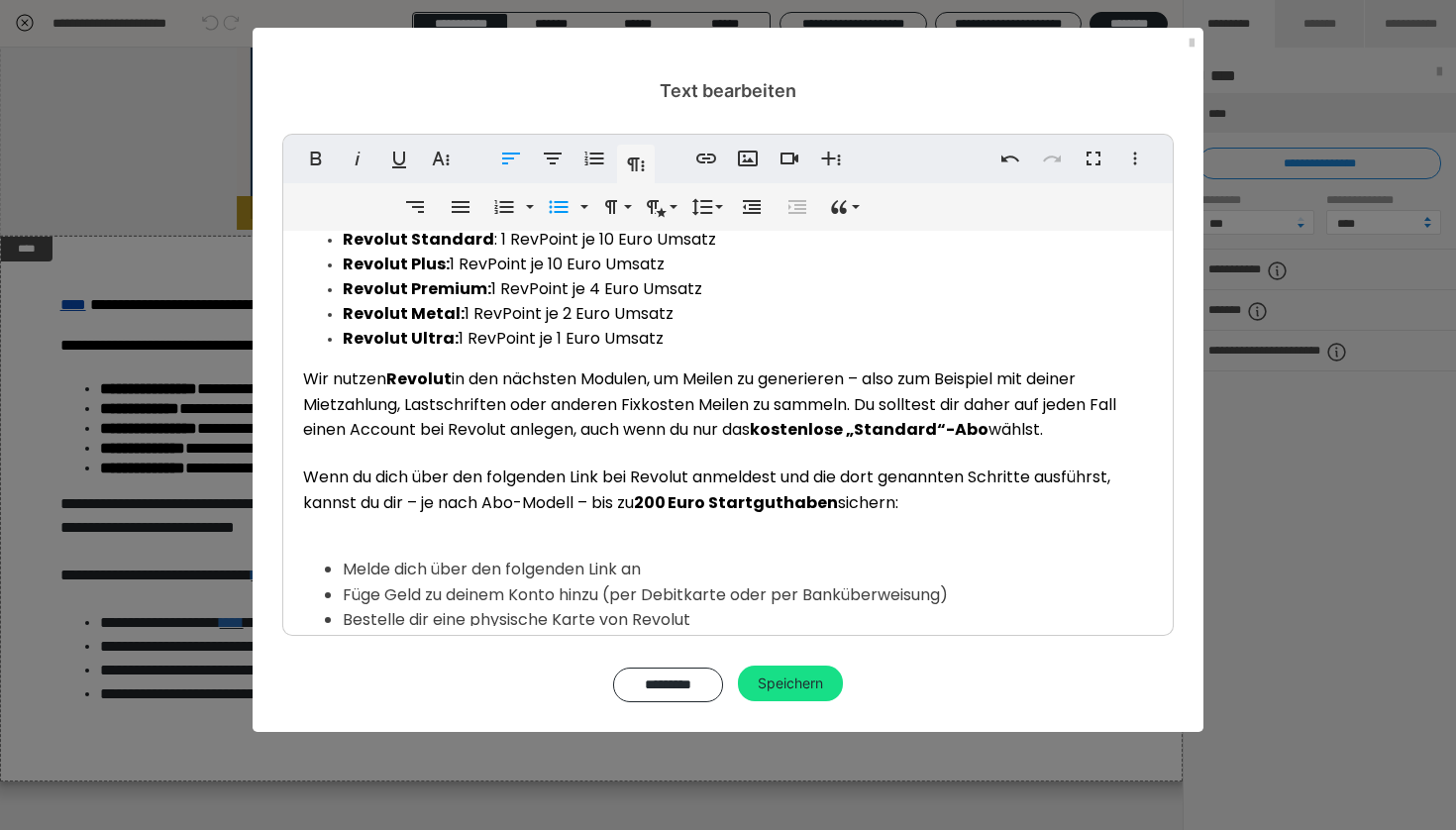 click on "Wenn du dich über den folgenden Link bei Revolut anmeldest und die dort genannten Schritte ausführst, kannst du dir – je nach Abo-Modell – bis zu  200 Euro Startguthaben  sichern:" at bounding box center (706, 489) 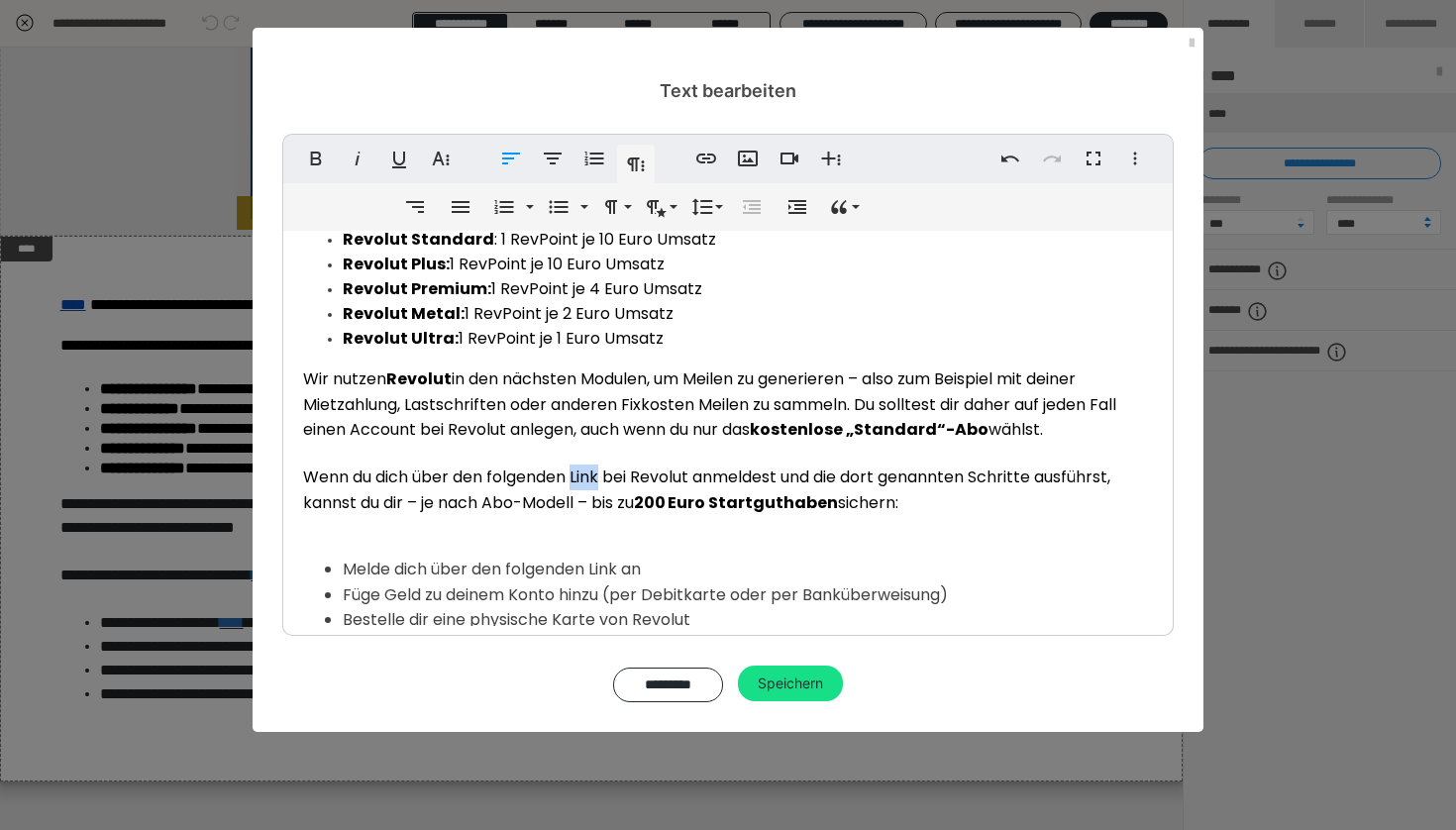 click on "Wenn du dich über den folgenden Link bei Revolut anmeldest und die dort genannten Schritte ausführst, kannst du dir – je nach Abo-Modell – bis zu  200 Euro Startguthaben  sichern:" at bounding box center [706, 489] 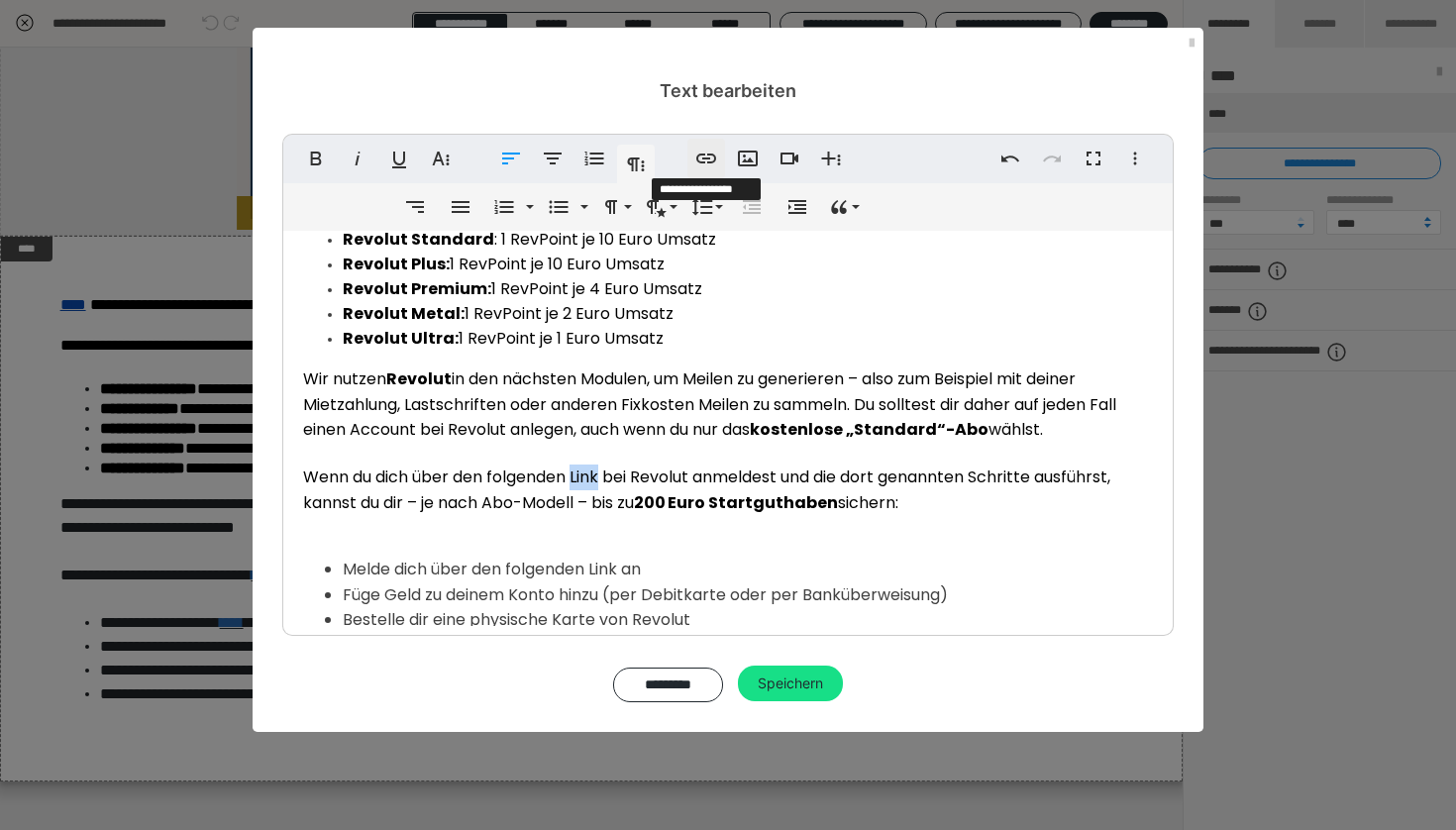 click 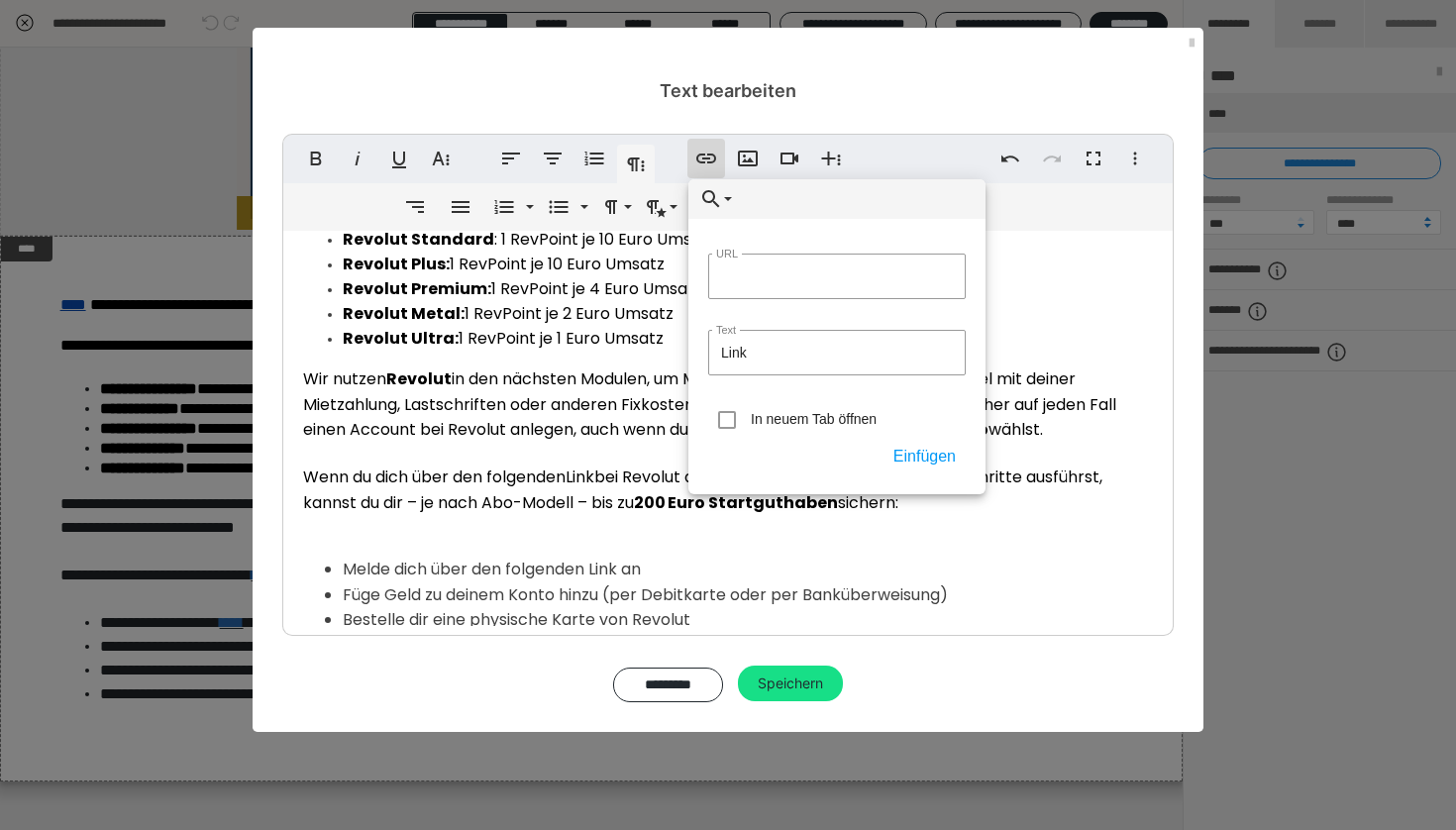 type on "Wir nutzen Revolut in den nächsten Modulen, um Meilen zu generieren – also zum Beispiel mit deiner Mietzahlung, Lastschriften oder anderen Fixkosten Meilen zu sammeln. Du solltest dir daher auf jeden Fall einen Account bei Revolut anlegen, auch wenn du nur das kostenlose „Standard“-Abo wählst. Wenn du dich über den folgenden Link bei Revolut anmeldest und die dort genannten Schritte ausführst, kannst du dir – je nach Abo-Modell – bis zu 200 Euro Startguthaben sichern:" 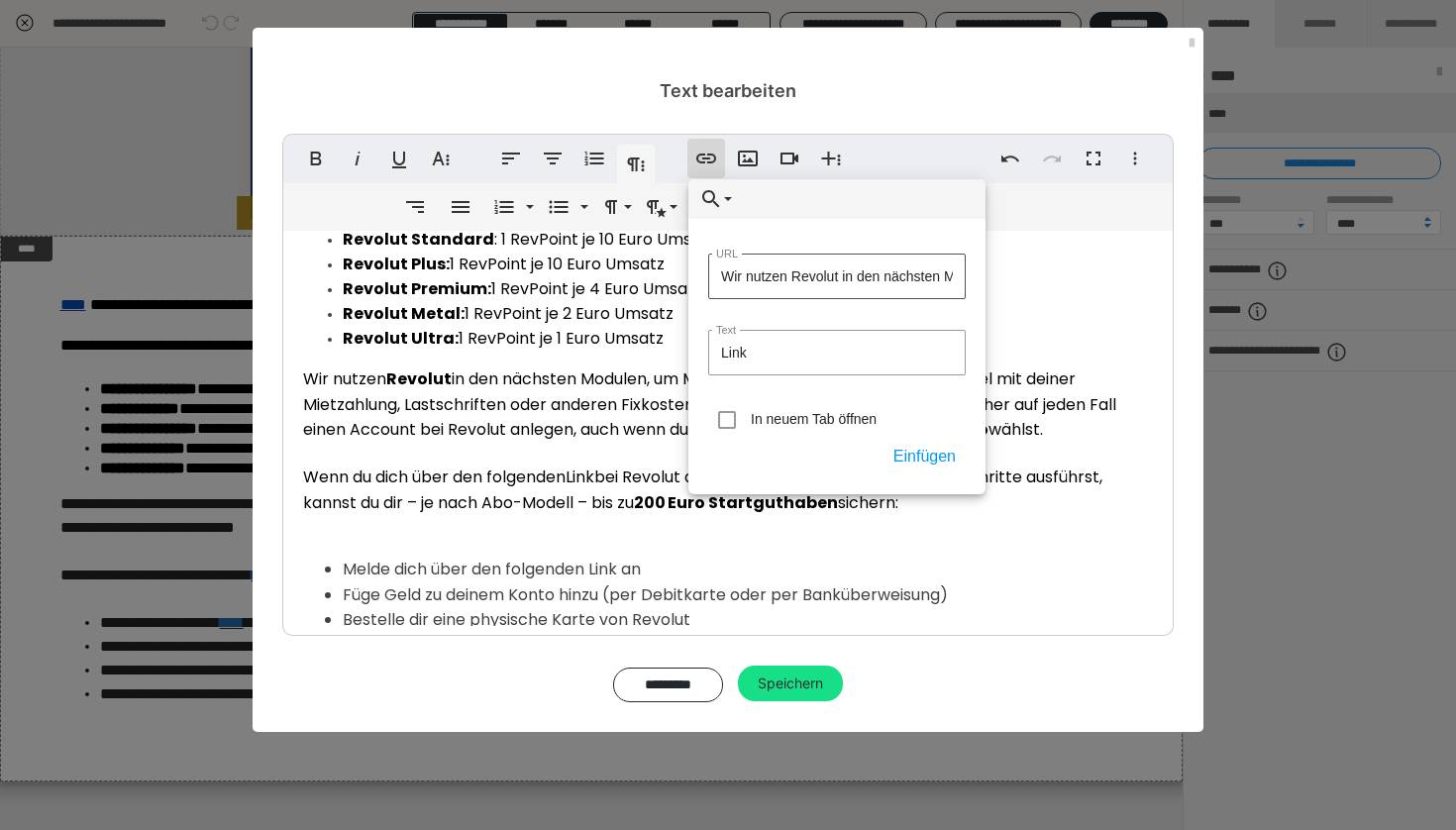 click on "Wir nutzen Revolut in den nächsten Modulen, um Meilen zu generieren – also zum Beispiel mit deiner Mietzahlung, Lastschriften oder anderen Fixkosten Meilen zu sammeln. Du solltest dir daher auf jeden Fall einen Account bei Revolut anlegen, auch wenn du nur das kostenlose „Standard“-Abo wählst. Wenn du dich über den folgenden Link bei Revolut anmeldest und die dort genannten Schritte ausführst, kannst du dir – je nach Abo-Modell – bis zu 200 Euro Startguthaben sichern:" at bounding box center (837, 276) 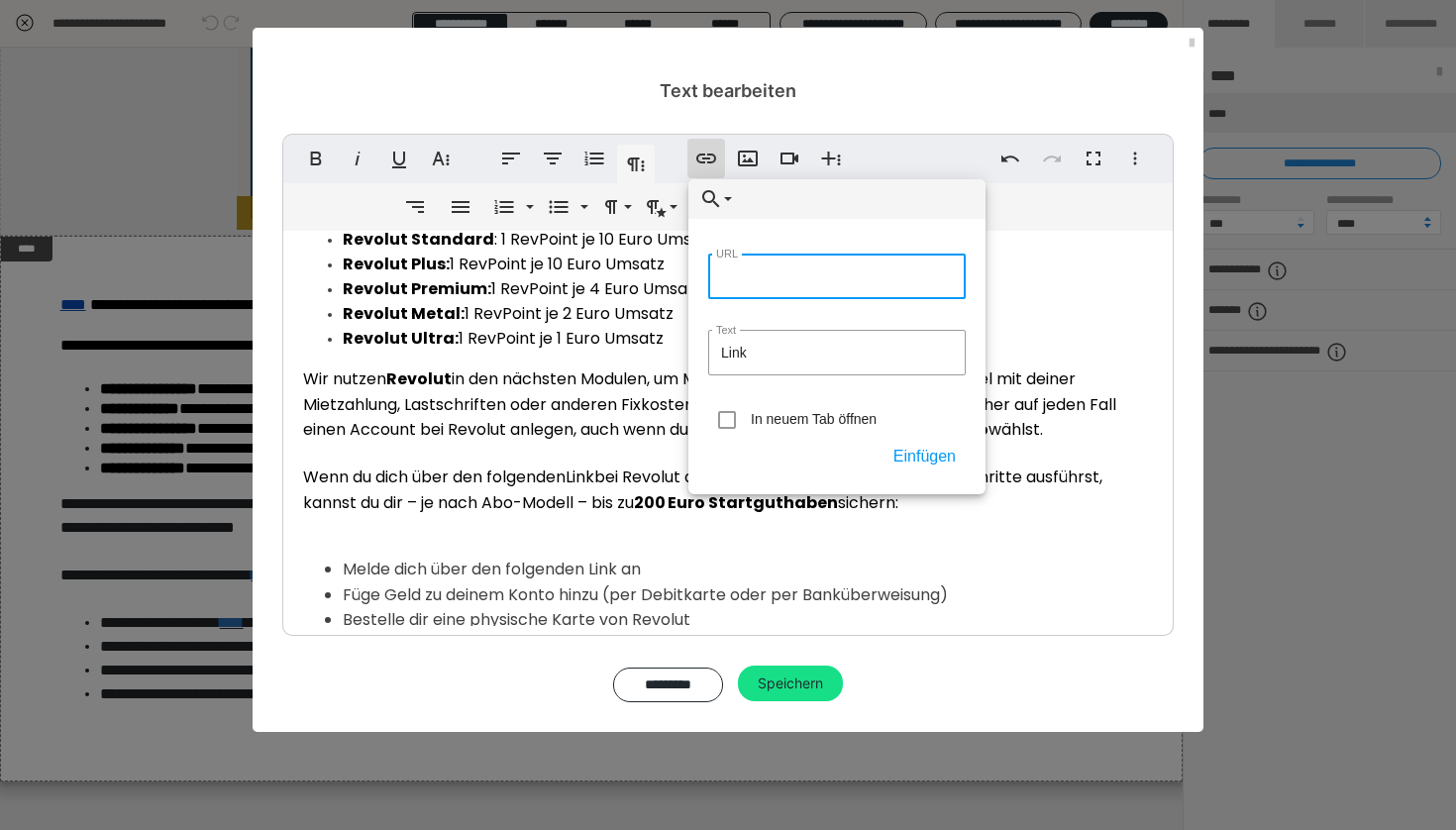 paste on "https://revolut.com/referral/?referral-code=[USERNAME]&geo-redirect" 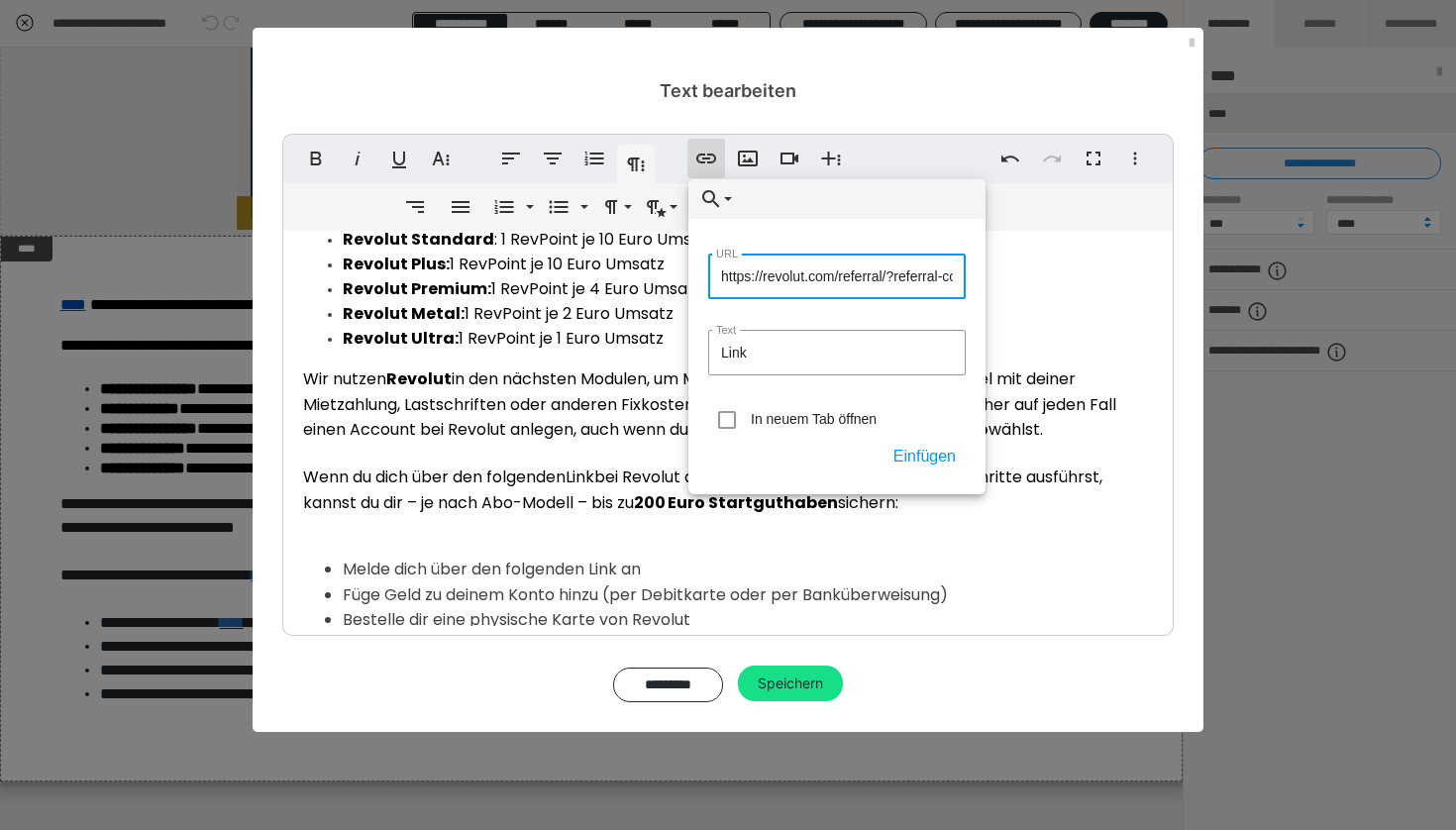 type on "https://revolut.com/referral/?referral-code=[USERNAME]&geo-redirect" 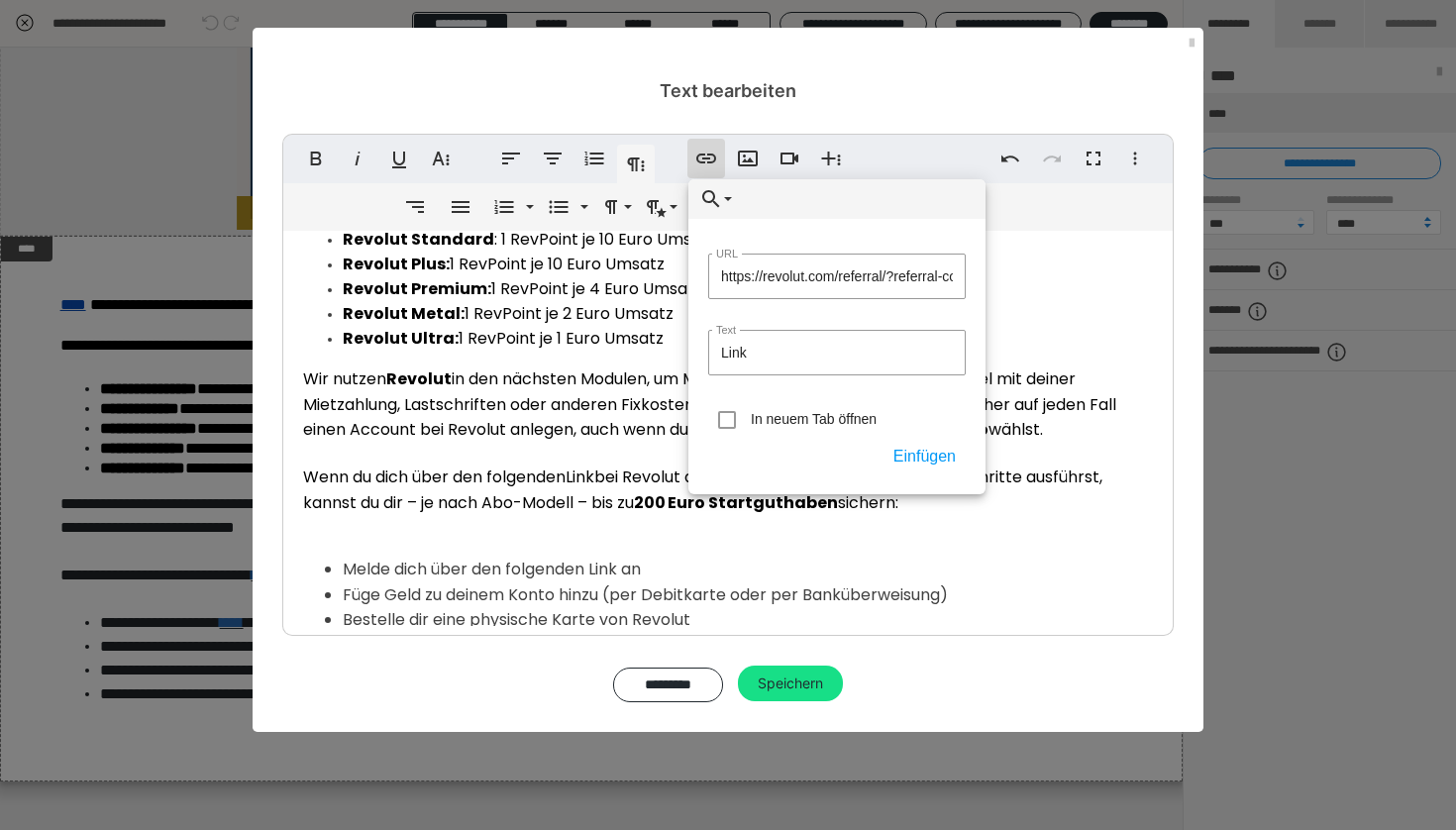 click on "In neuem Tab öffnen" at bounding box center (813, 419) 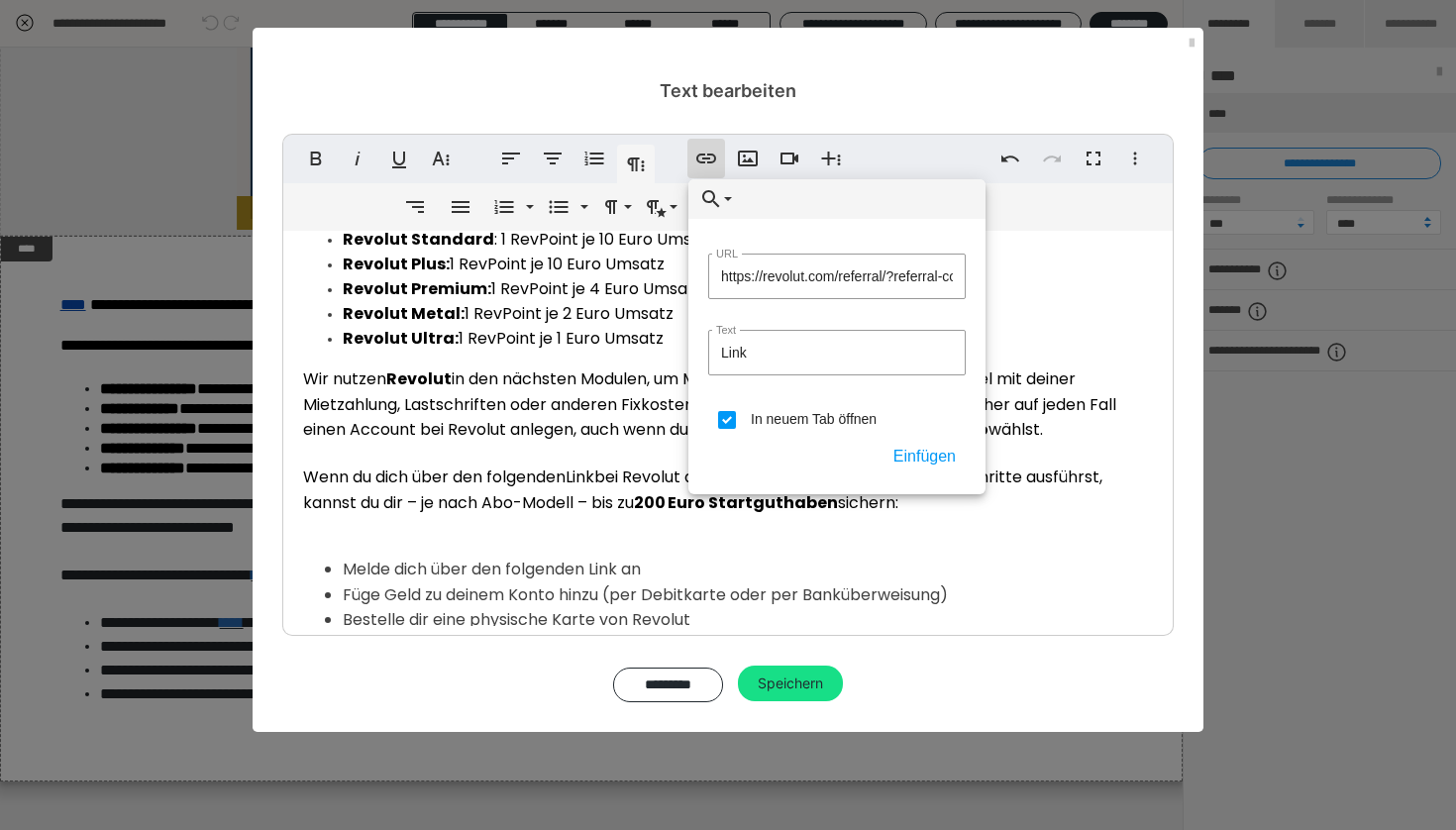 checkbox on "true" 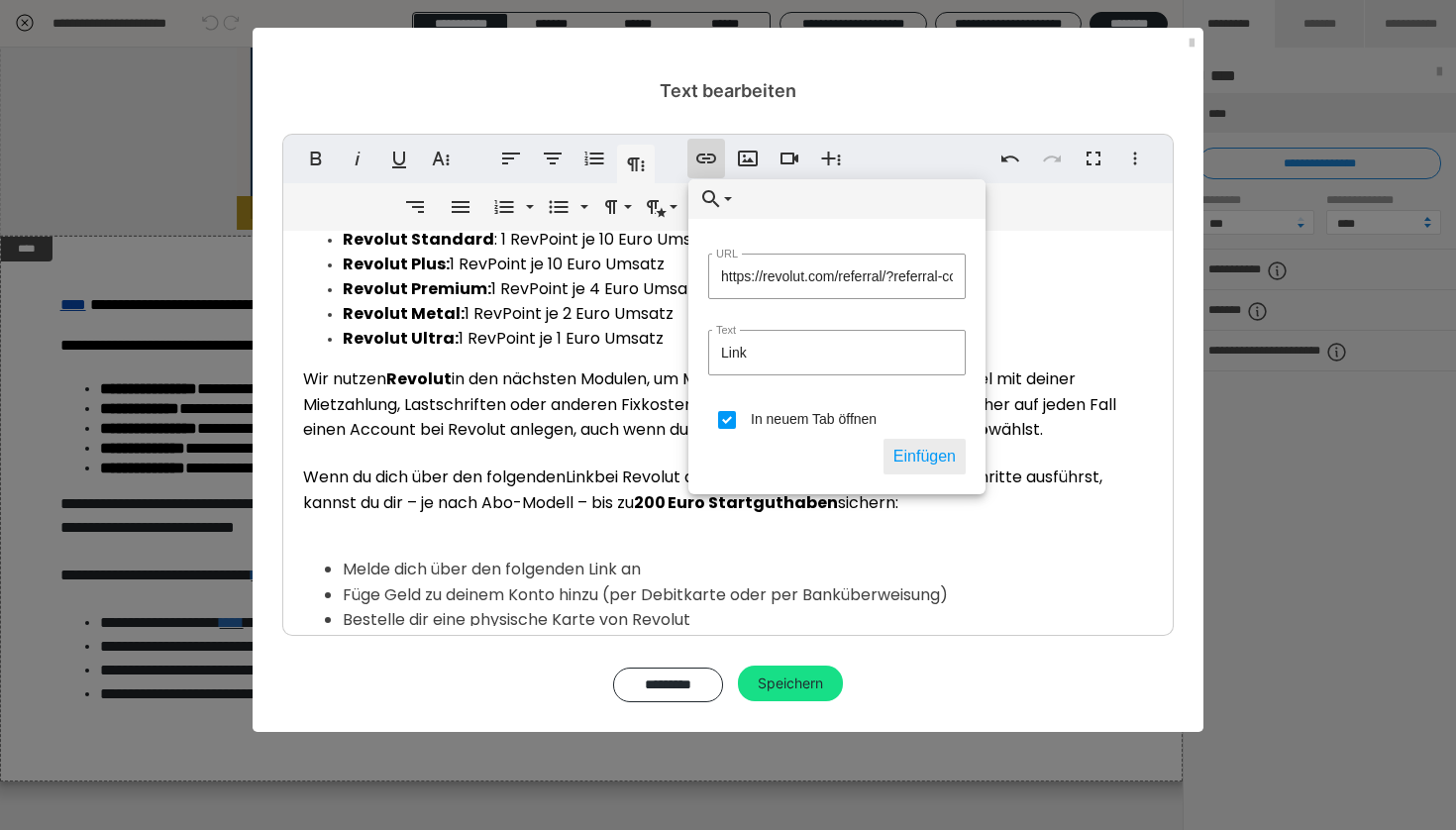 click on "Einfügen" at bounding box center [924, 457] 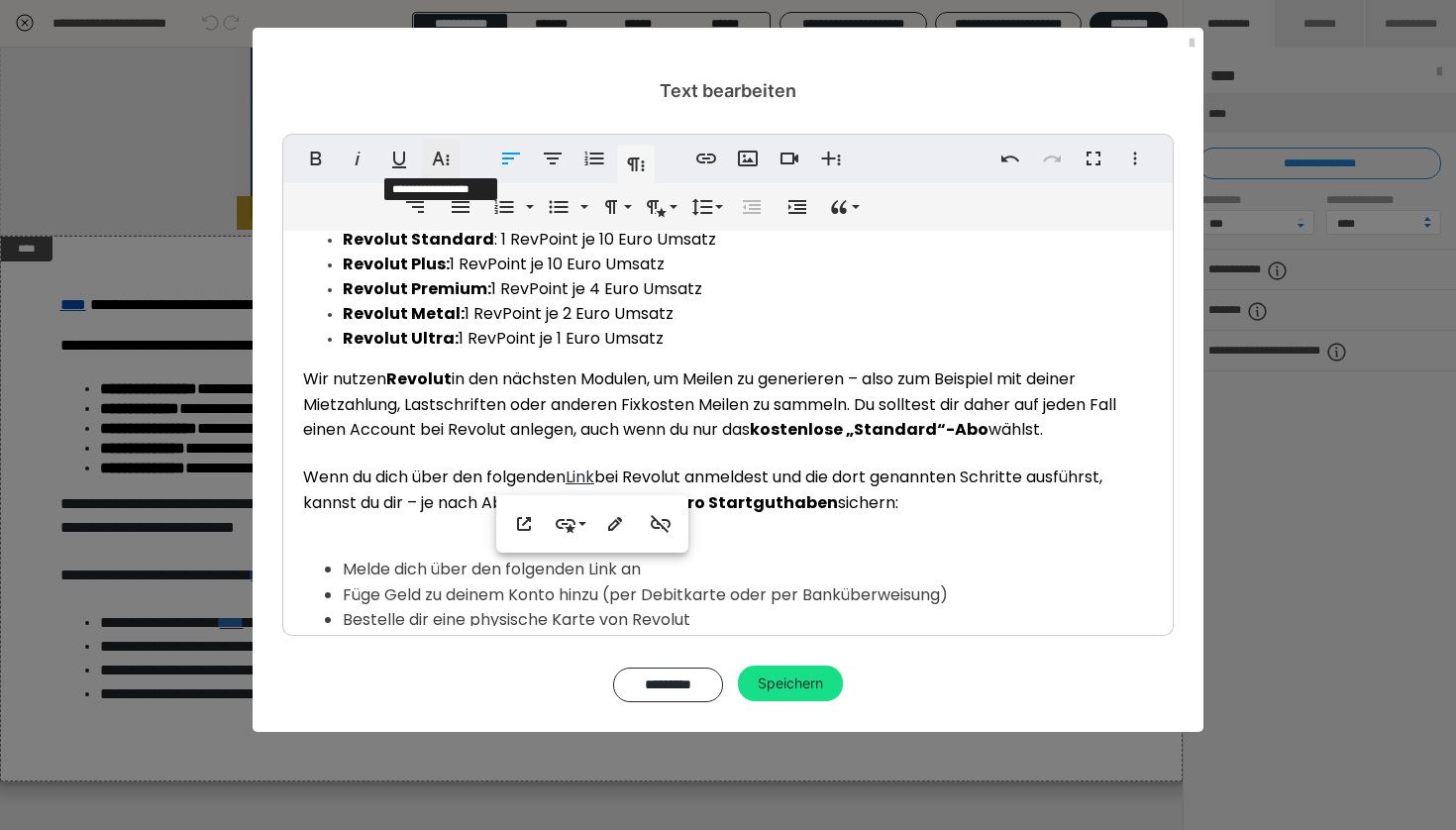 click 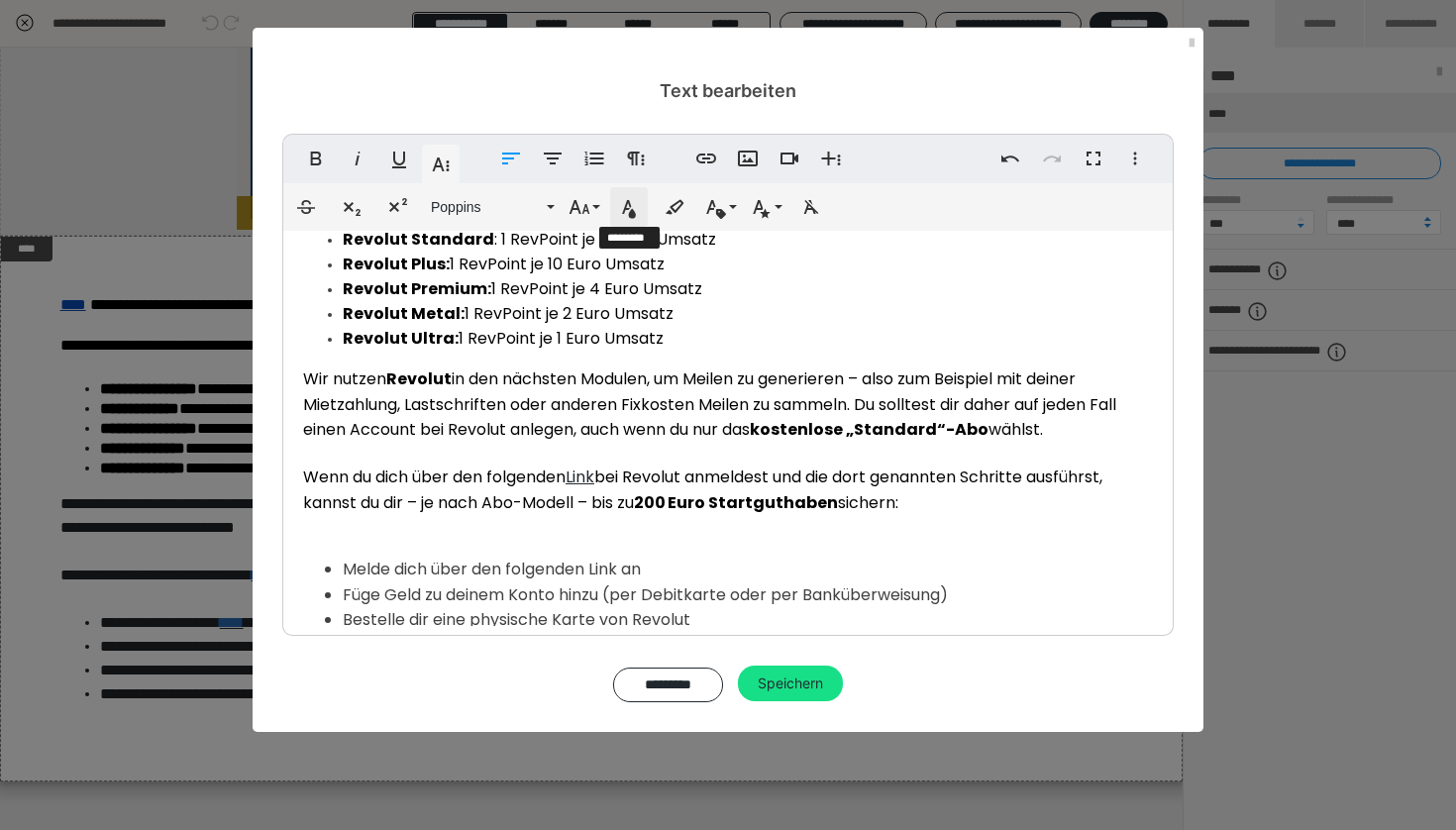 click 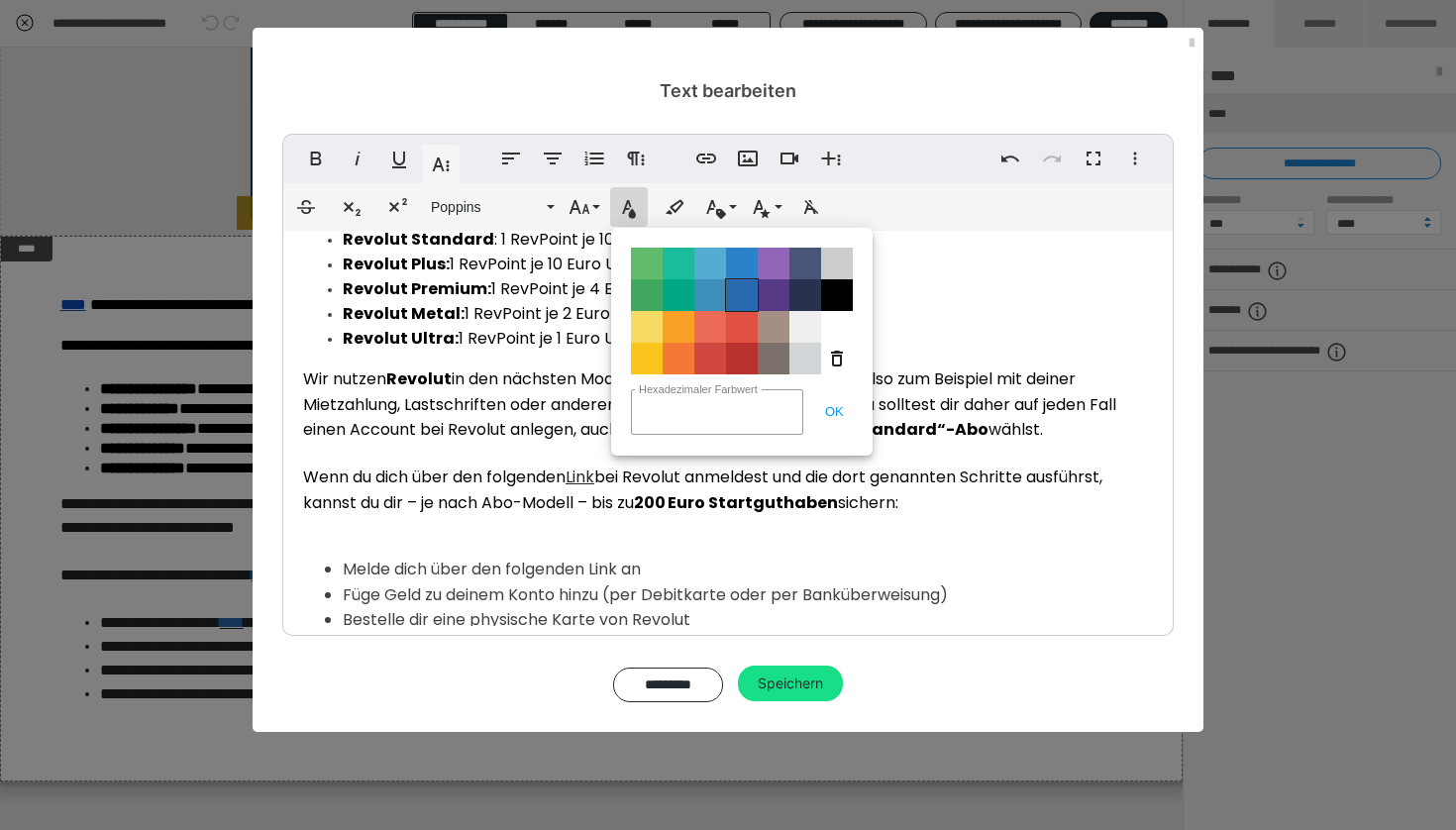 click on "Color#2969B0" at bounding box center (742, 295) 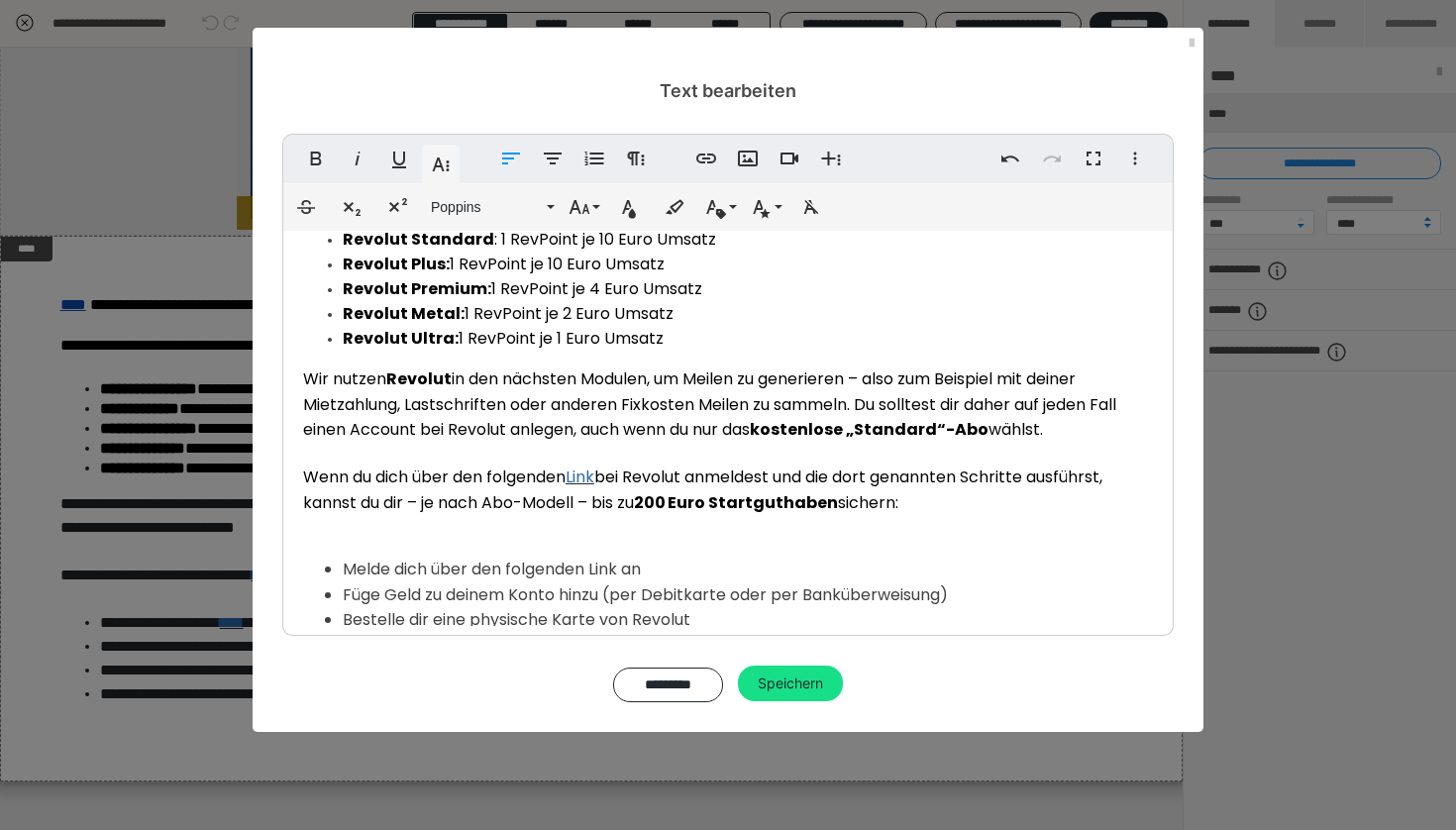 click on "Melde dich über den folgenden Link an" at bounding box center [748, 570] 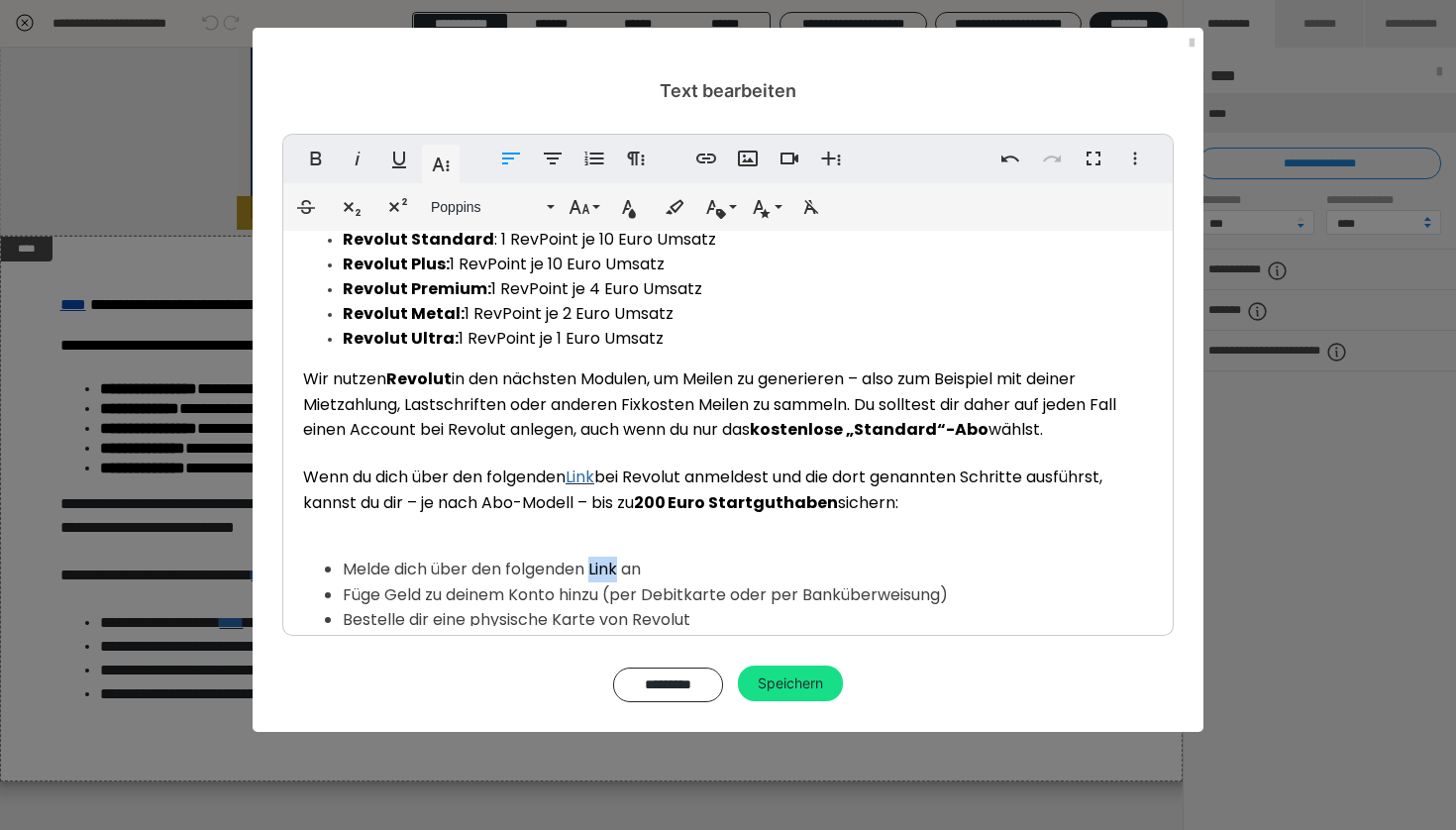 click on "Melde dich über den folgenden Link an" at bounding box center [748, 570] 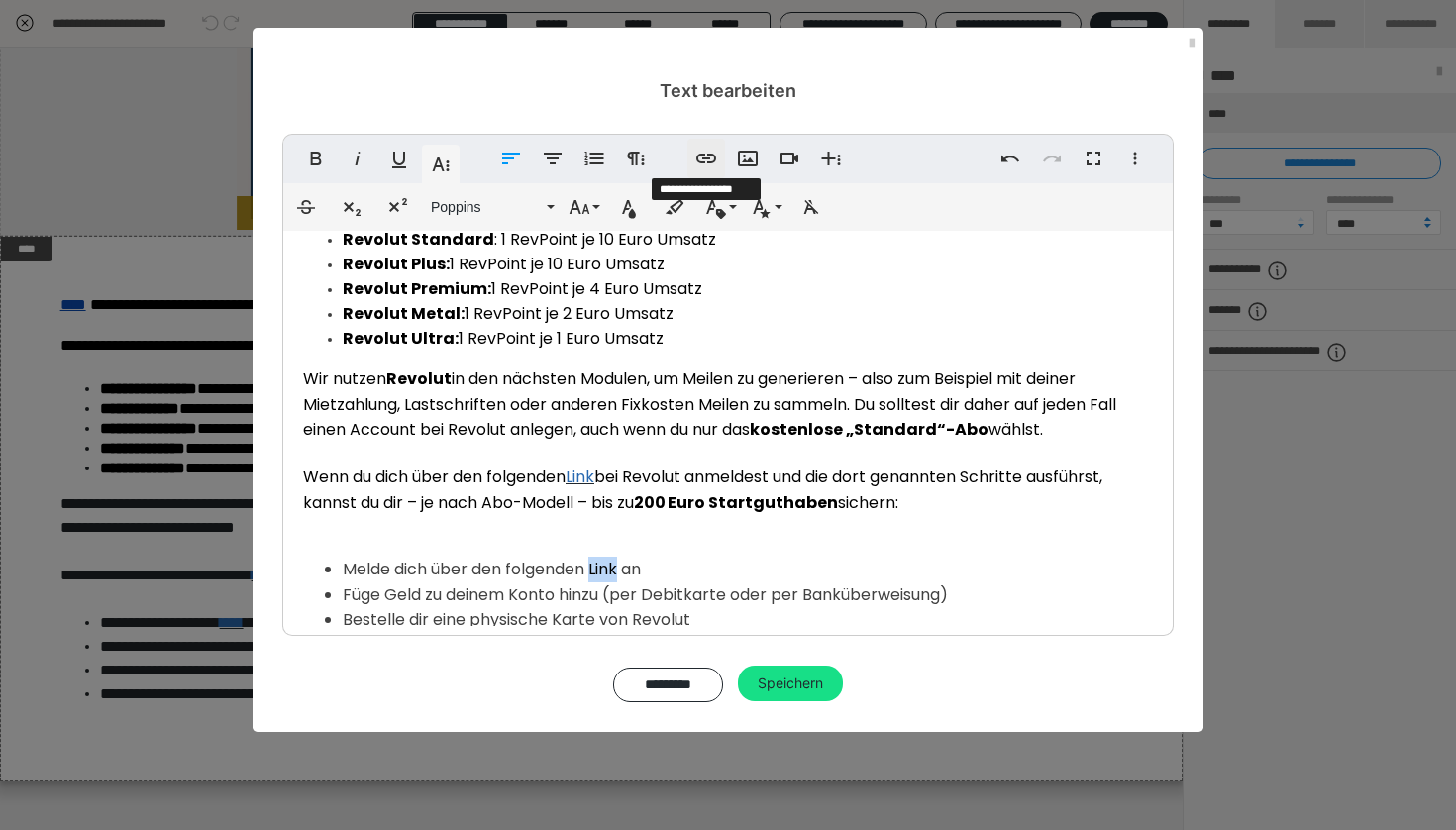 type 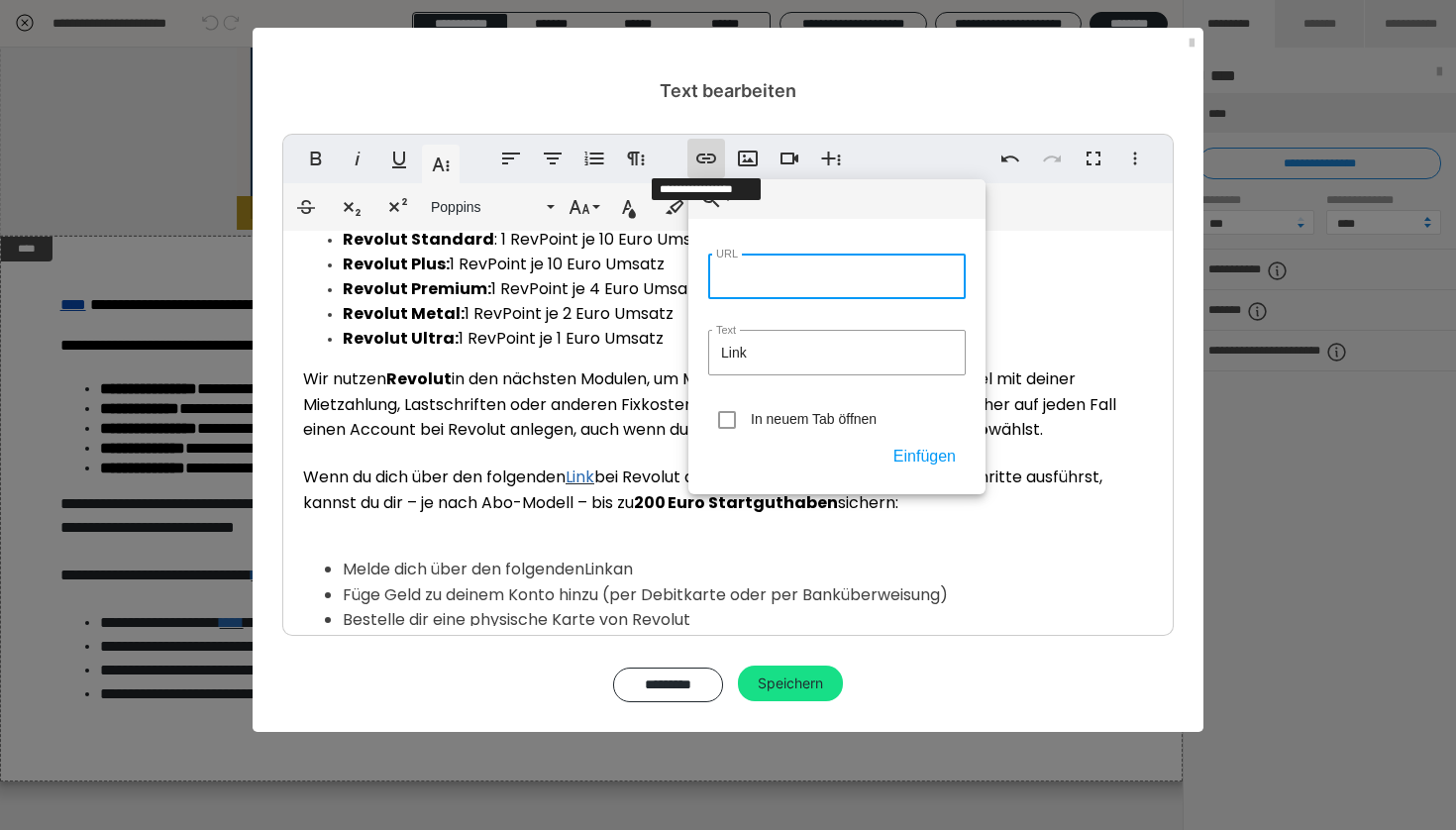 paste on "https://revolut.com/referral/?referral-code=[USERNAME]&geo-redirect" 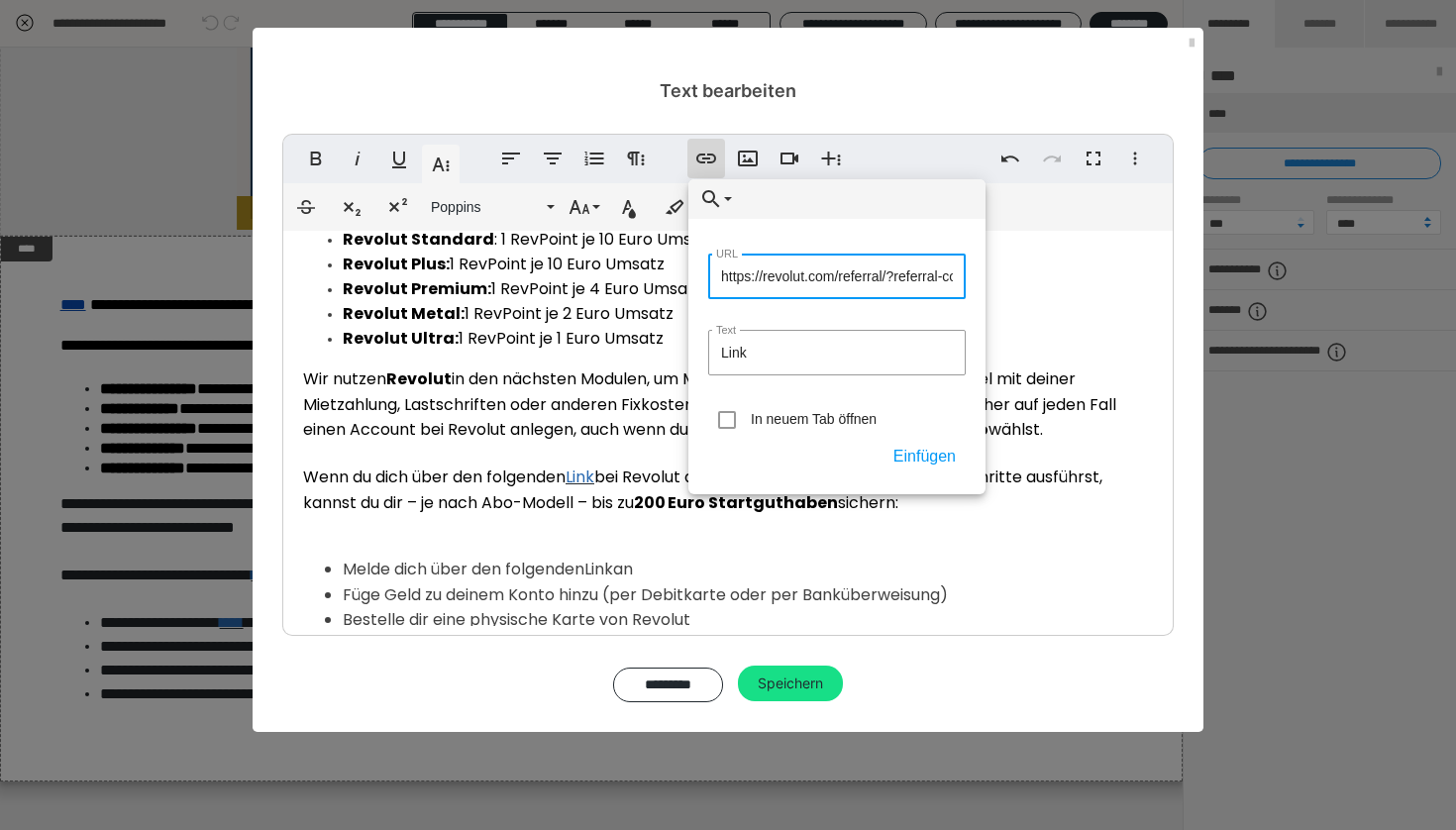 type on "https://revolut.com/referral/?referral-code=[USERNAME]&geo-redirect" 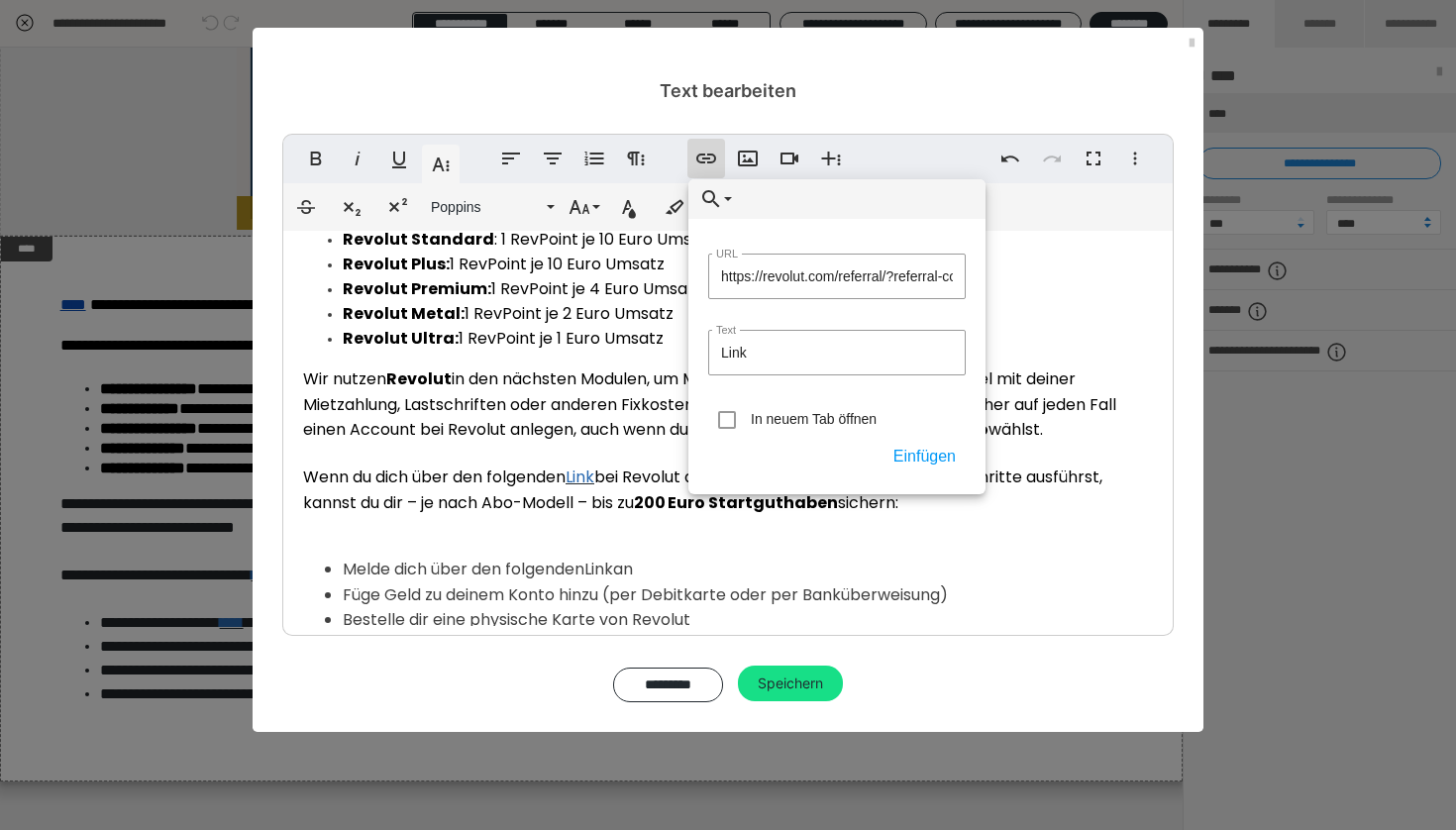 click on "In neuem Tab öffnen" at bounding box center [813, 419] 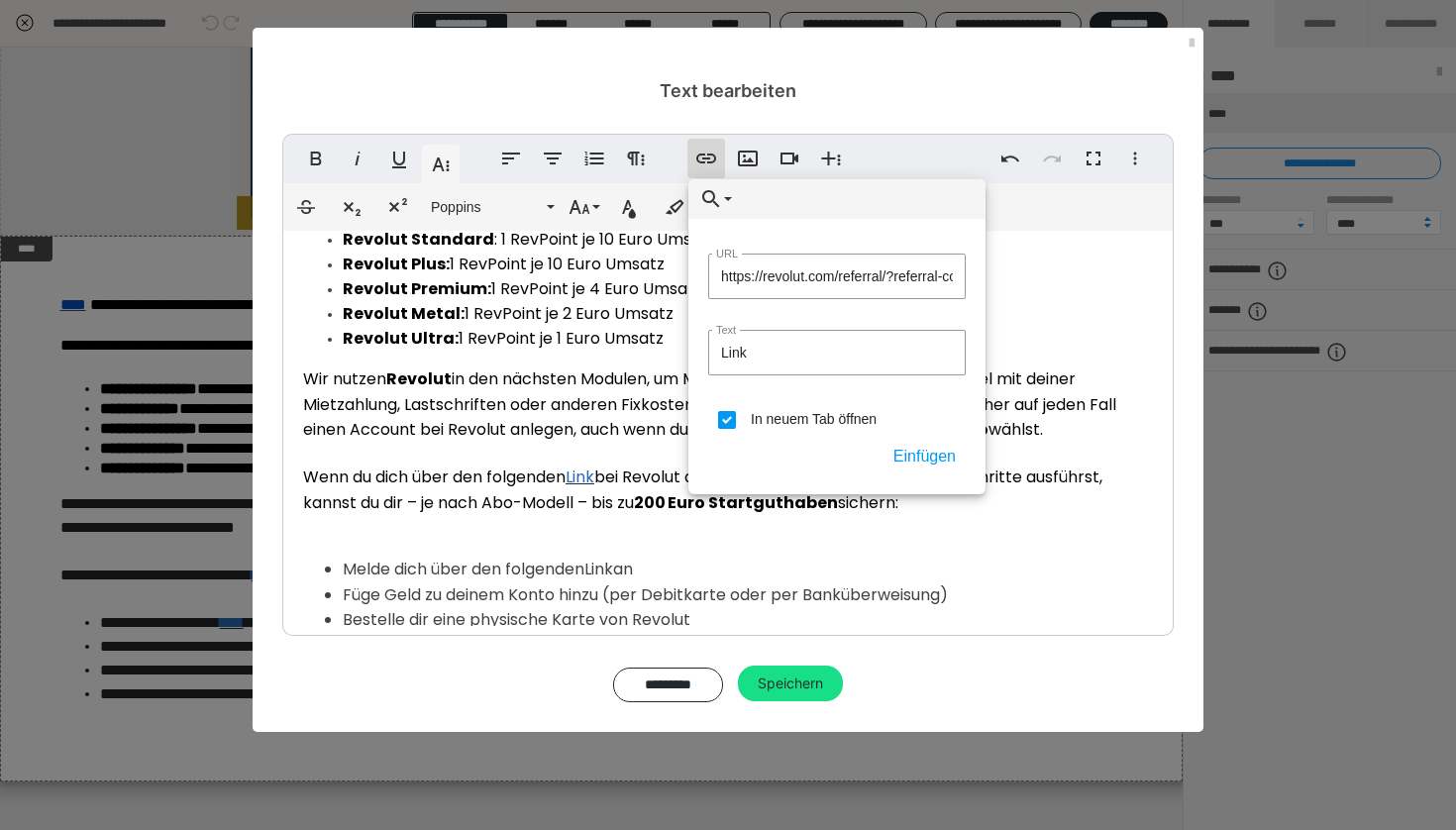 checkbox on "true" 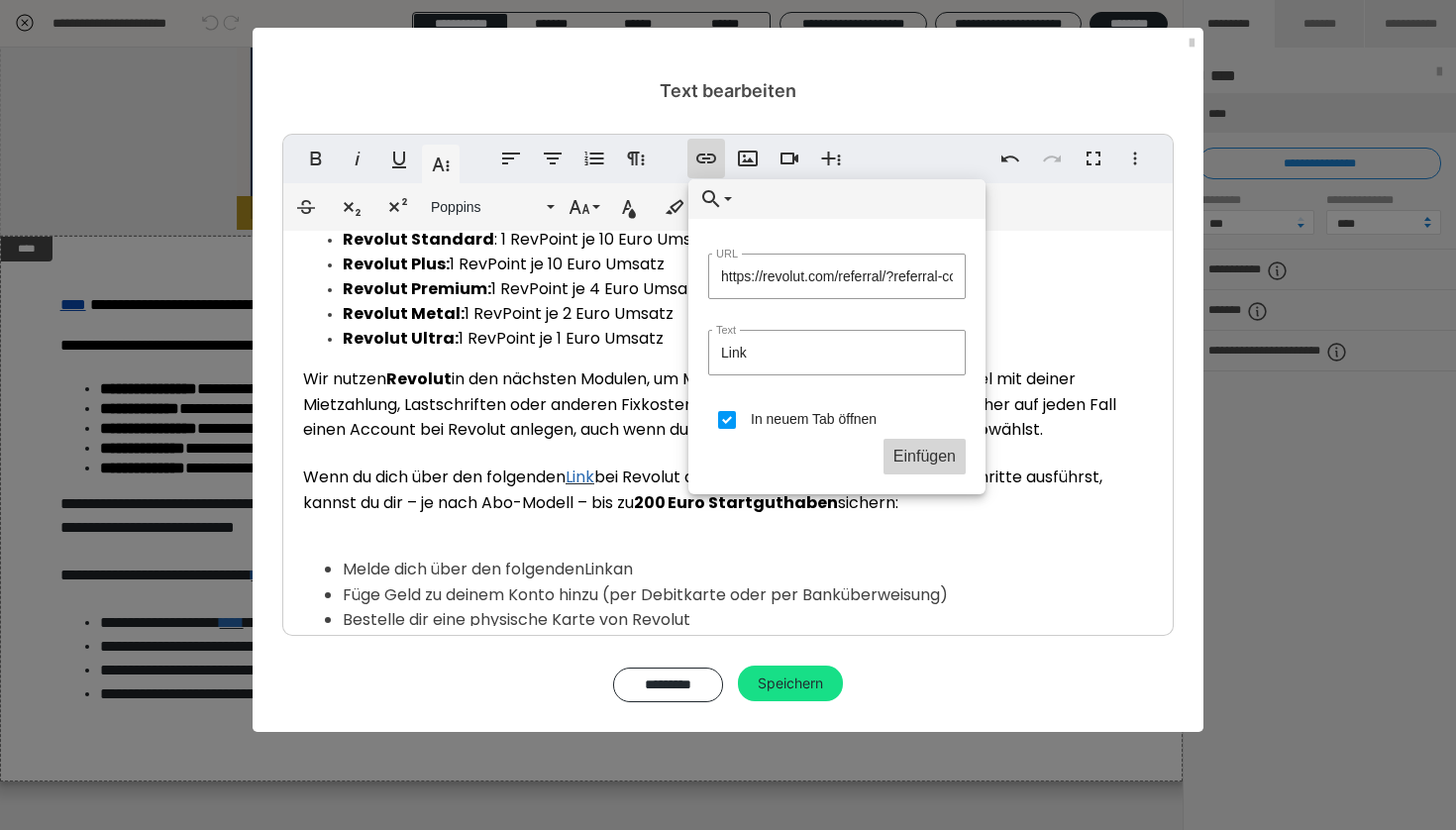 click on "Einfügen" at bounding box center (924, 457) 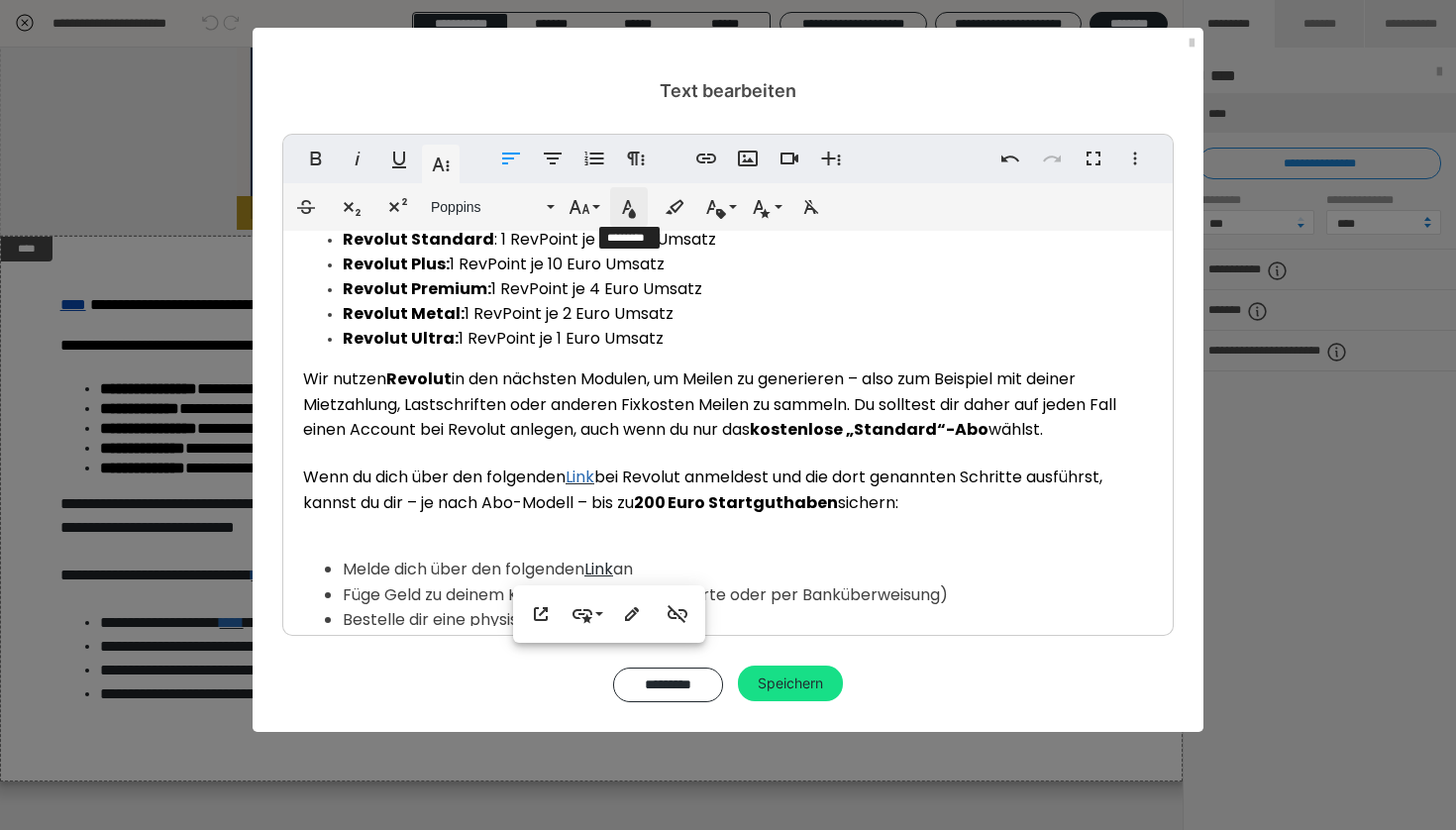 click 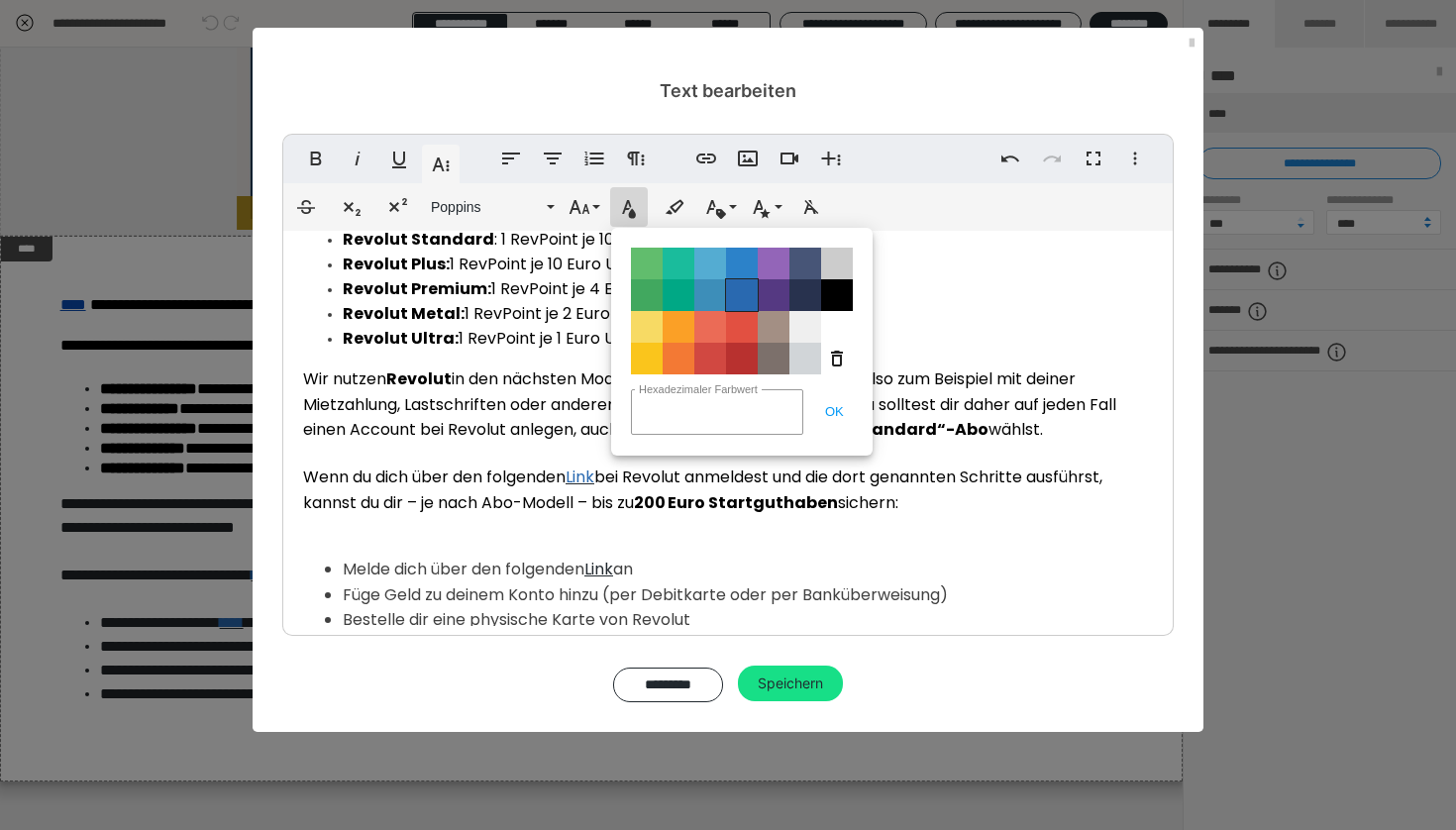 click on "Color#2969B0" at bounding box center [742, 295] 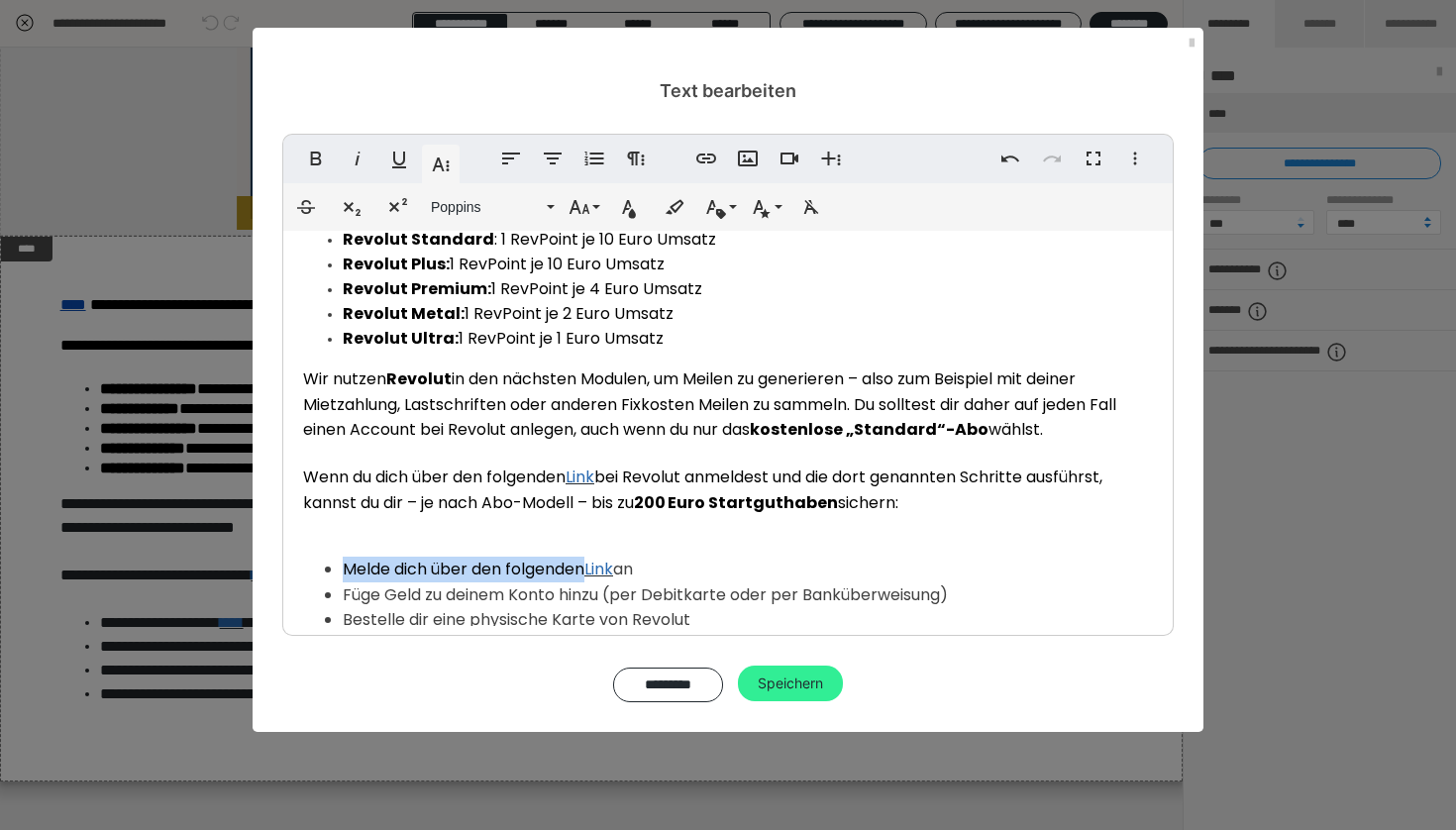 click on "Speichern" at bounding box center (790, 683) 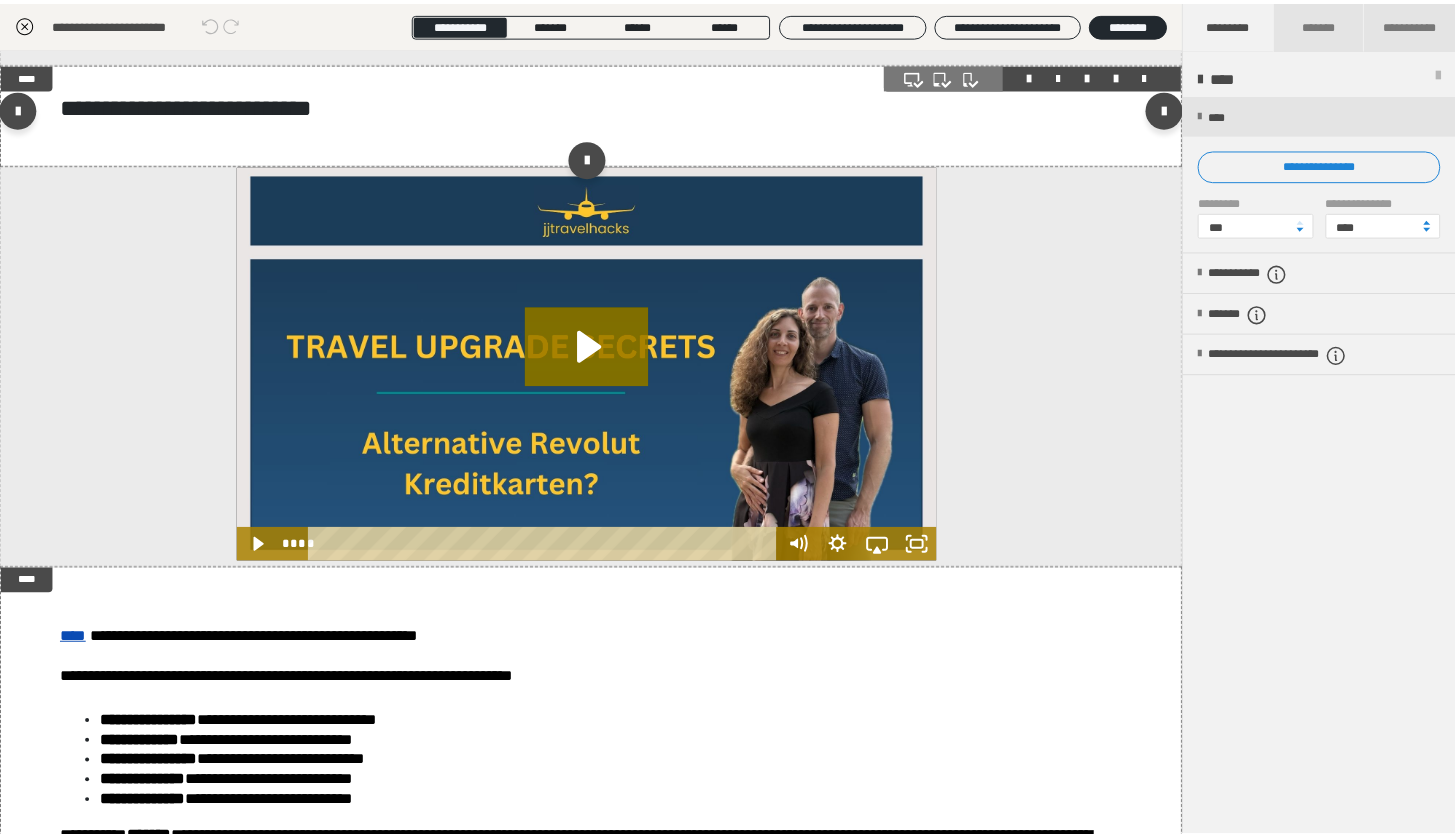 scroll, scrollTop: 0, scrollLeft: 0, axis: both 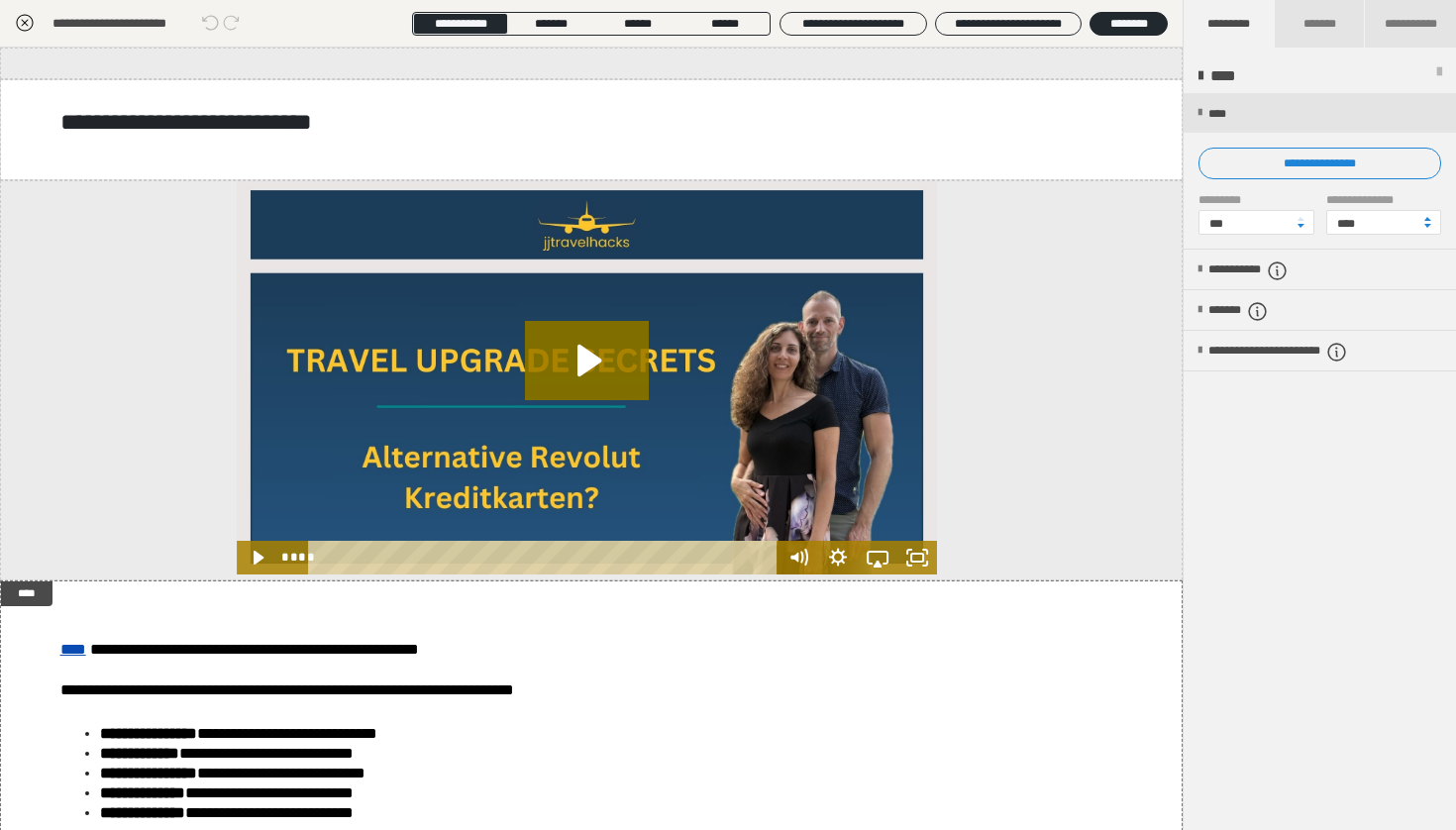 click 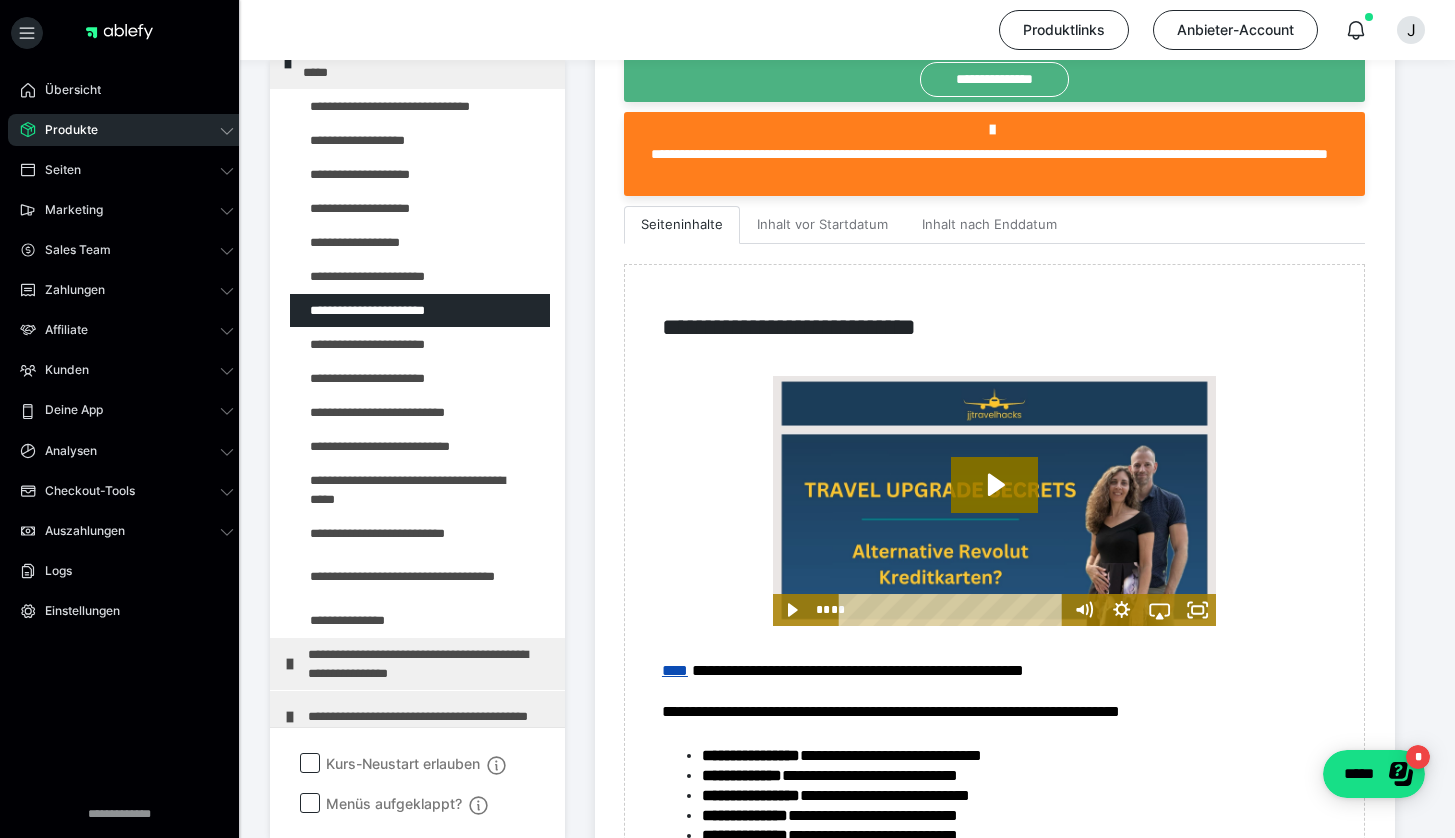 scroll, scrollTop: 760, scrollLeft: 0, axis: vertical 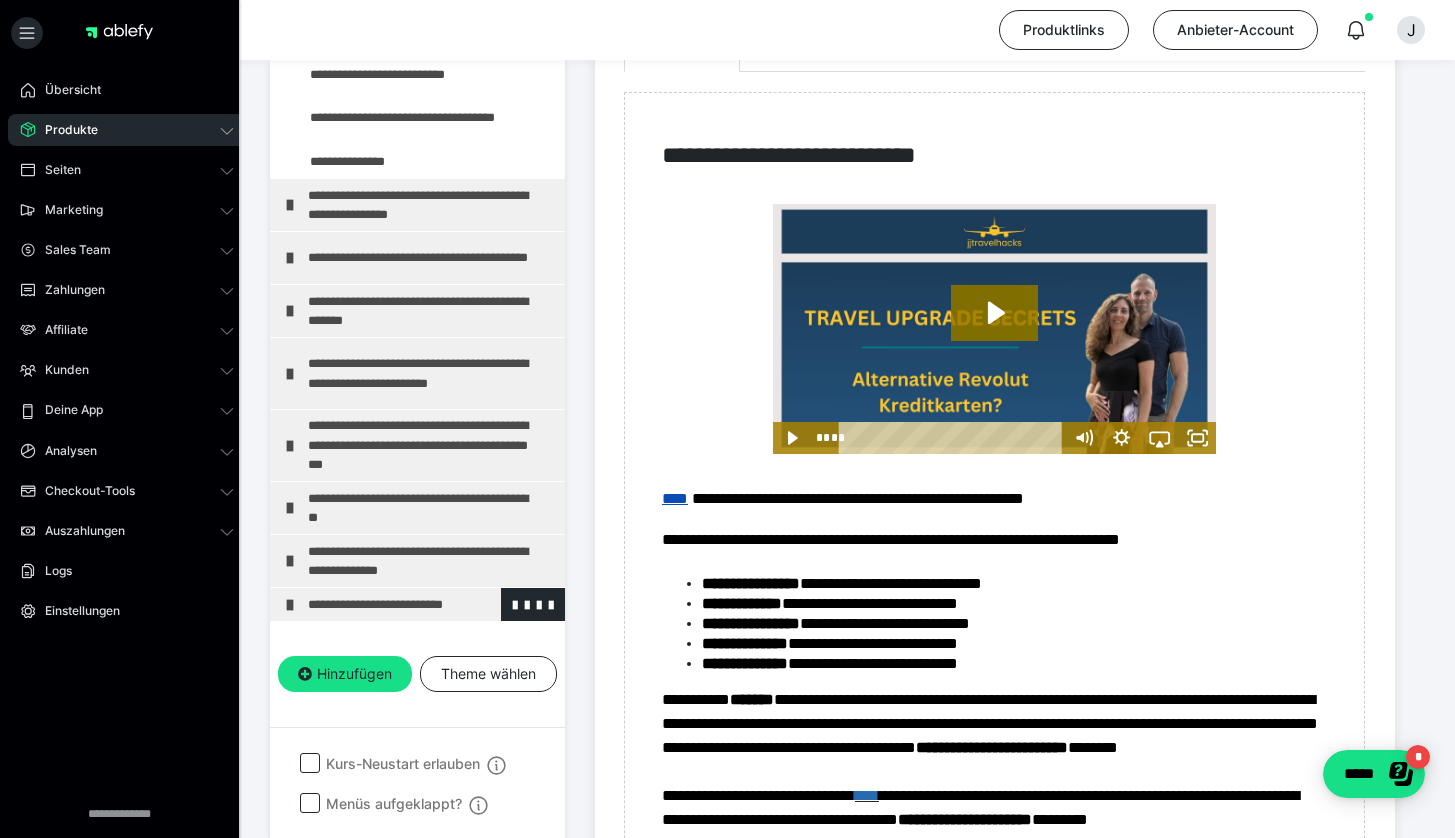 click on "**********" at bounding box center (423, 604) 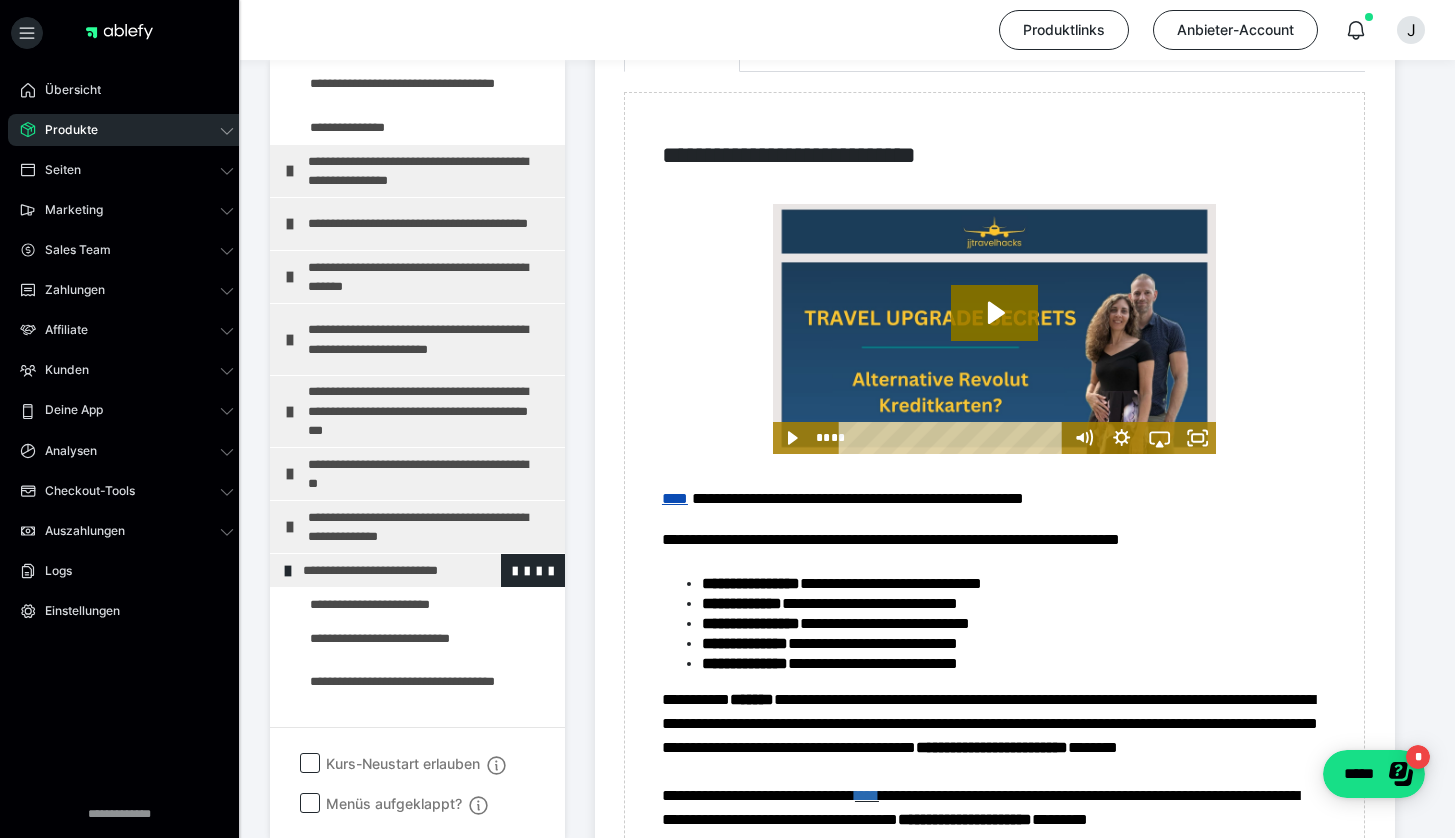 scroll, scrollTop: 983, scrollLeft: 0, axis: vertical 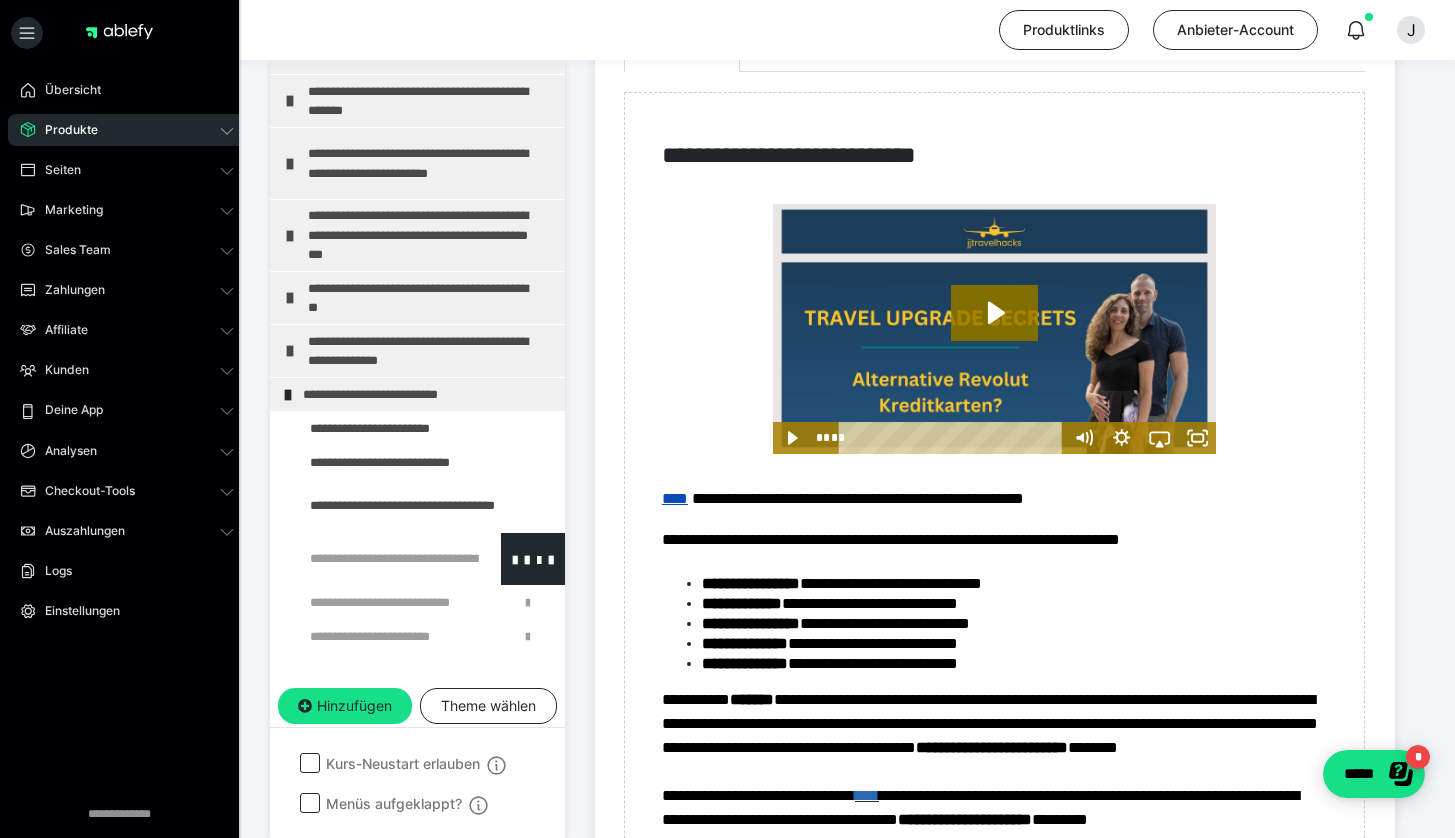 click at bounding box center (375, 559) 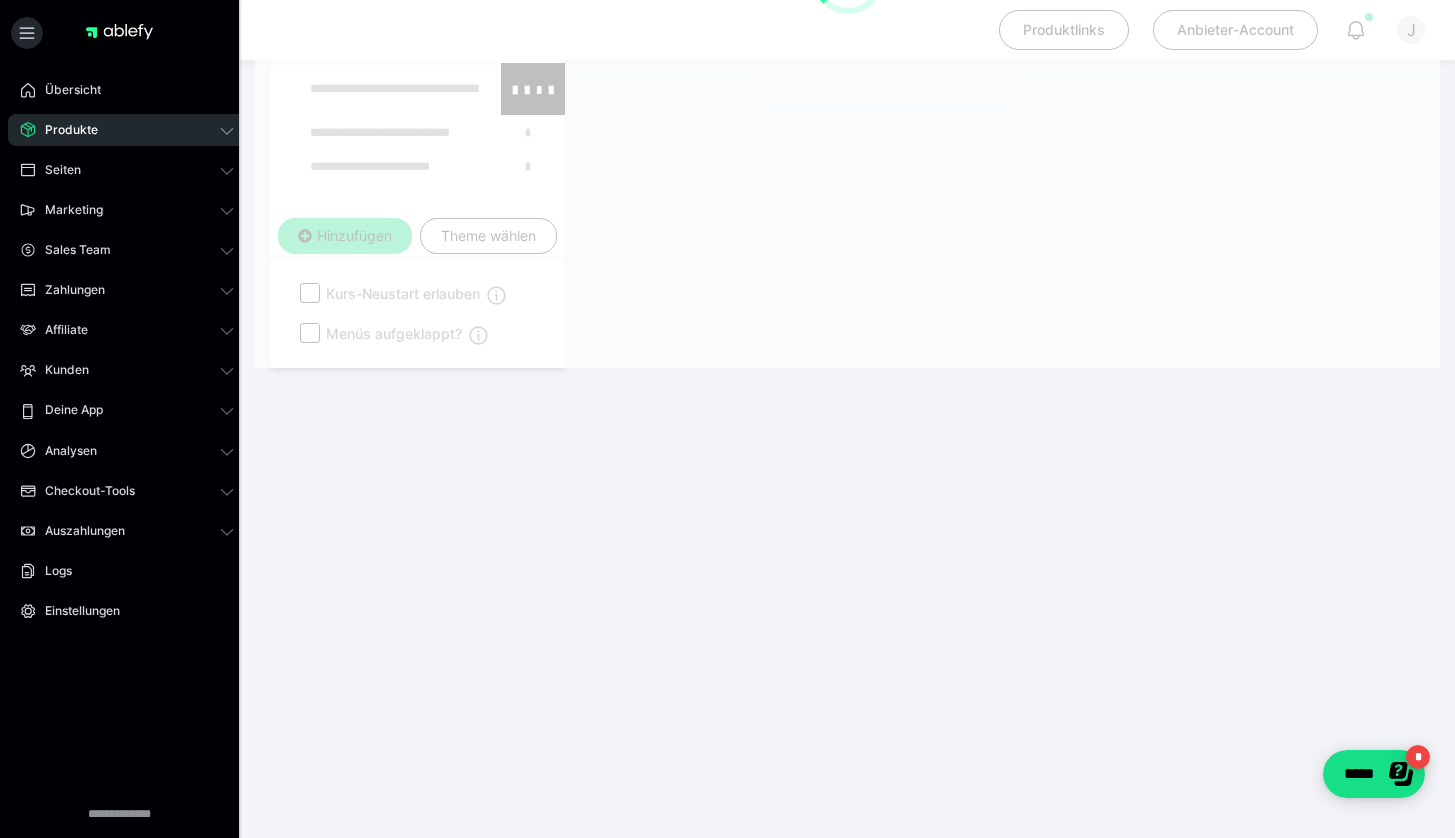 scroll, scrollTop: 290, scrollLeft: 0, axis: vertical 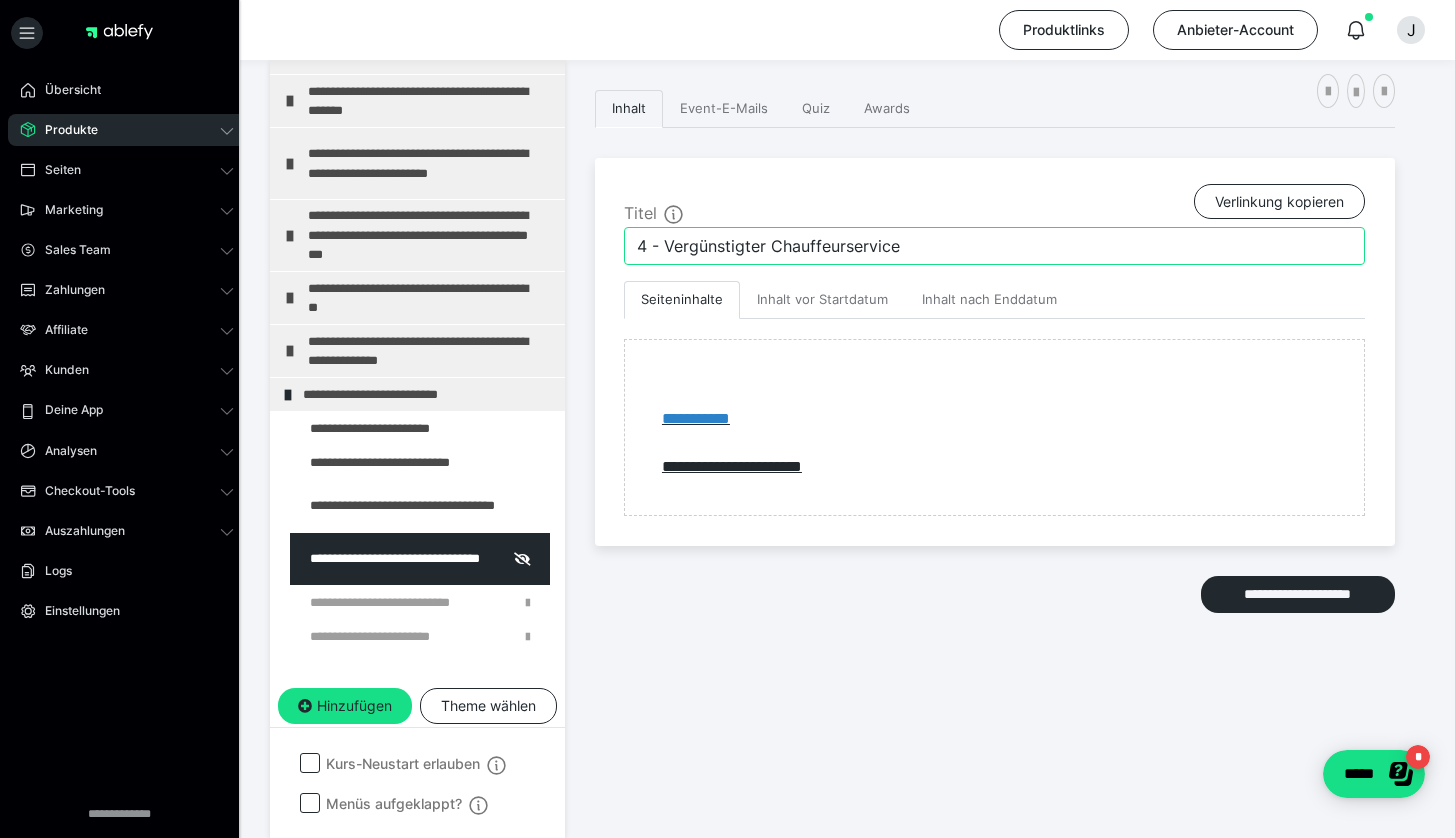 click on "4 - Vergünstigter Chauffeurservice" at bounding box center [994, 246] 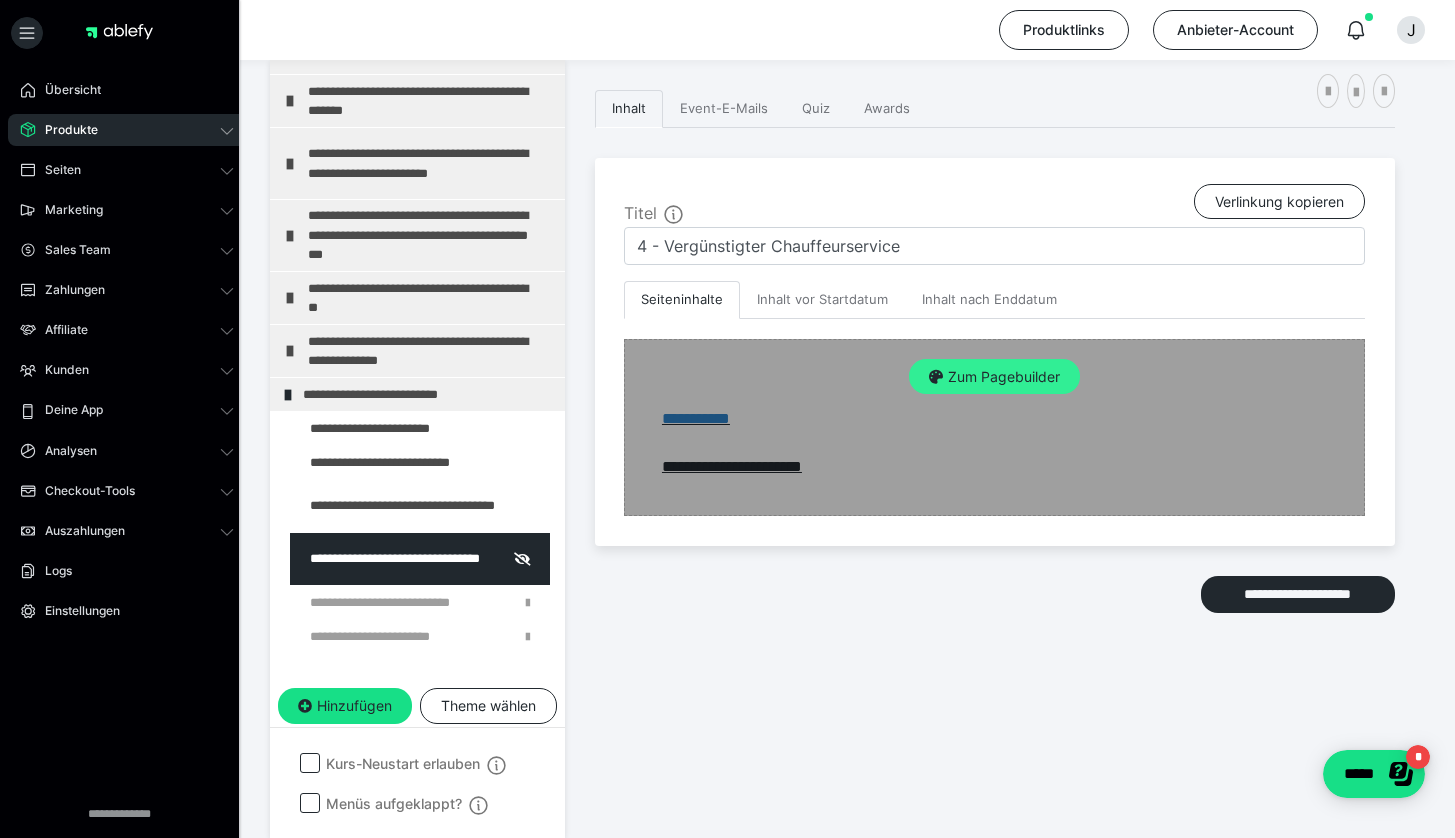 click on "Zum Pagebuilder" at bounding box center (994, 377) 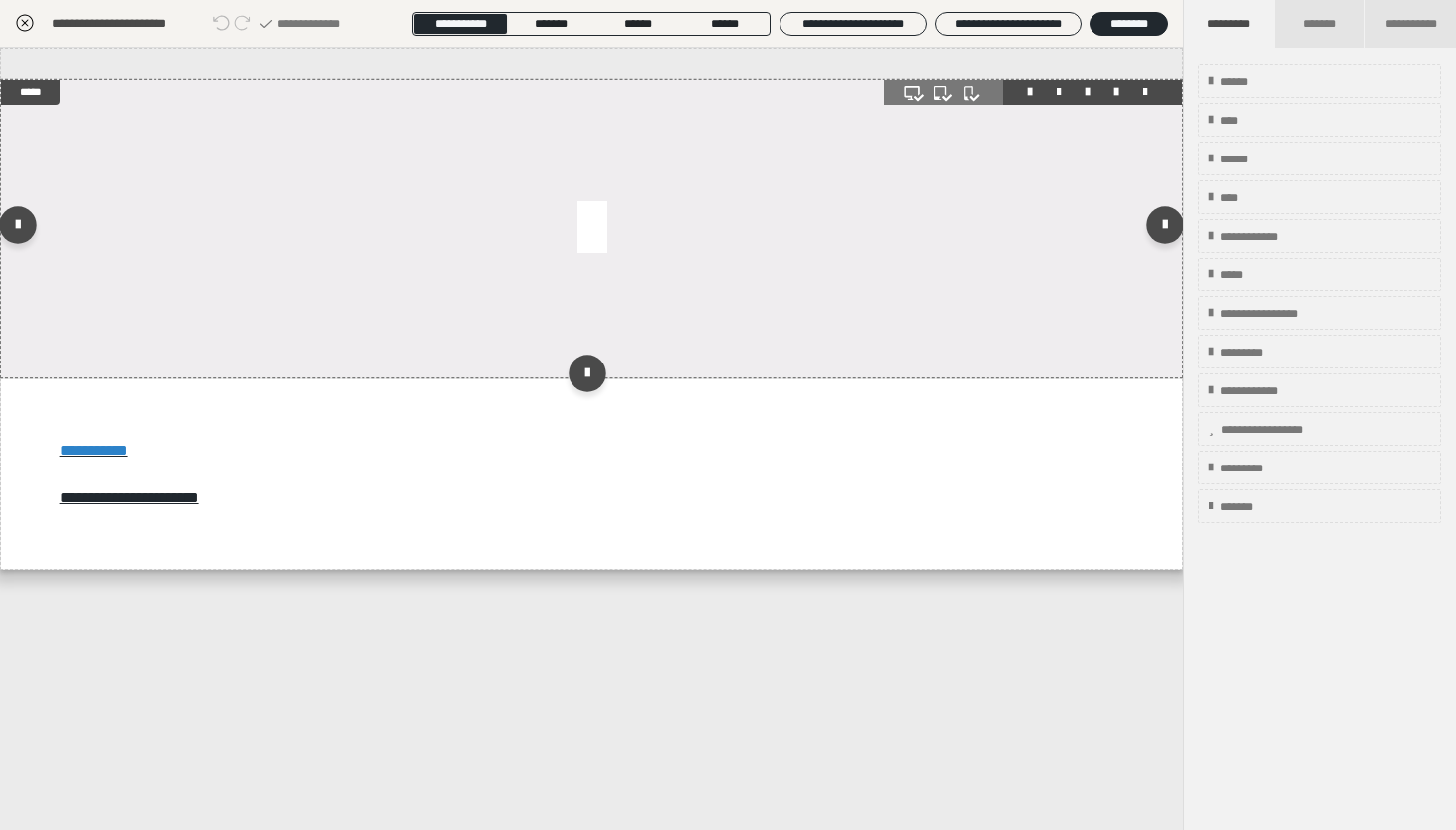 click at bounding box center [591, 229] 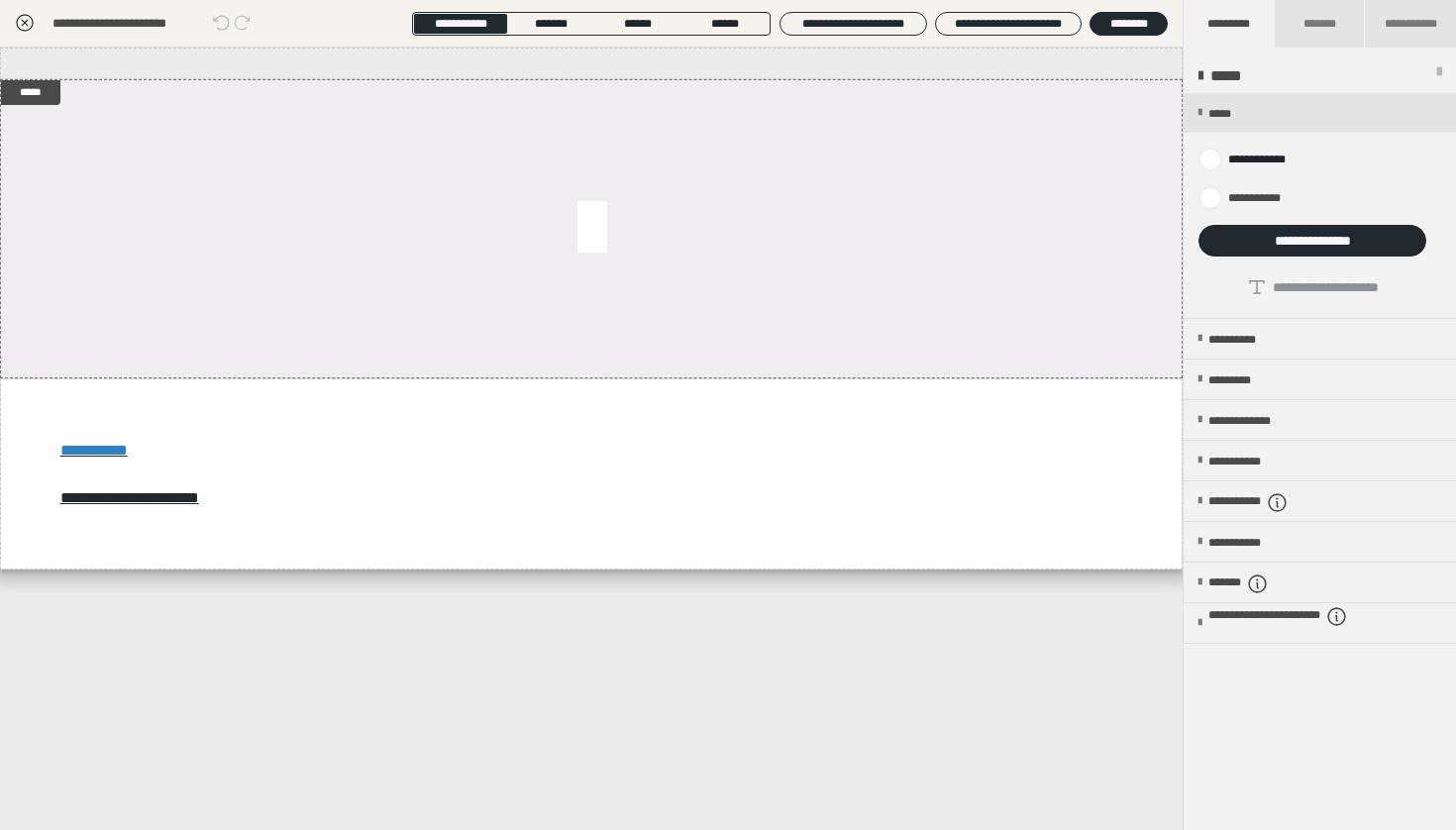 click at bounding box center (1319, 205) 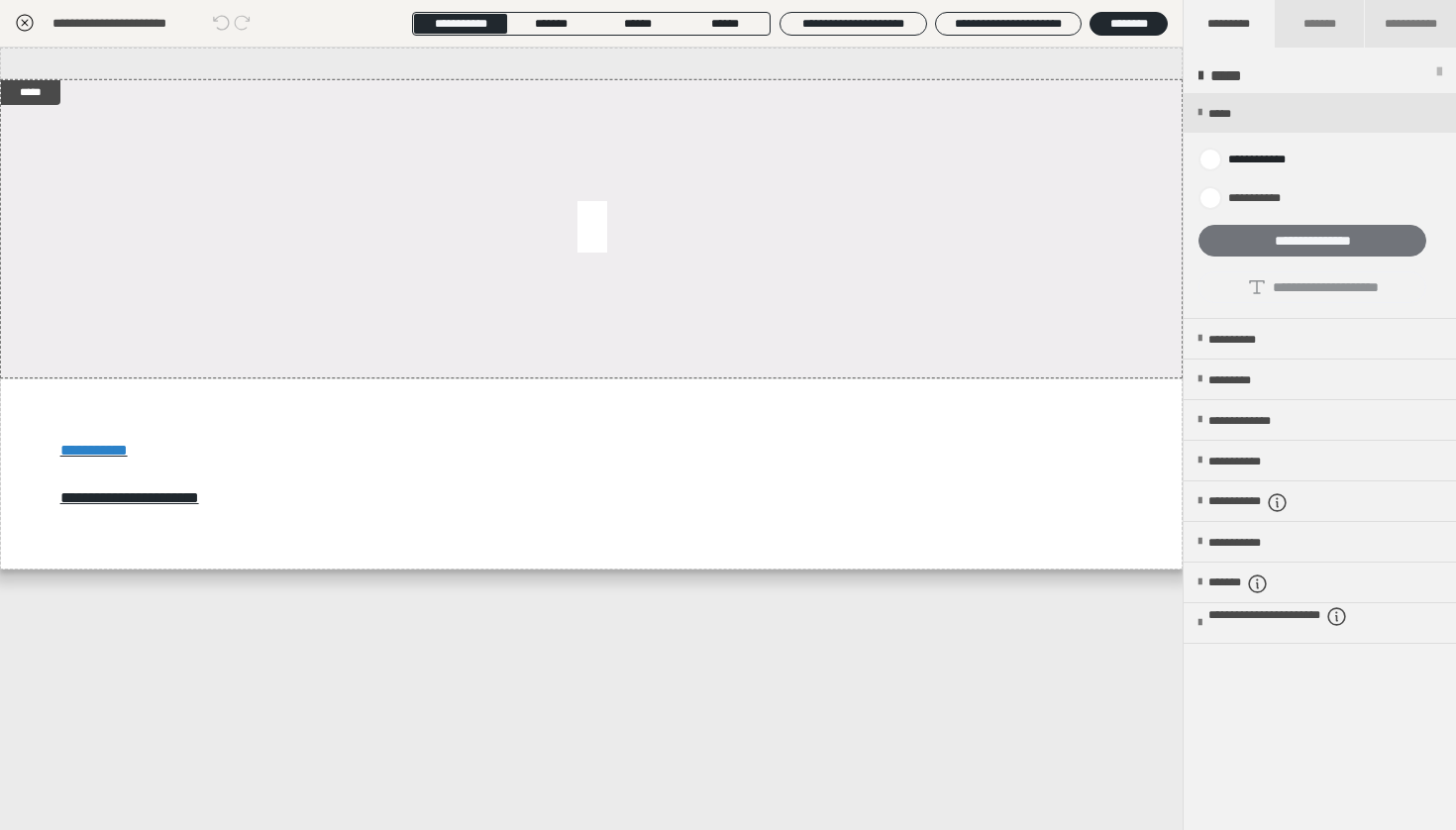 click on "**********" at bounding box center [1312, 241] 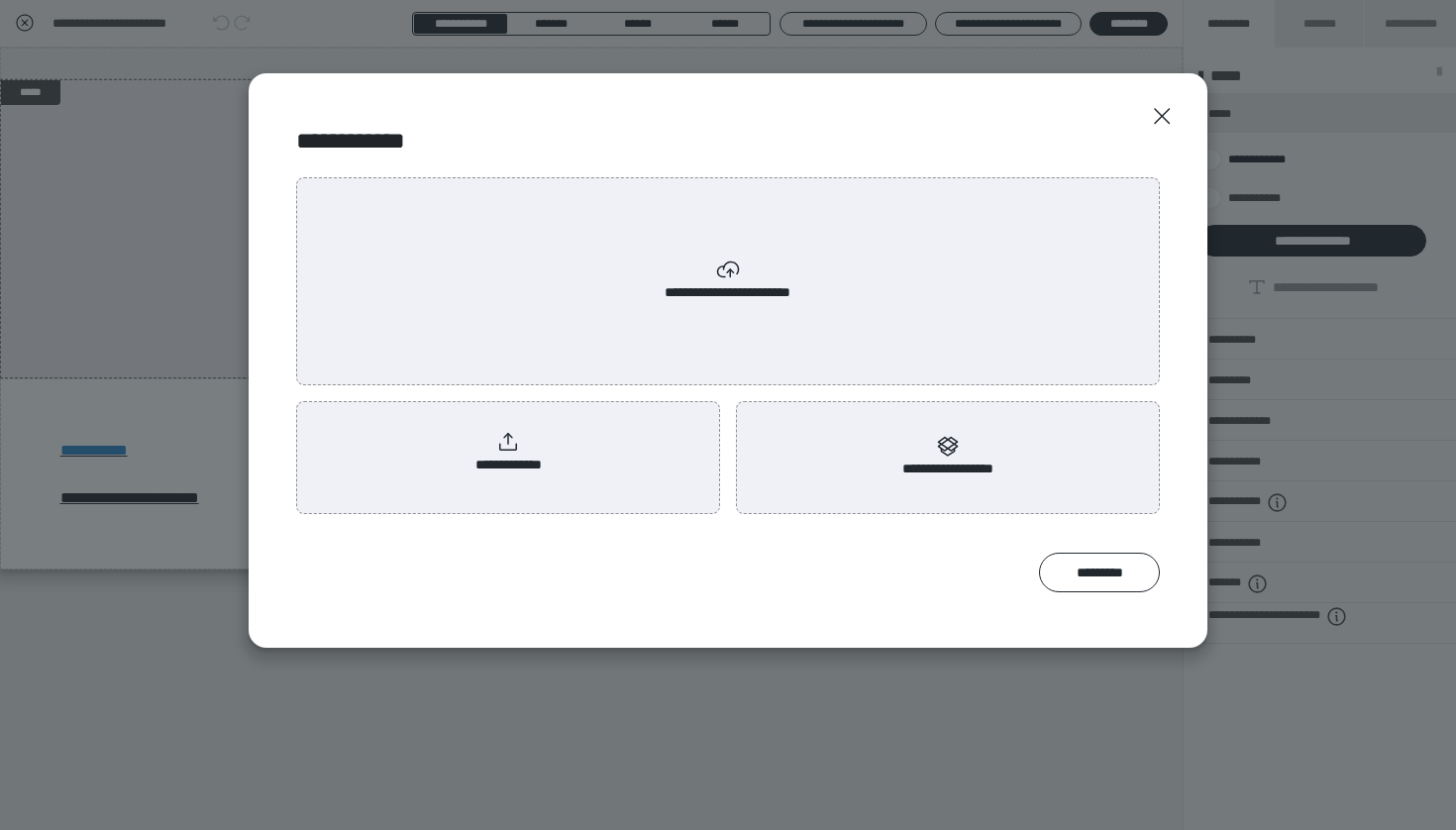 click on "**********" at bounding box center (508, 454) 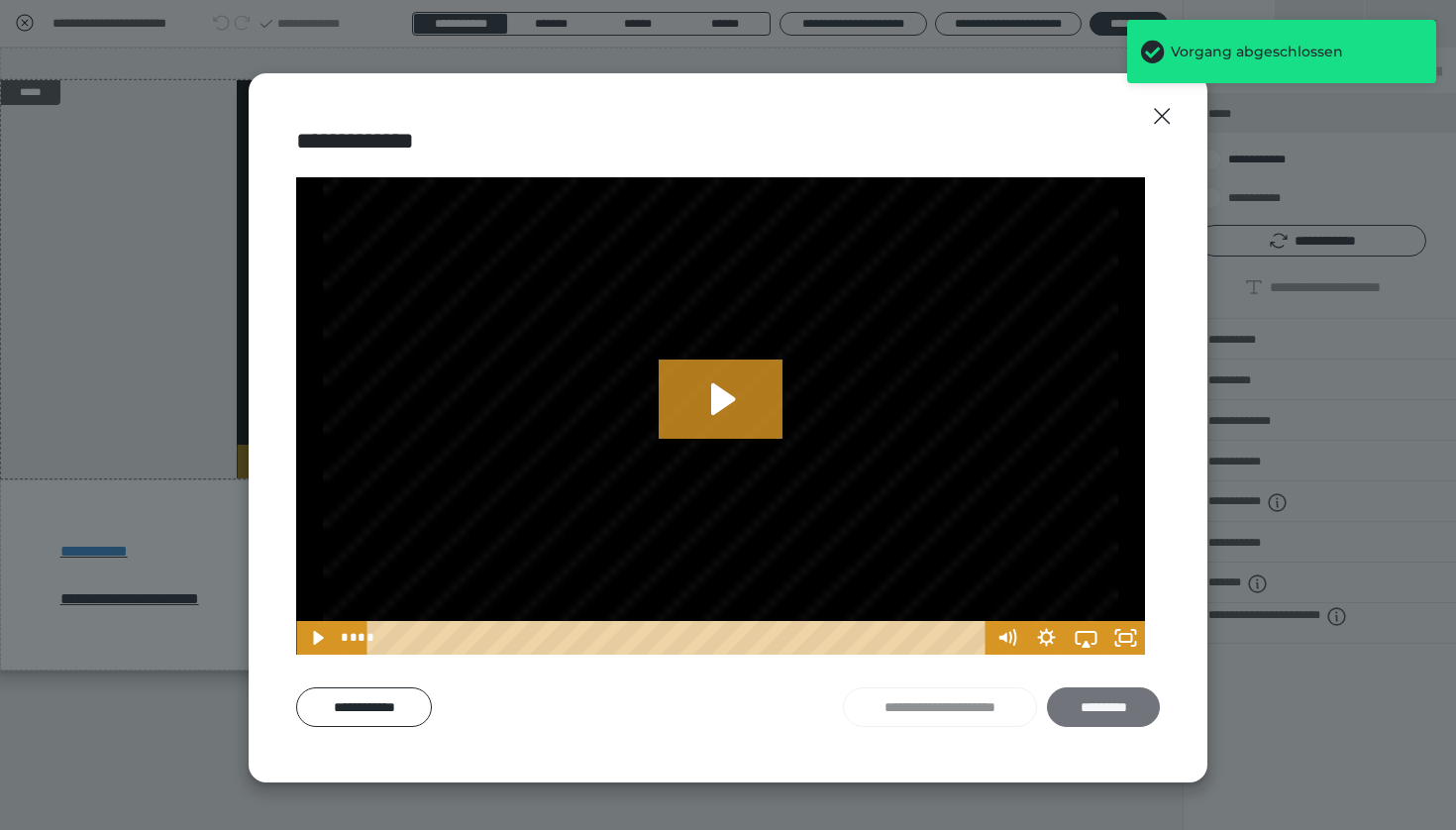 click on "*********" at bounding box center [1103, 707] 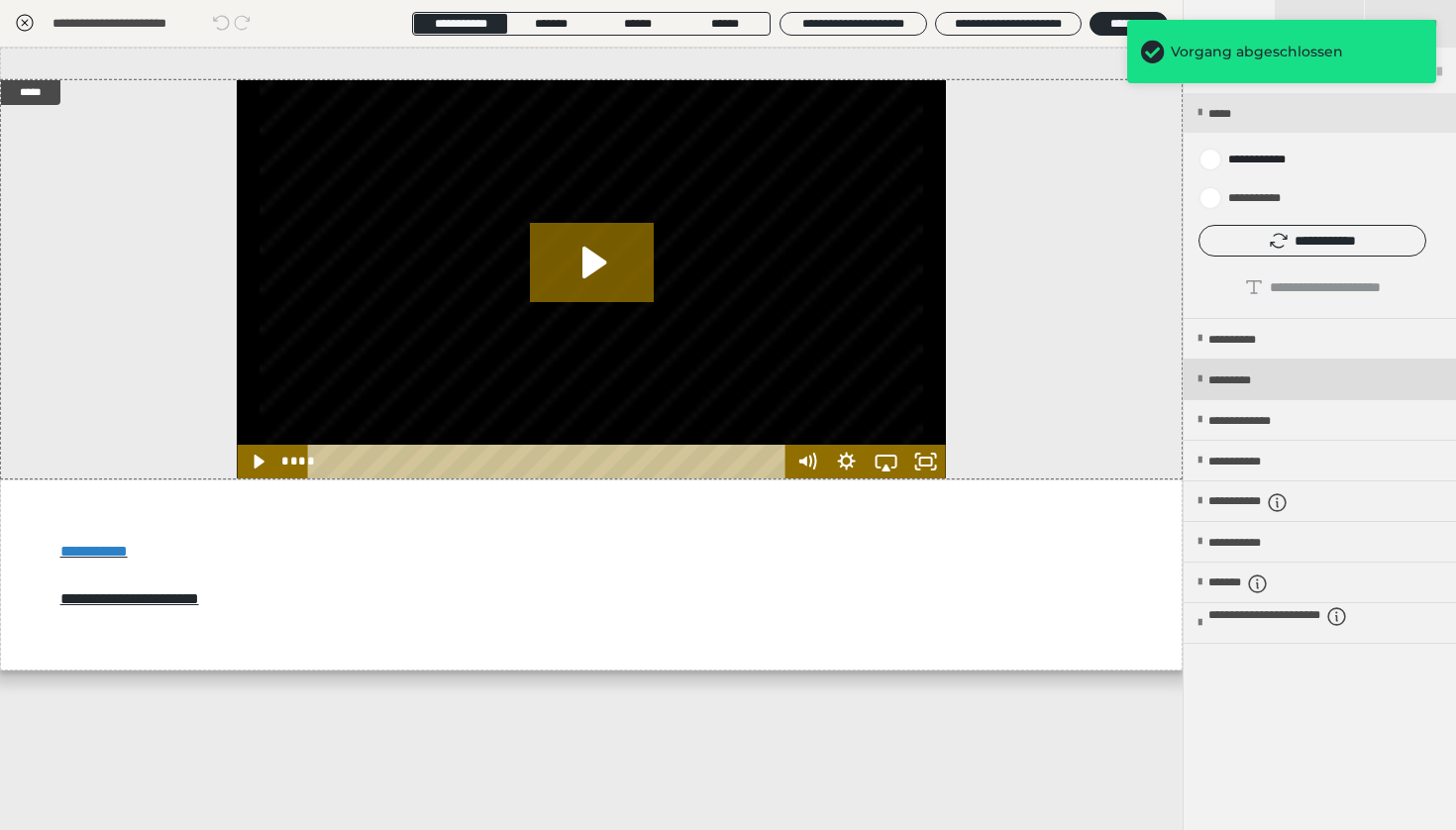 click on "*********" at bounding box center [1246, 380] 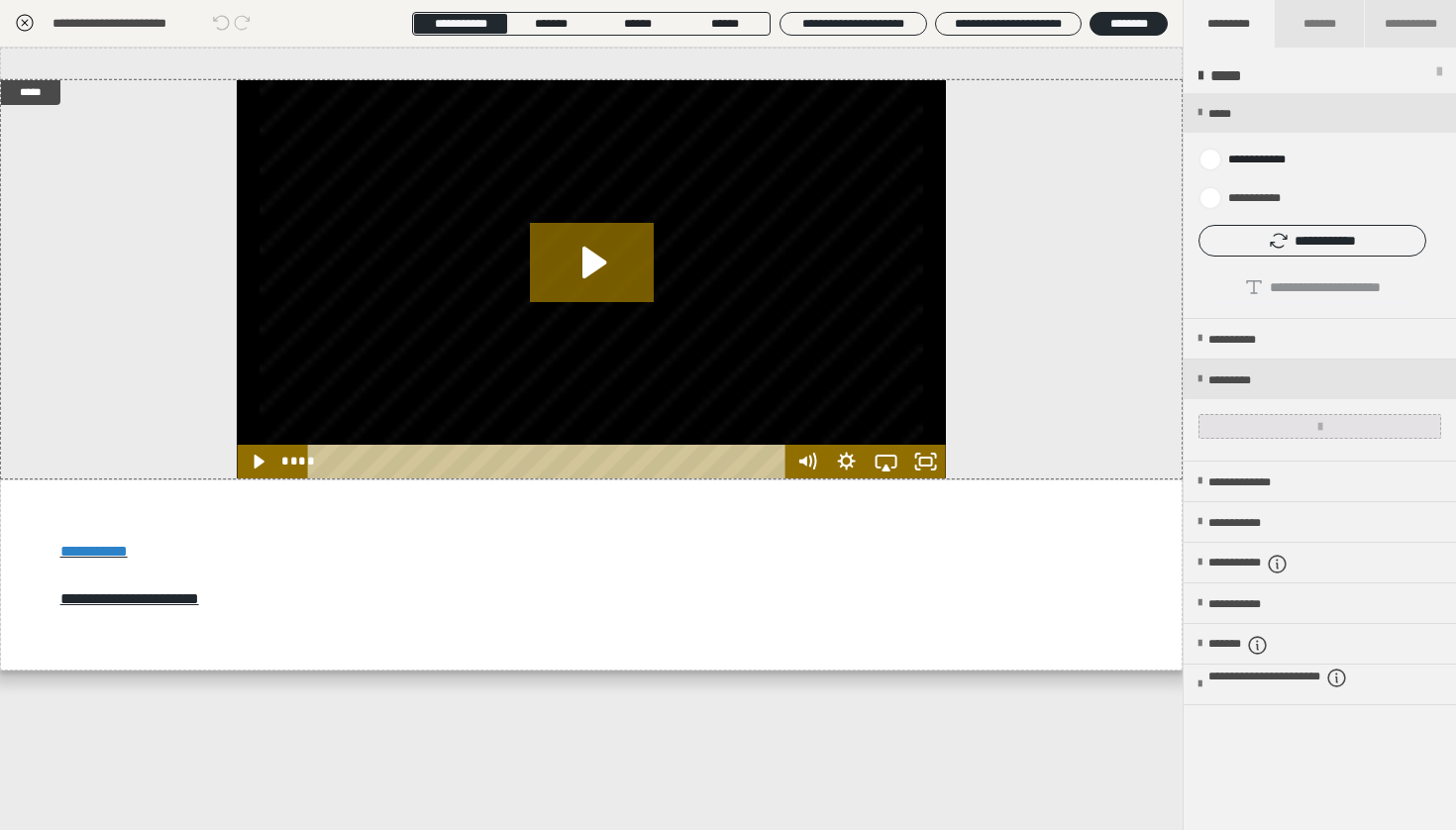 click at bounding box center [1320, 427] 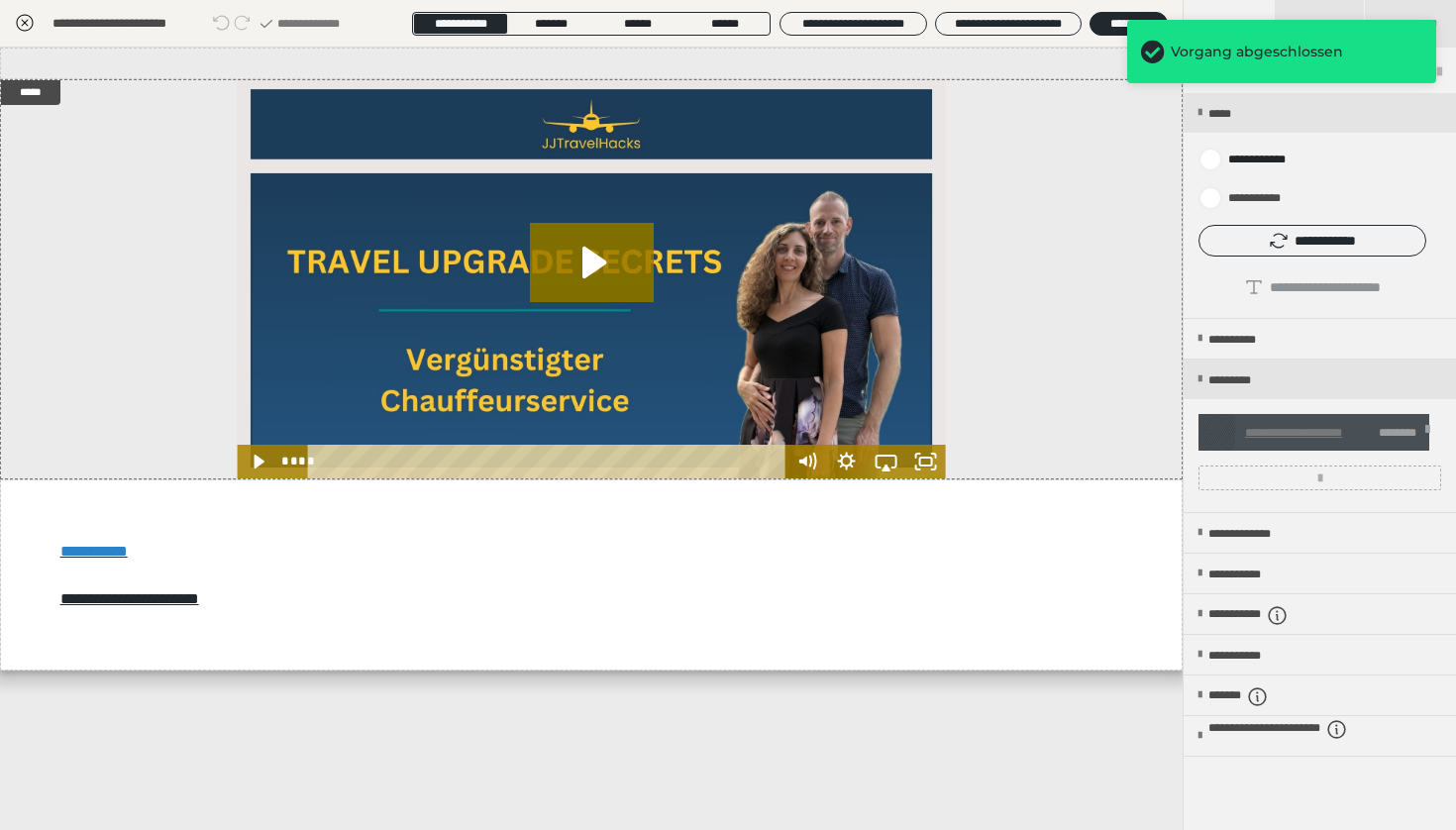 click 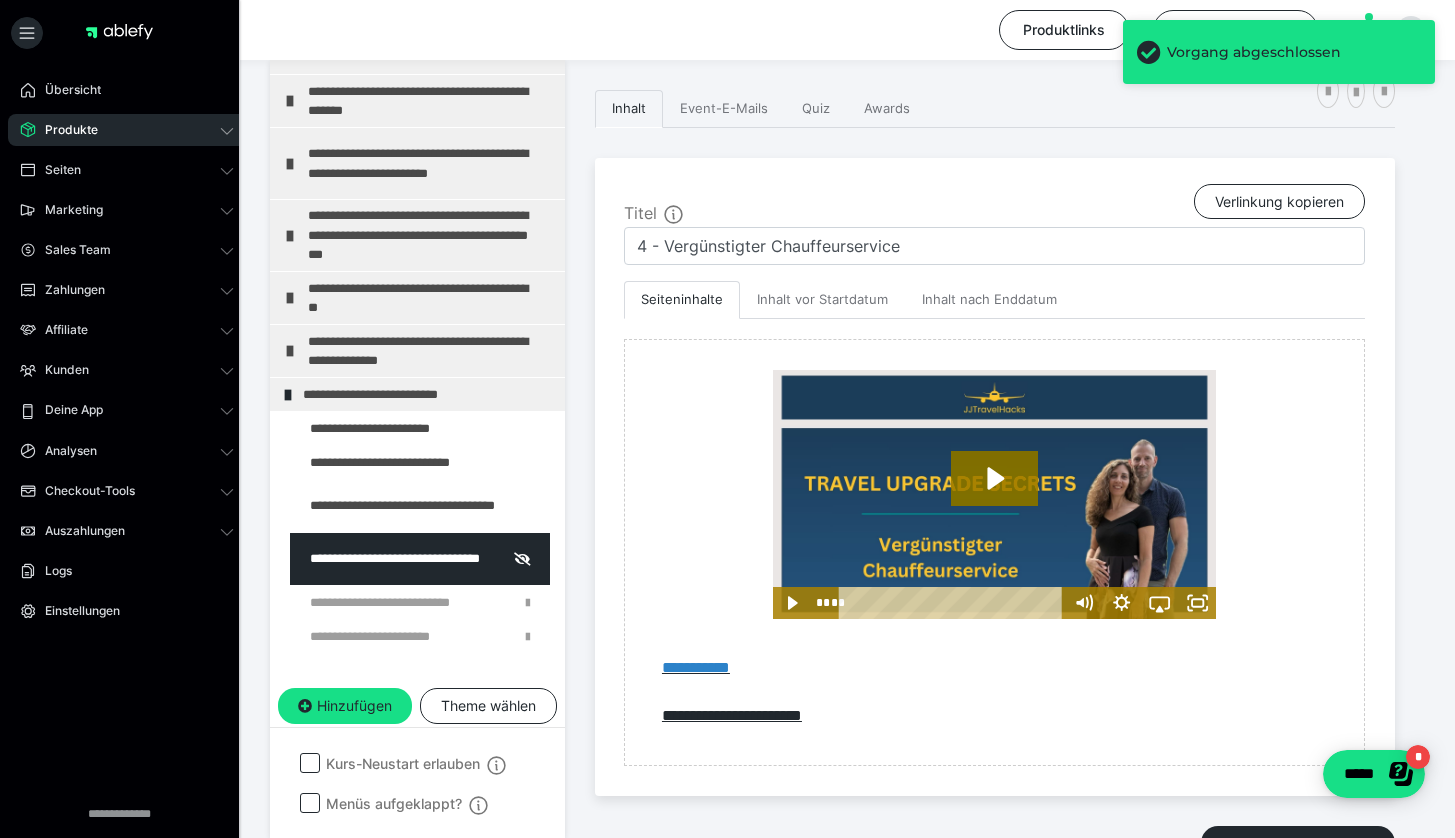 click on "Vorgang abgeschlossen" at bounding box center (1279, 60) 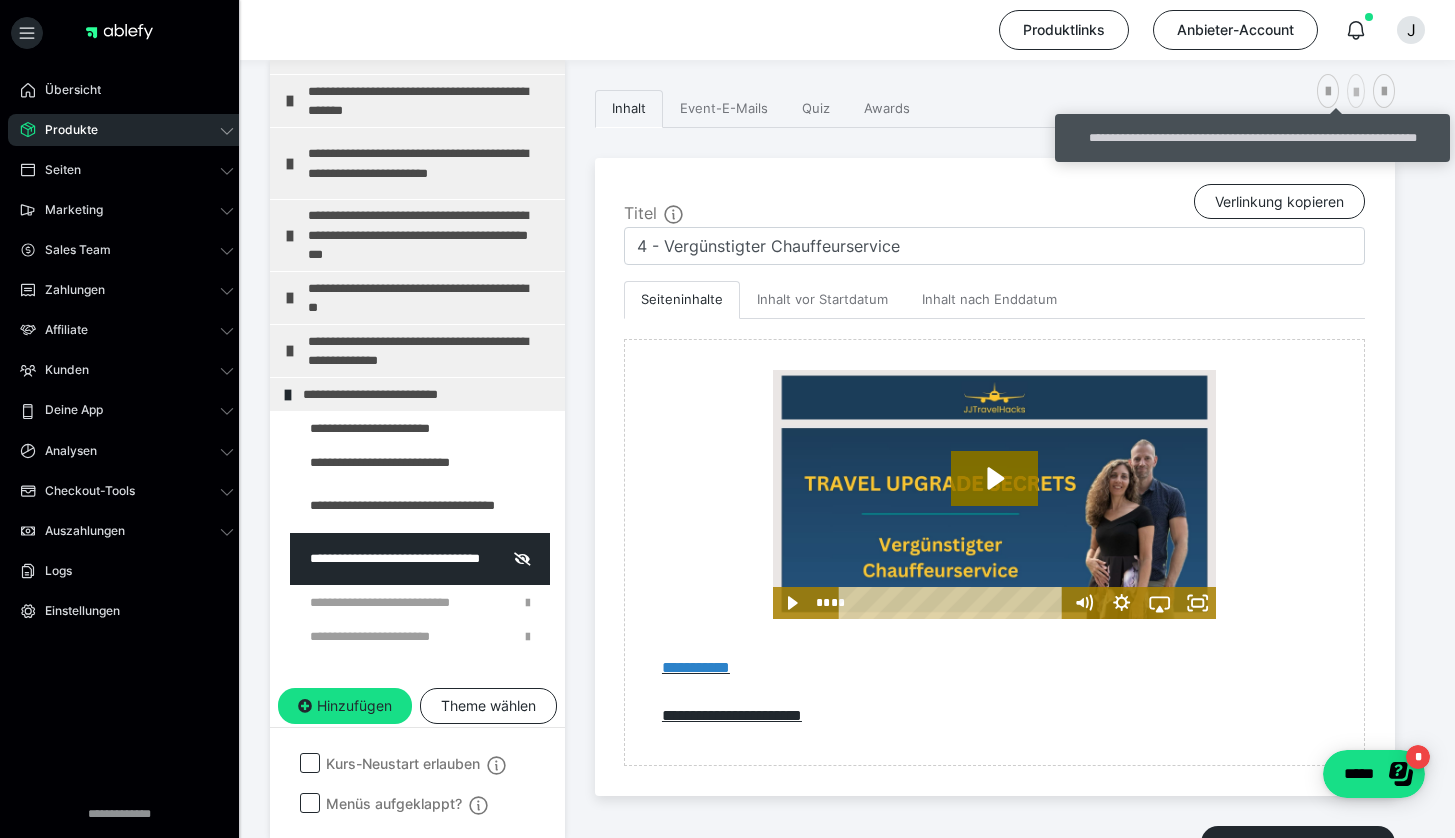 click at bounding box center [1356, 93] 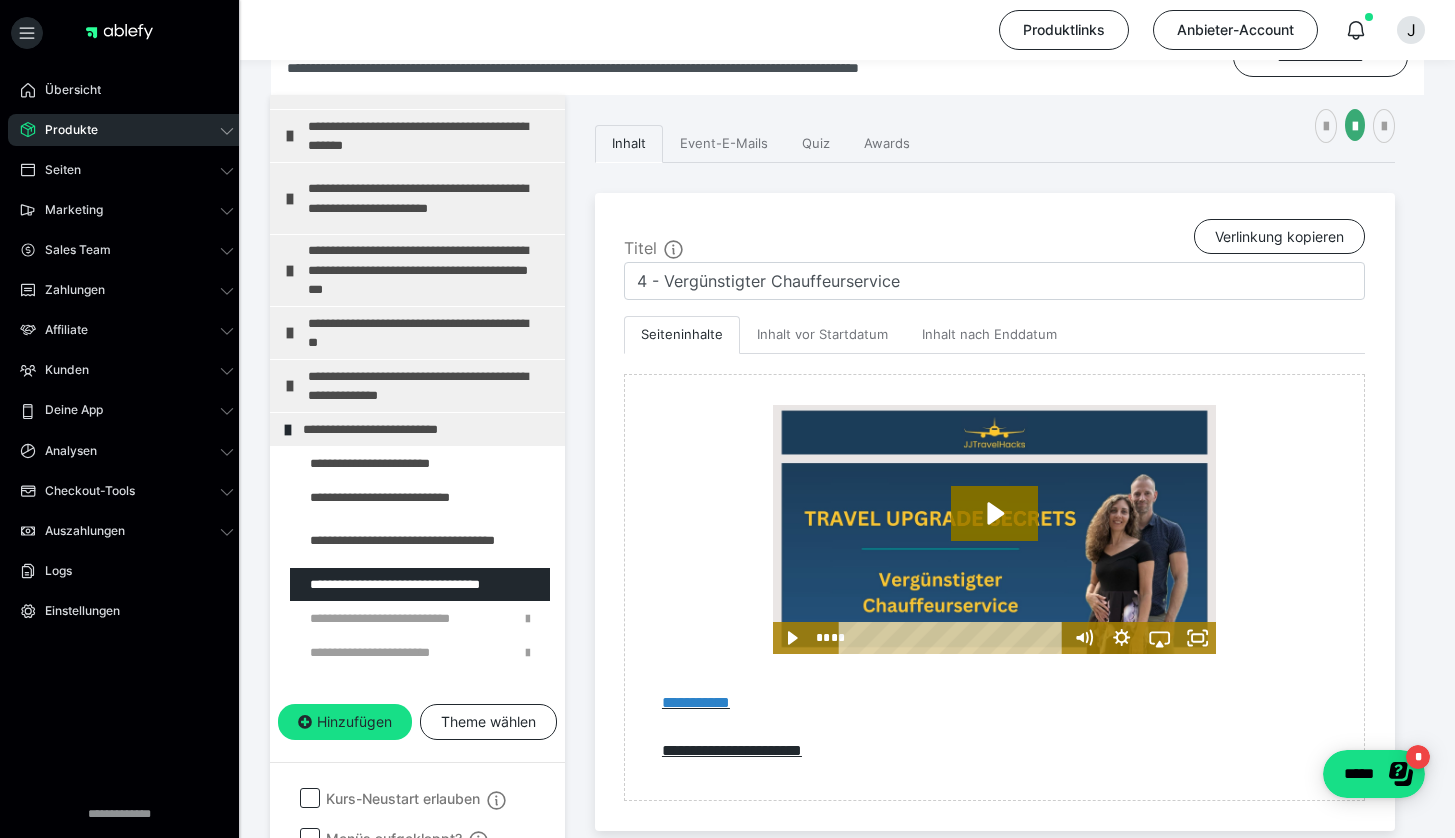 scroll, scrollTop: 87, scrollLeft: 0, axis: vertical 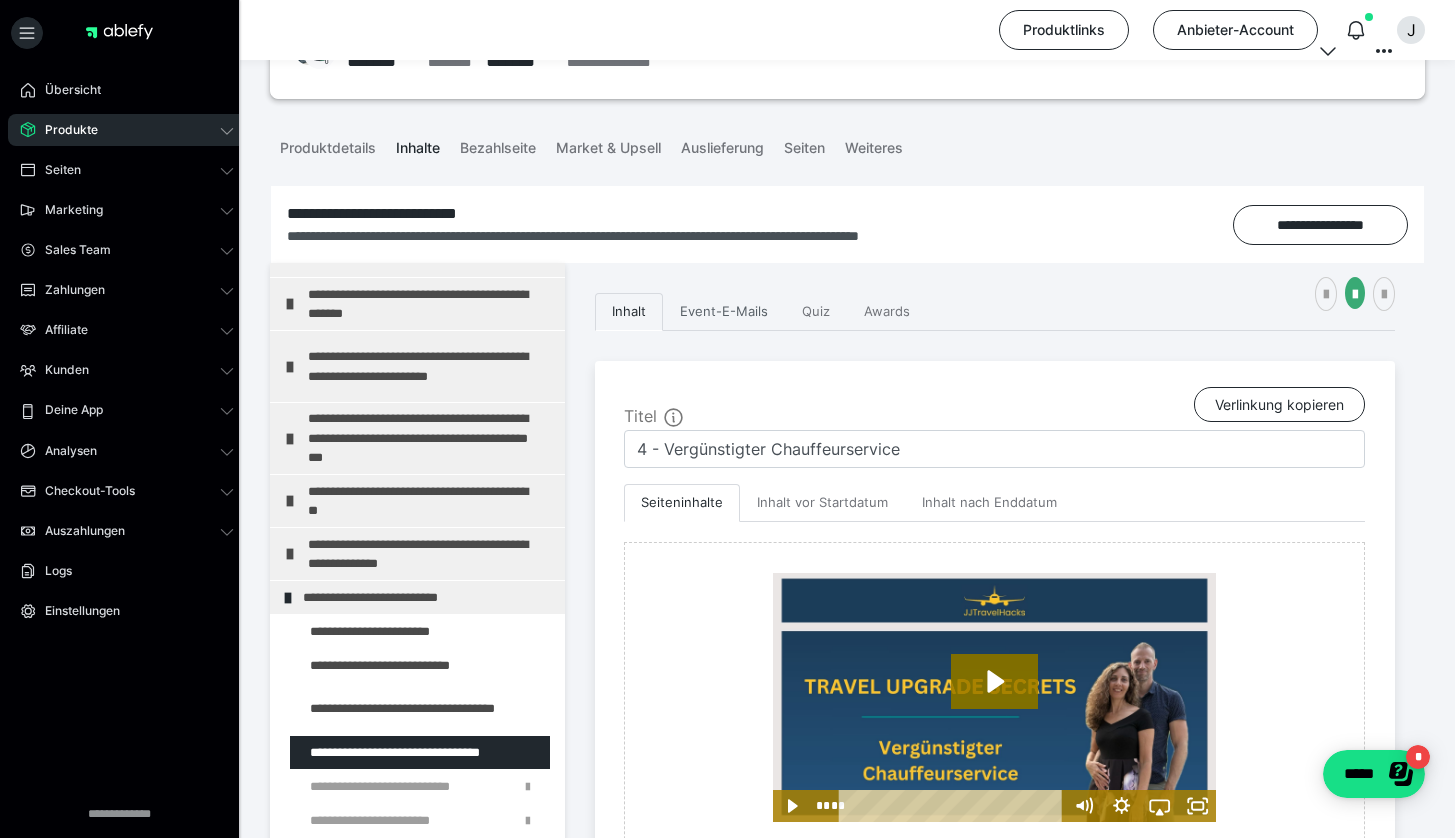 click on "Event-E-Mails" at bounding box center [724, 312] 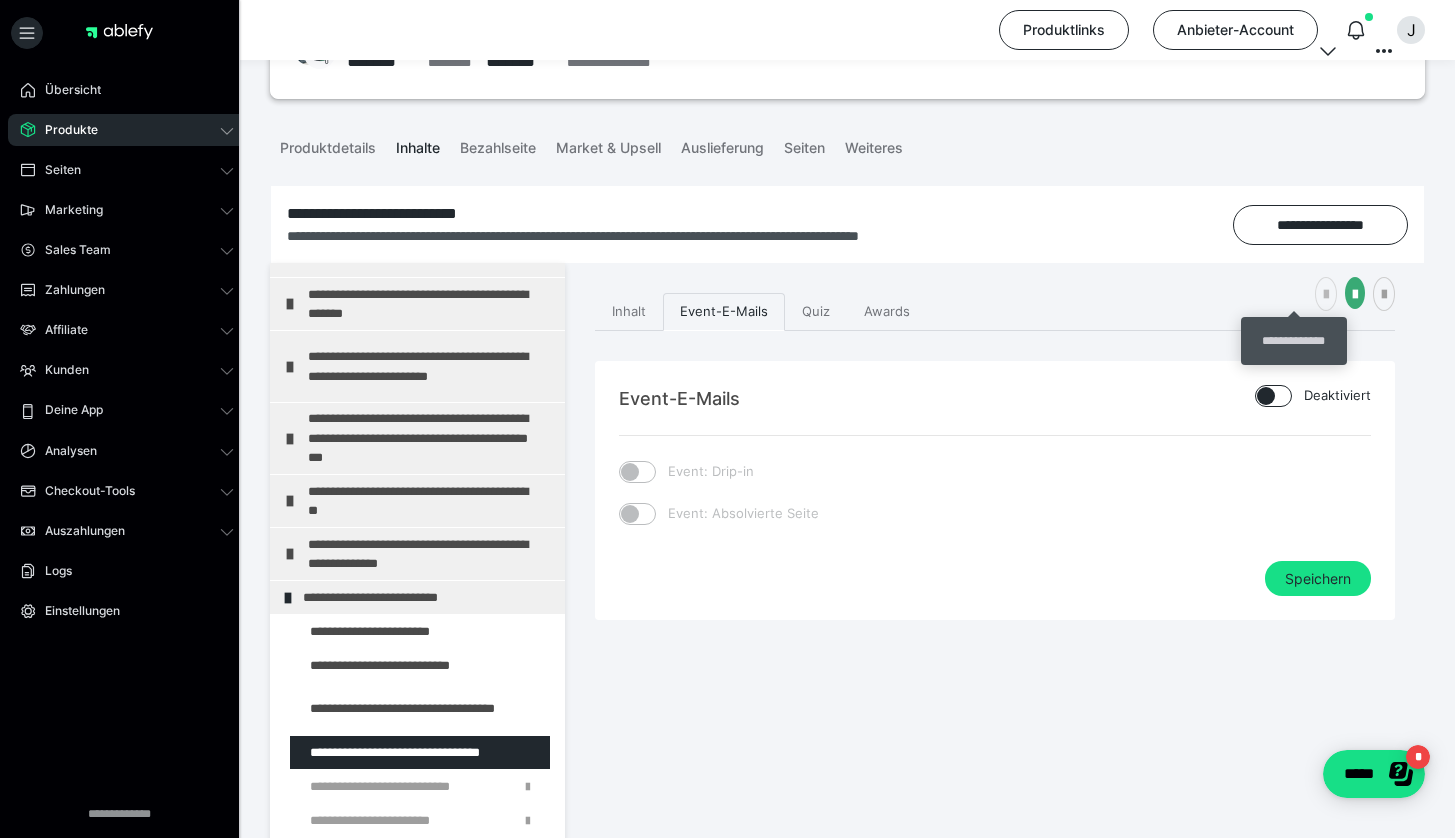 click at bounding box center (1326, 294) 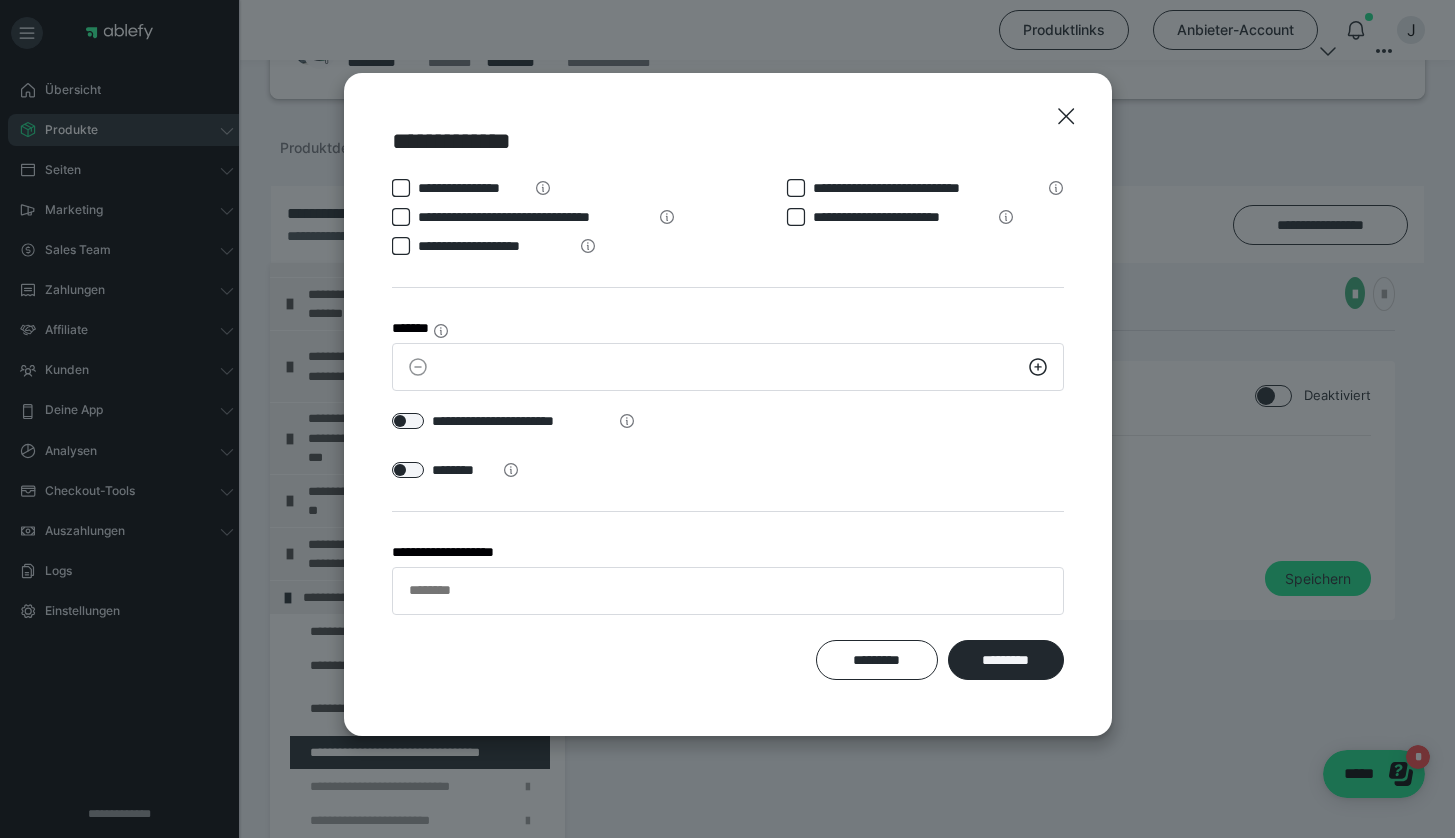 scroll, scrollTop: 63, scrollLeft: 0, axis: vertical 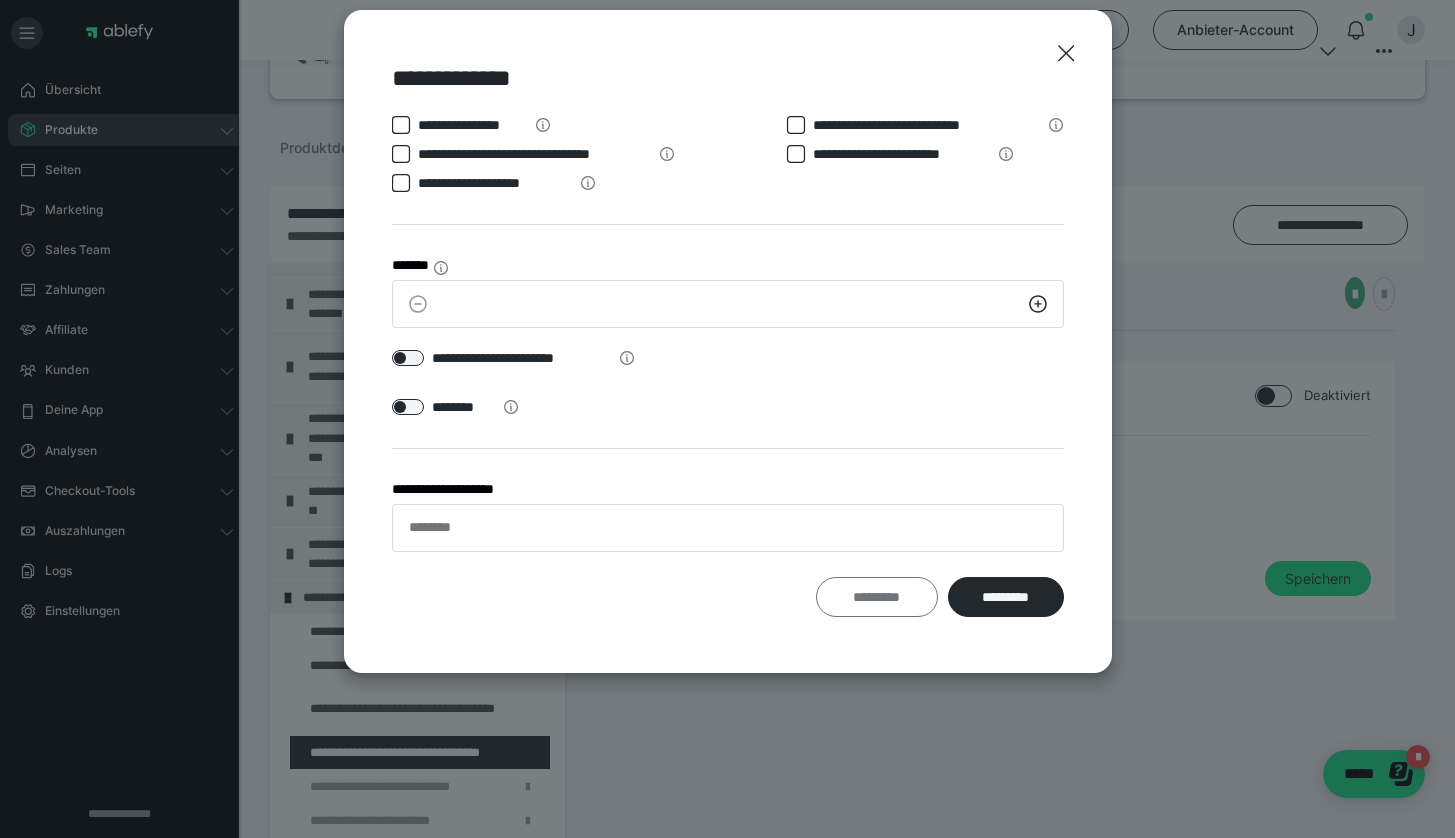 click on "*********" at bounding box center [877, 597] 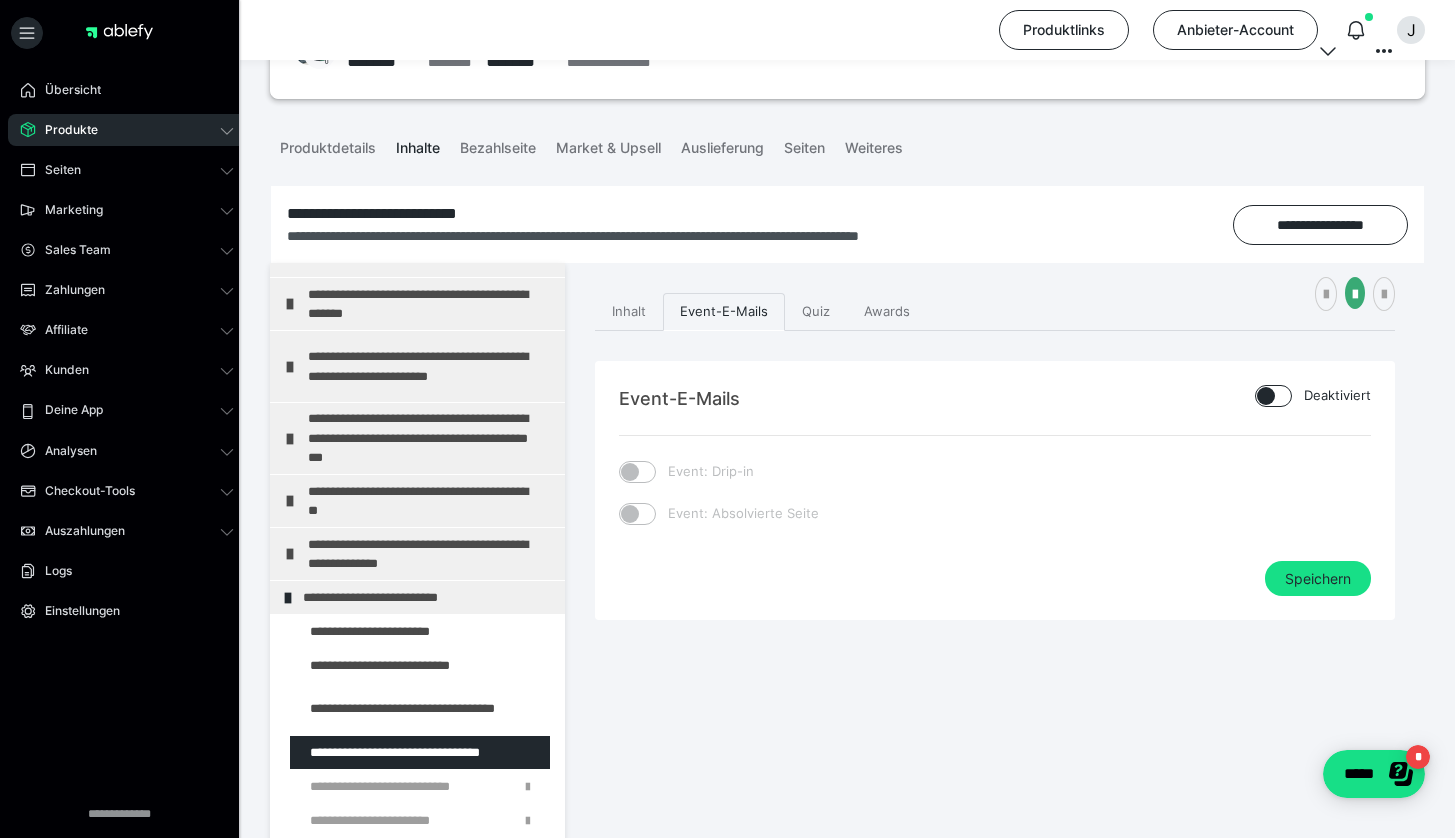 scroll, scrollTop: 0, scrollLeft: 0, axis: both 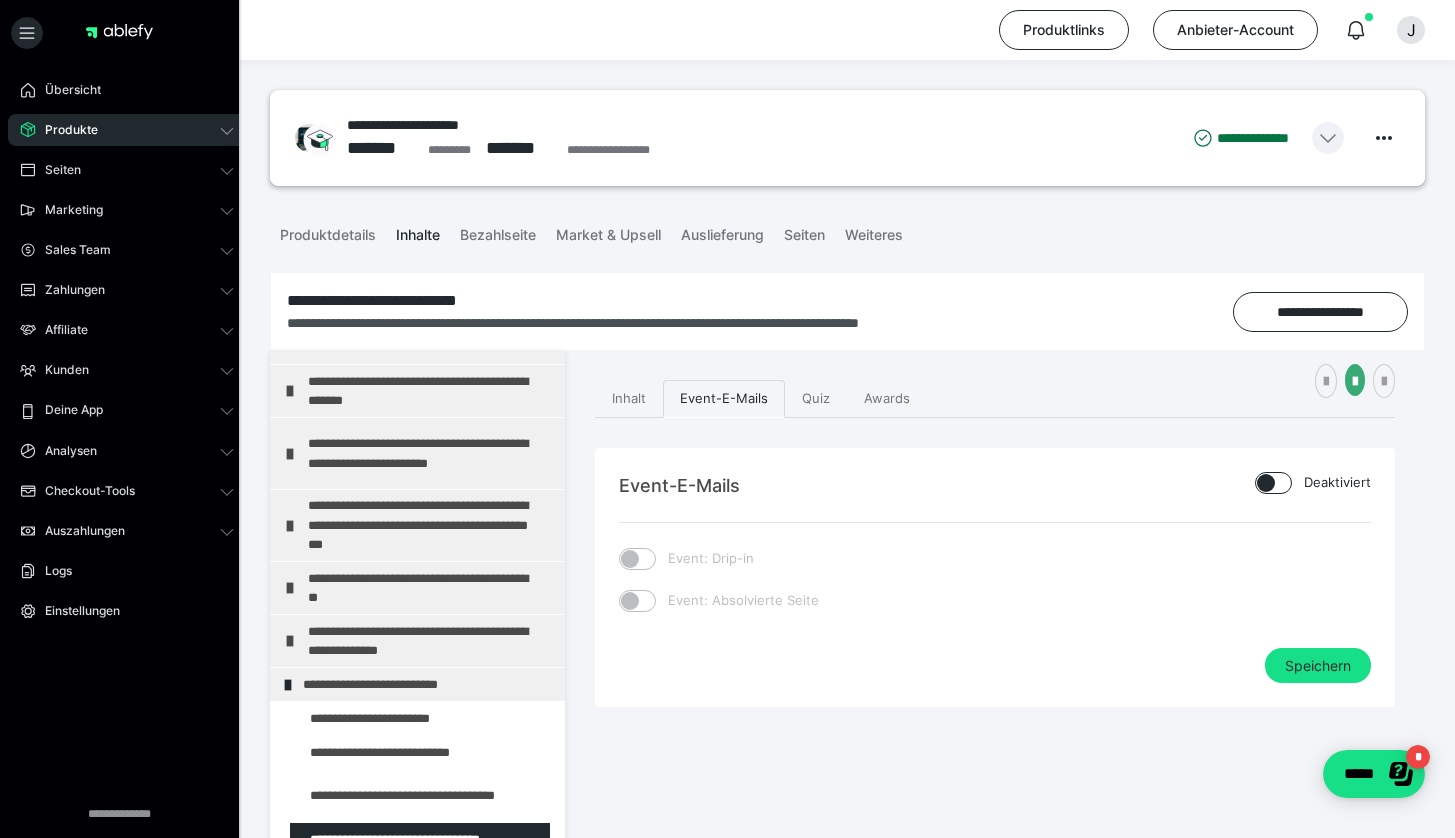 click 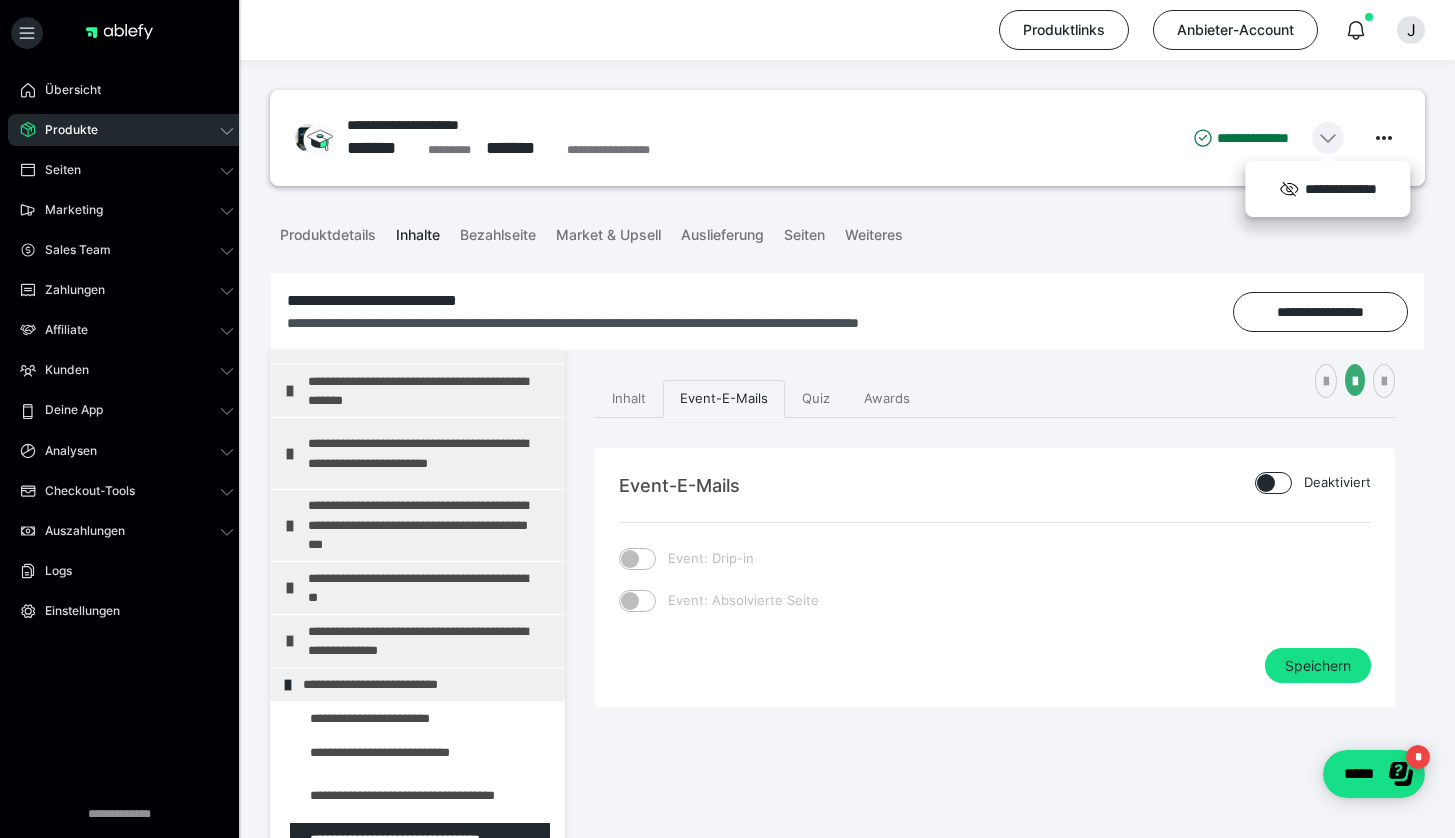 click 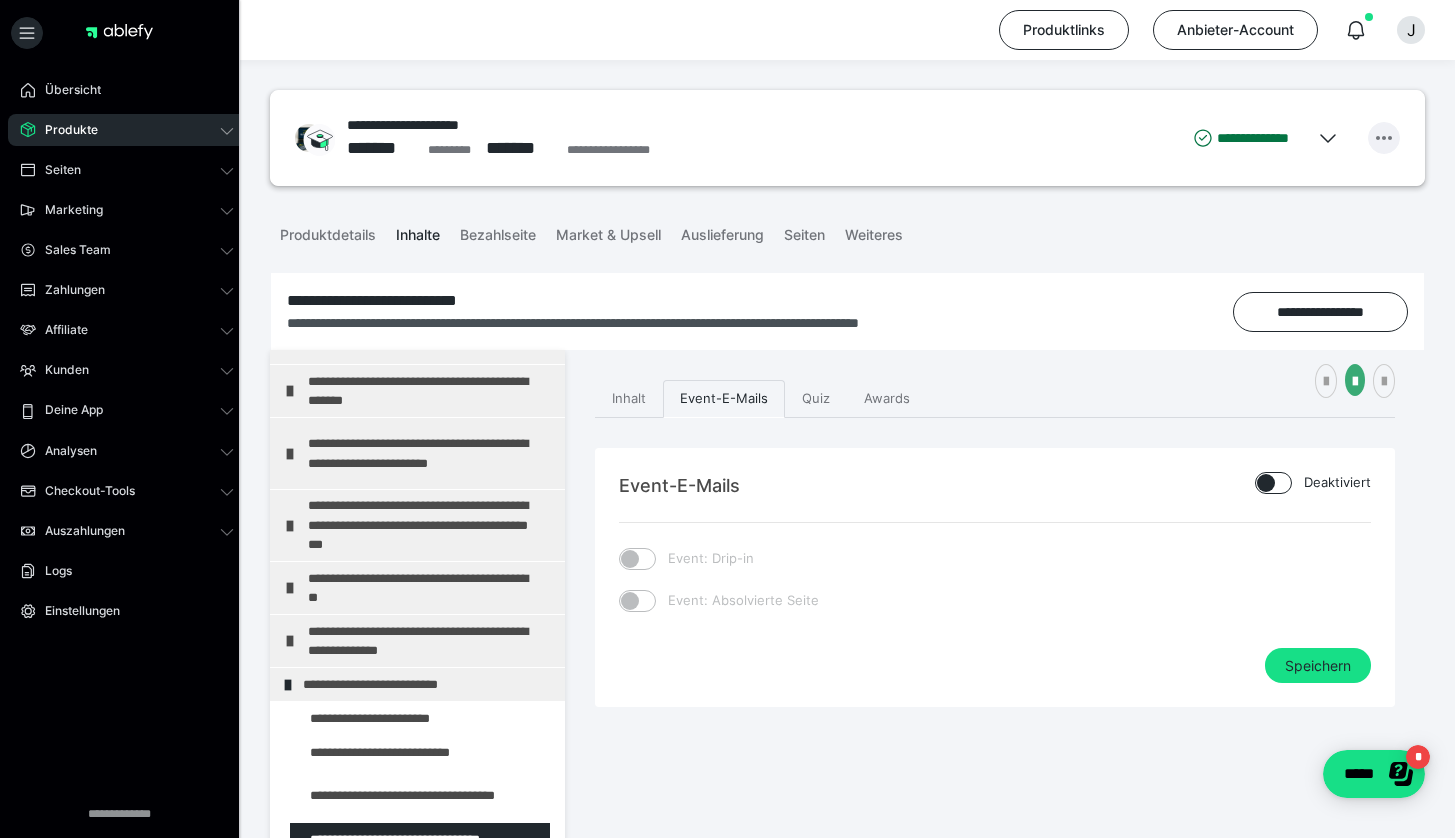 click 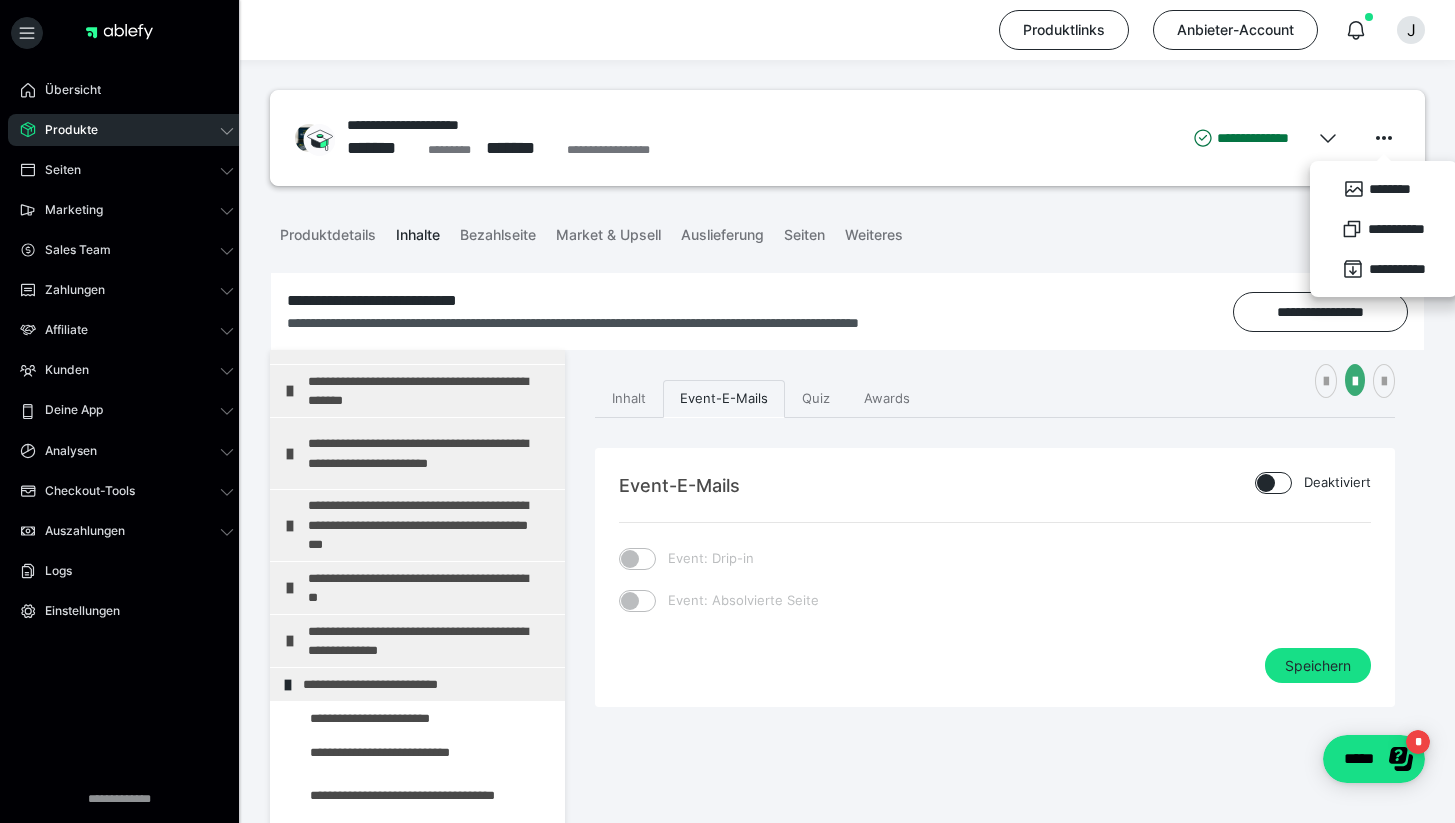 click on "Produktdetails Inhalte Bezahlseite Market & Upsell Auslieferung Seiten Weiteres" at bounding box center (847, 233) 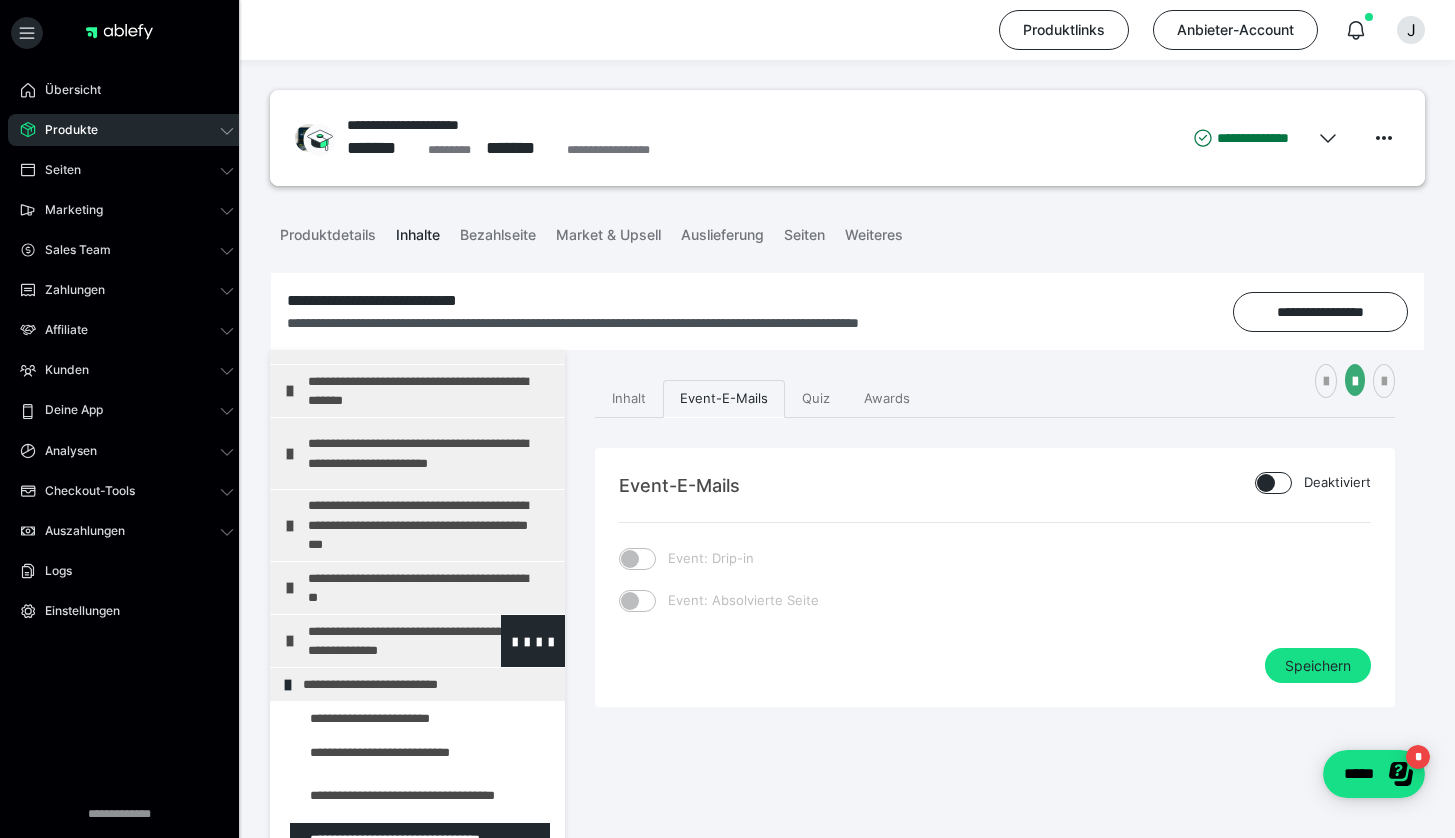 scroll, scrollTop: 1030, scrollLeft: 0, axis: vertical 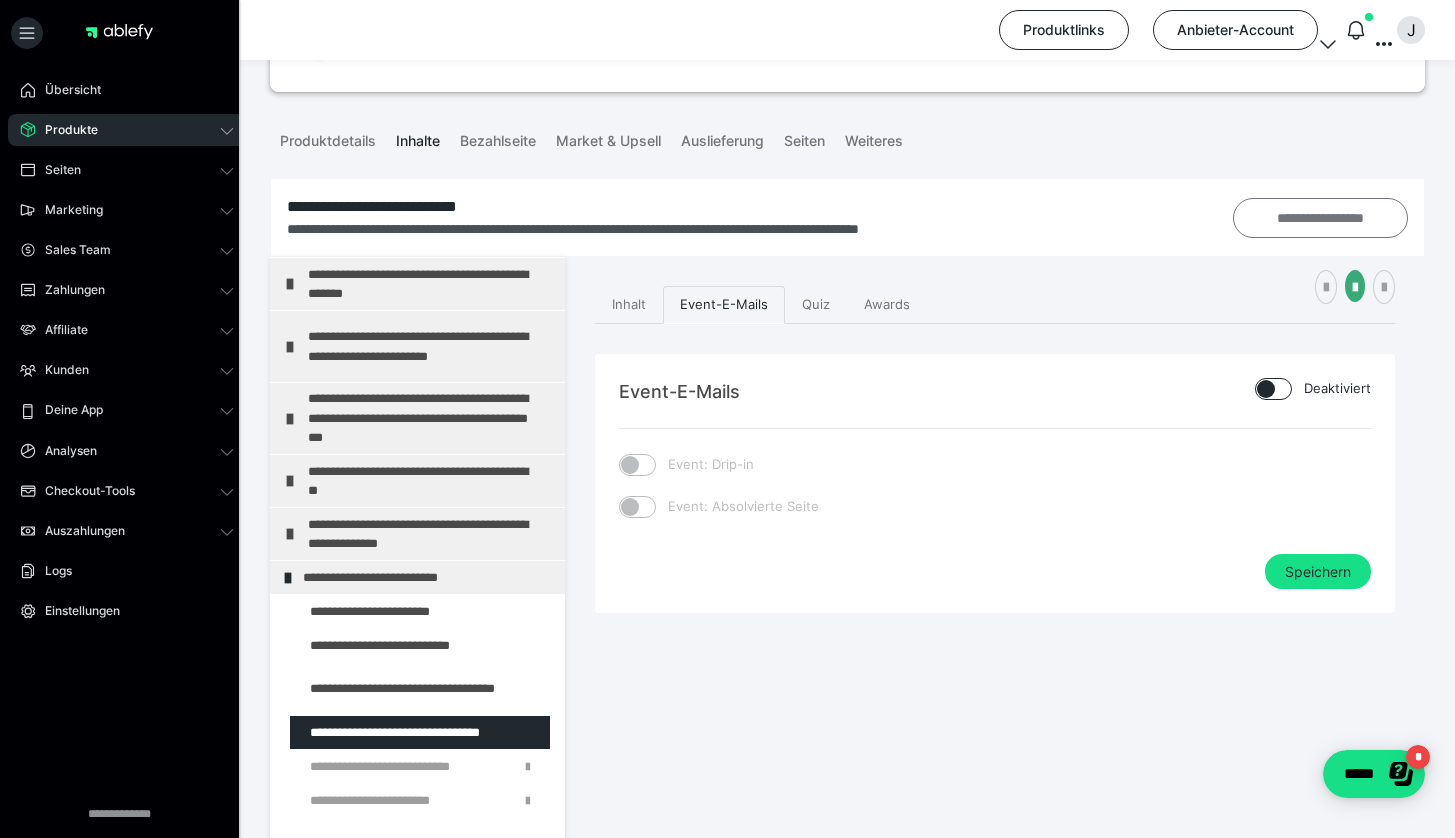 click on "**********" at bounding box center (1321, 218) 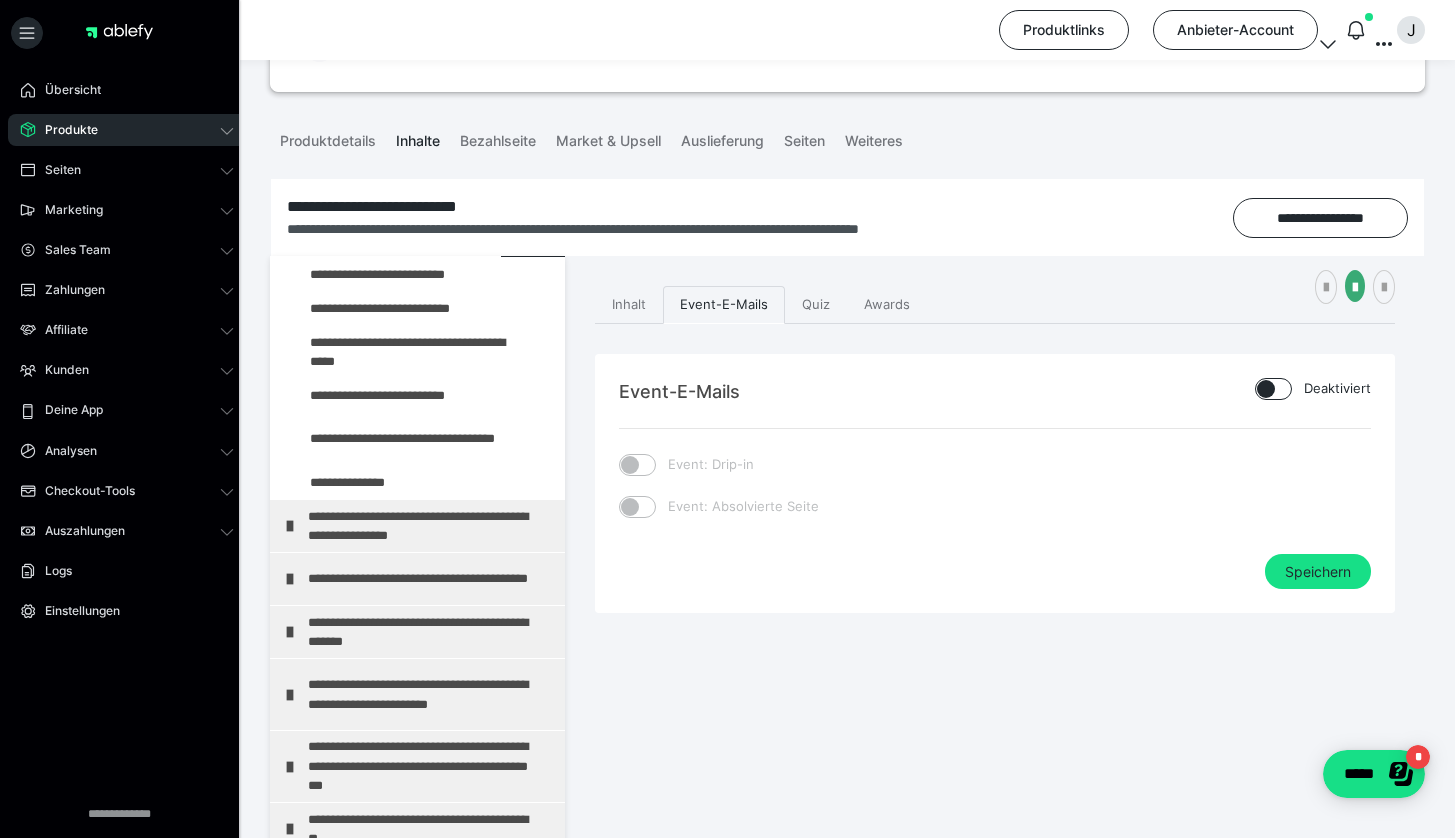 scroll, scrollTop: 487, scrollLeft: 0, axis: vertical 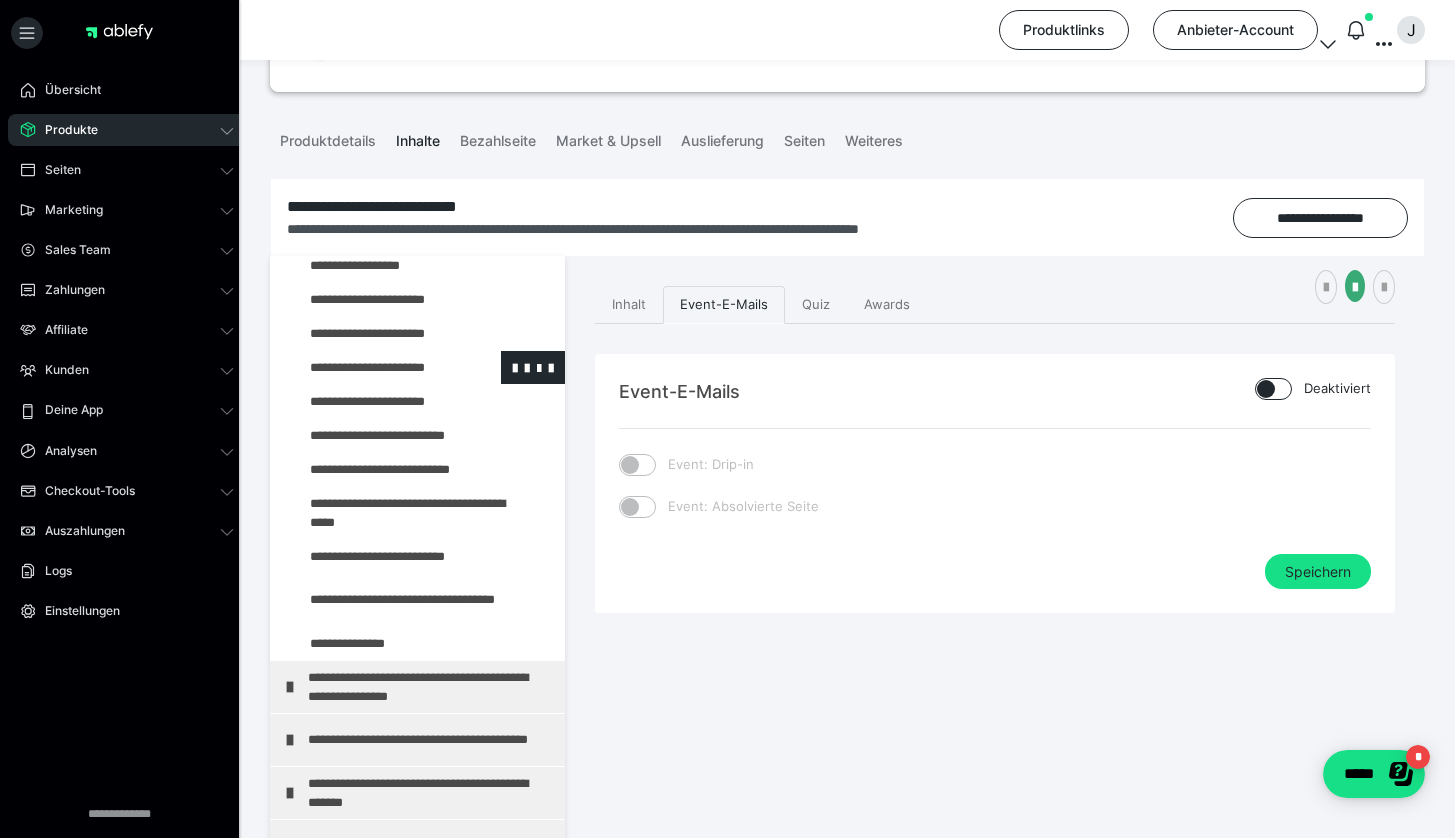 click at bounding box center (375, 367) 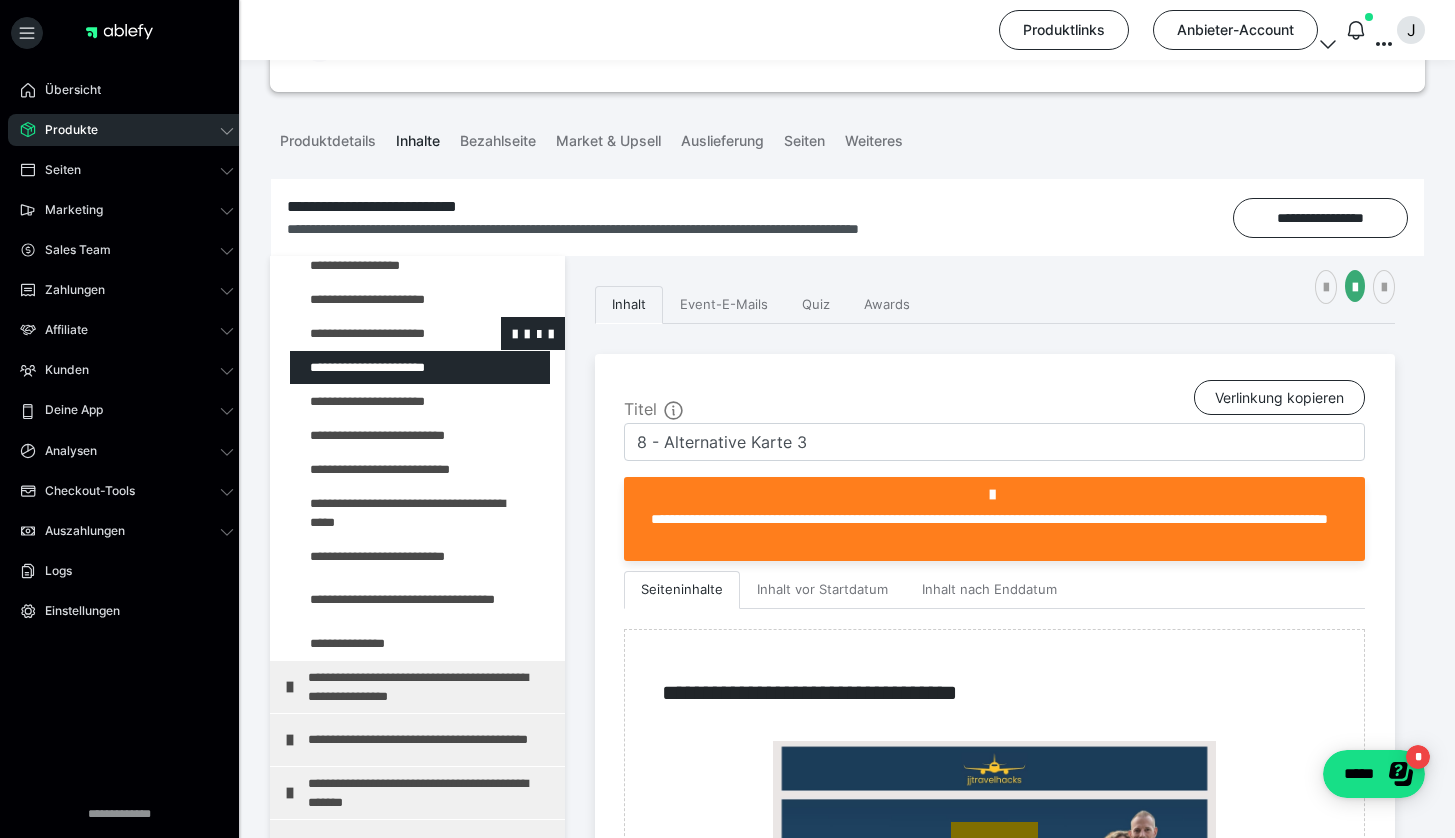 click at bounding box center [375, 333] 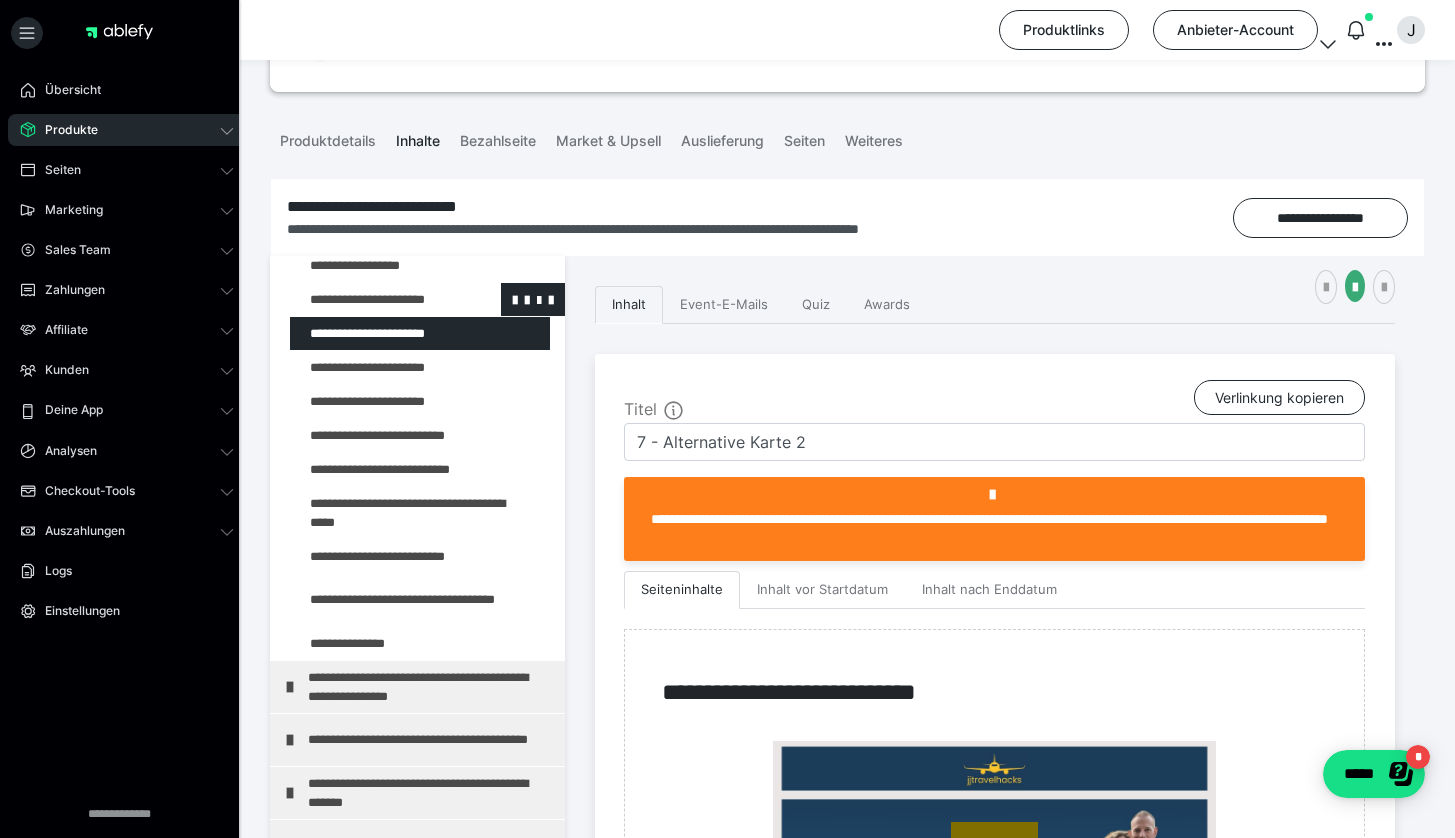 click at bounding box center (375, 299) 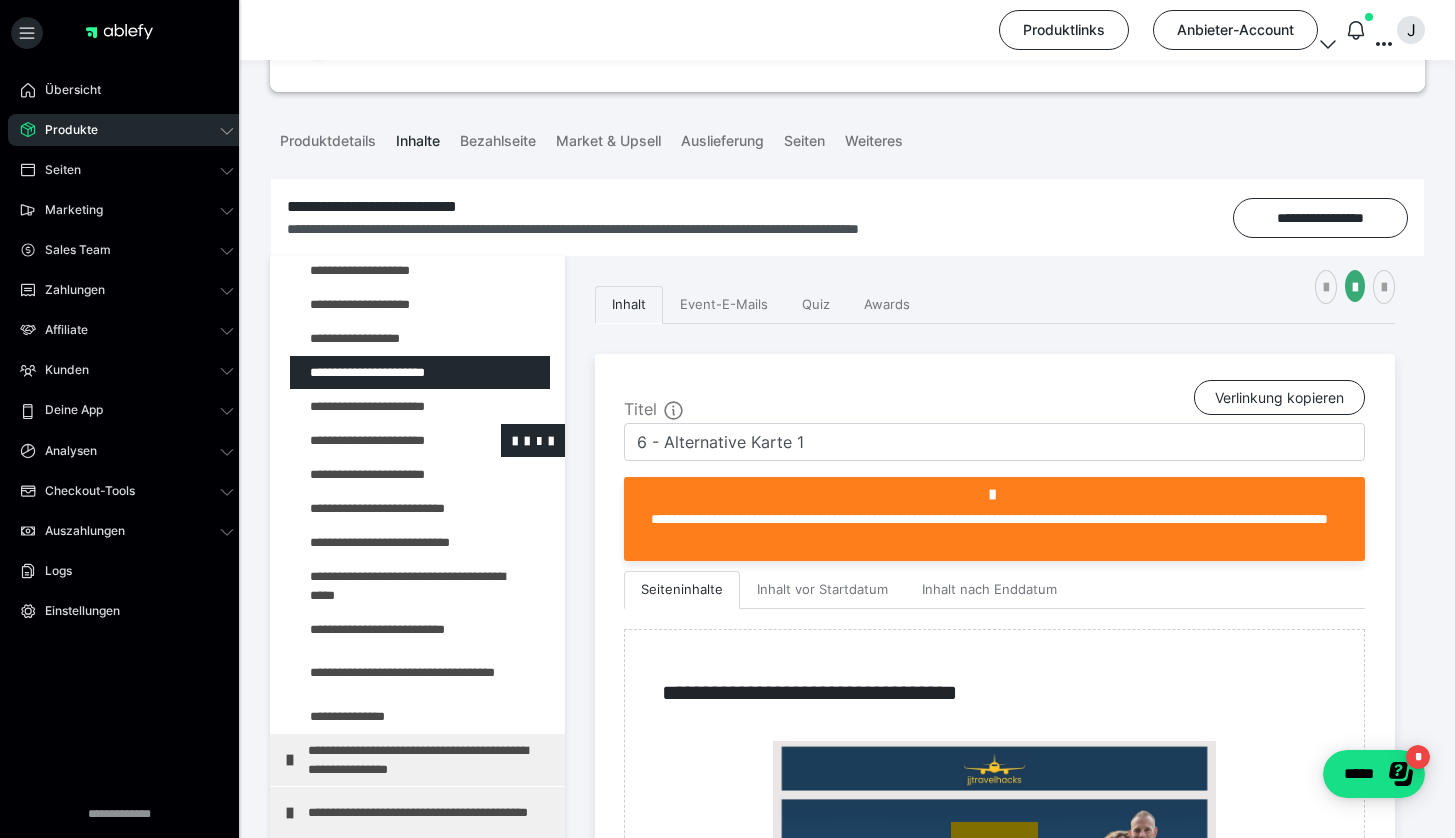 scroll, scrollTop: 302, scrollLeft: 0, axis: vertical 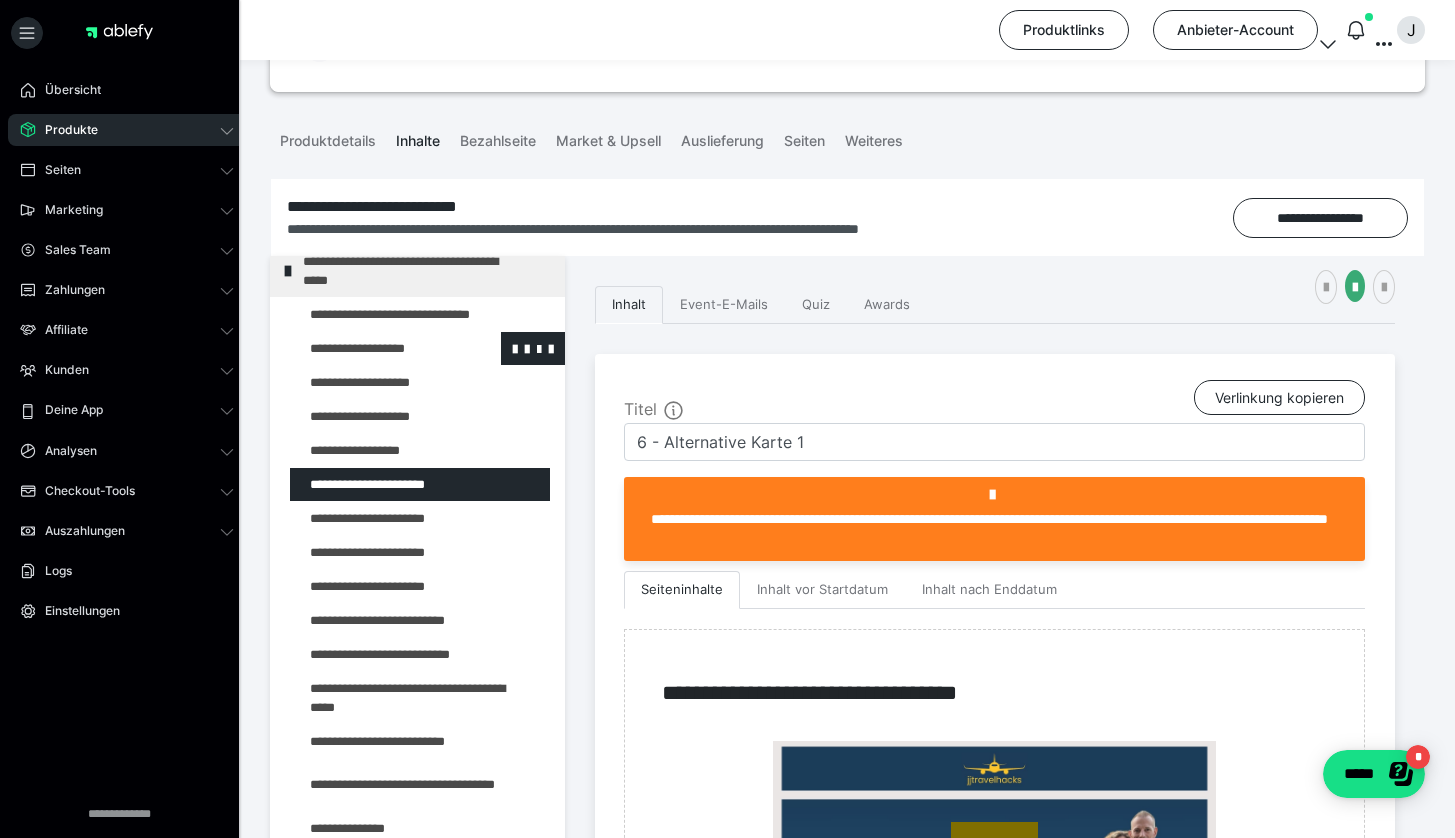 click at bounding box center (375, 348) 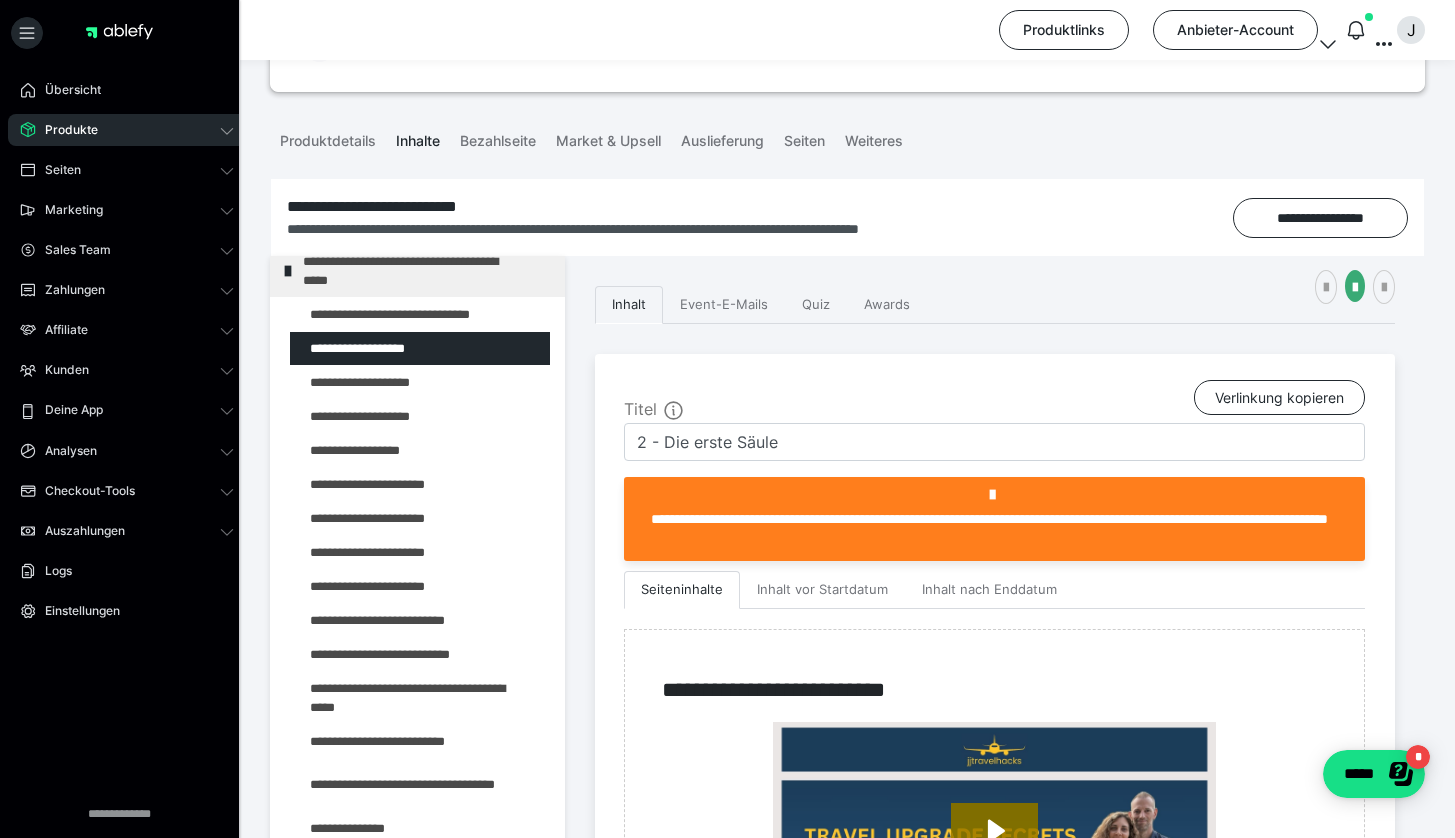 click at bounding box center (375, 382) 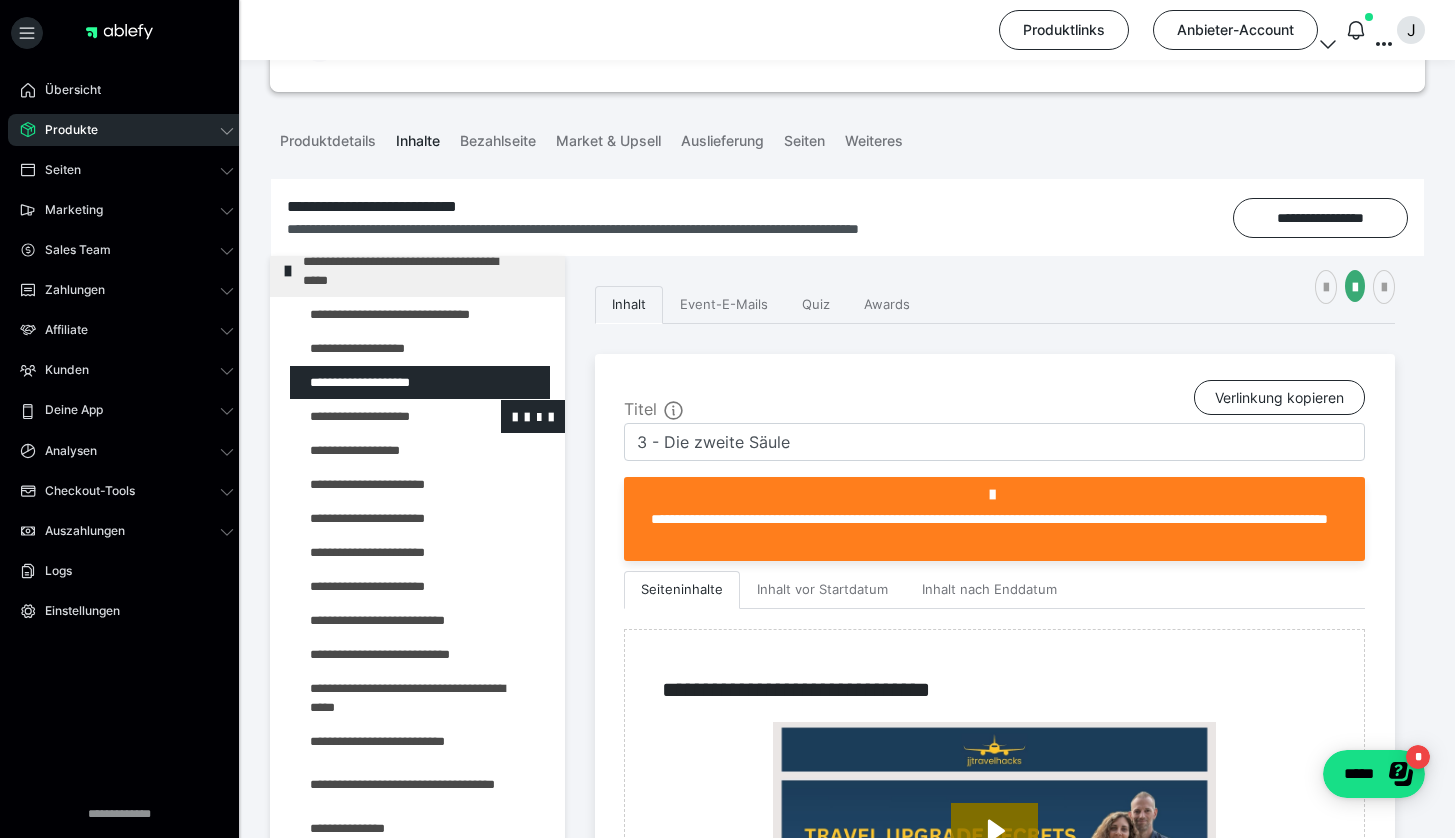 click at bounding box center (375, 416) 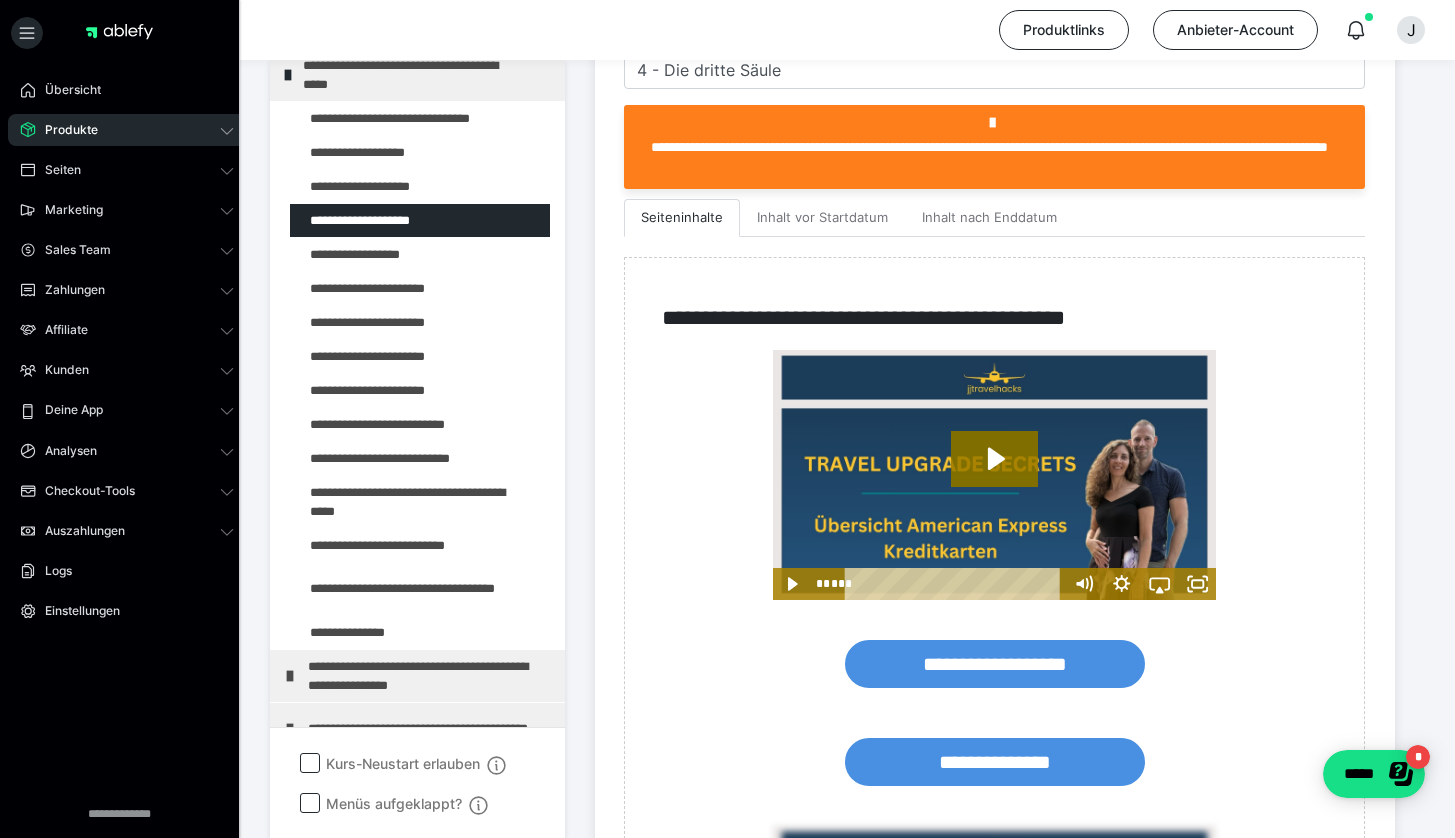 scroll, scrollTop: 686, scrollLeft: 0, axis: vertical 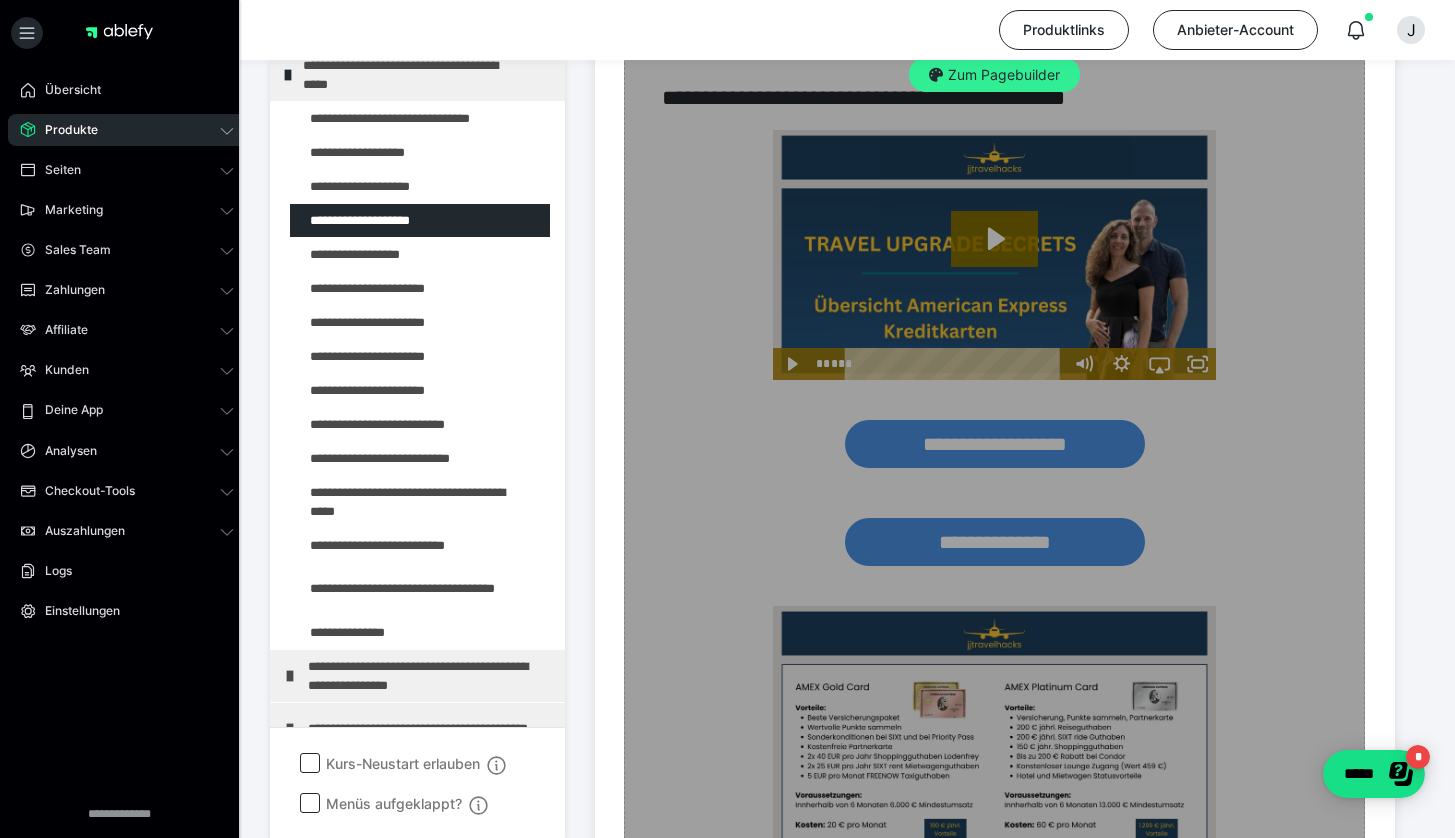 click on "Zum Pagebuilder" at bounding box center (994, 75) 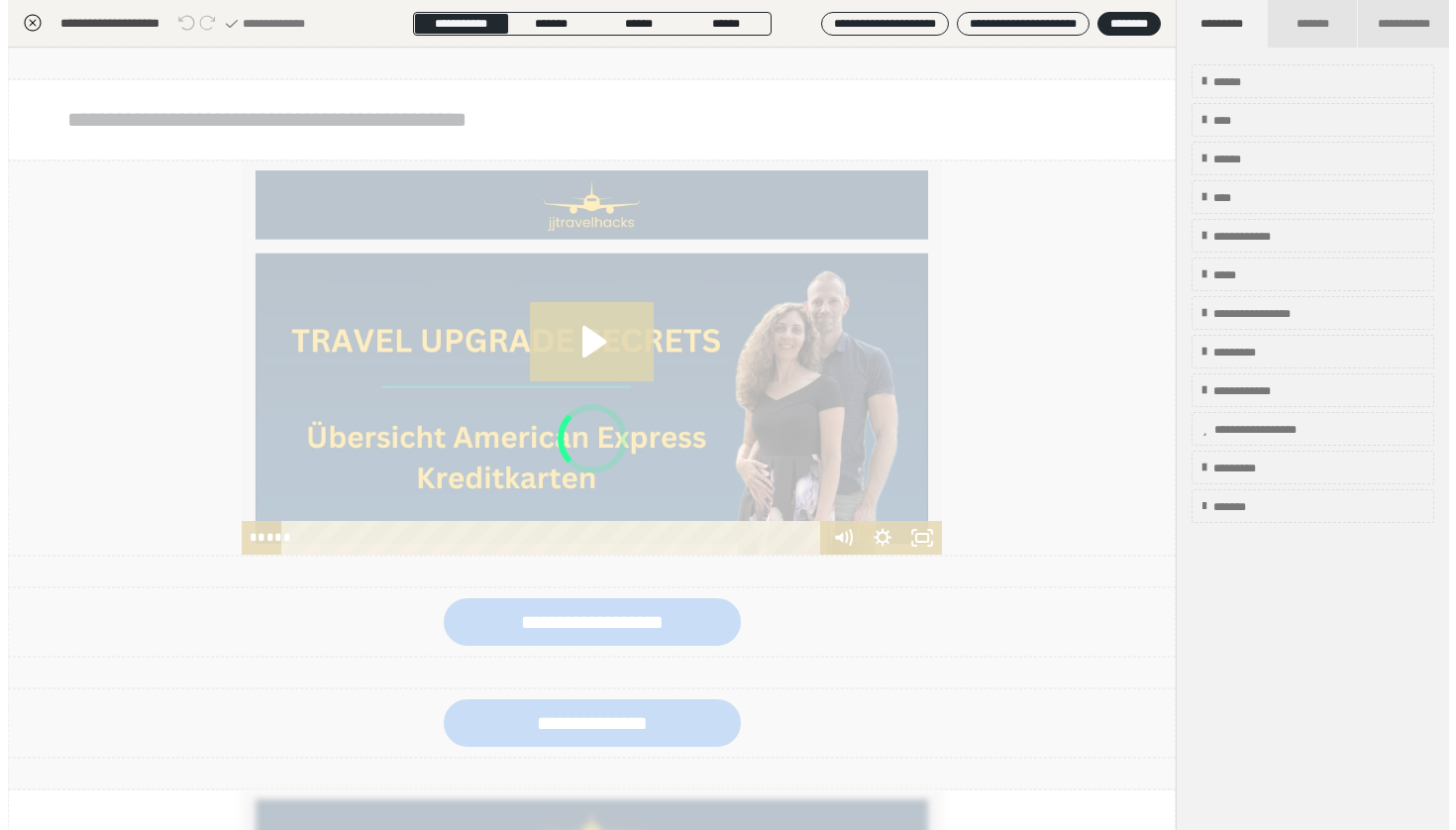 scroll, scrollTop: 287, scrollLeft: 0, axis: vertical 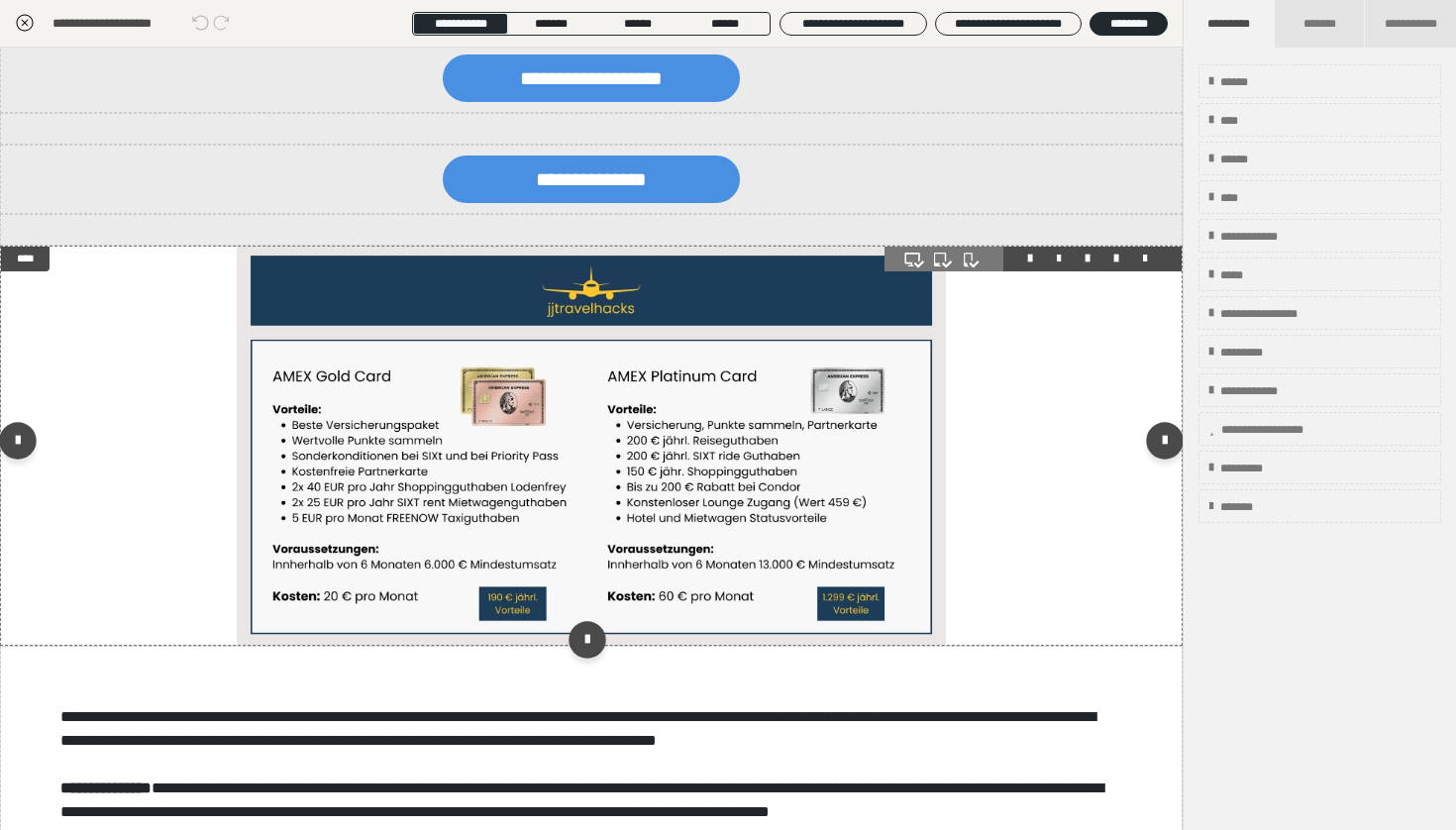 click at bounding box center (590, 446) 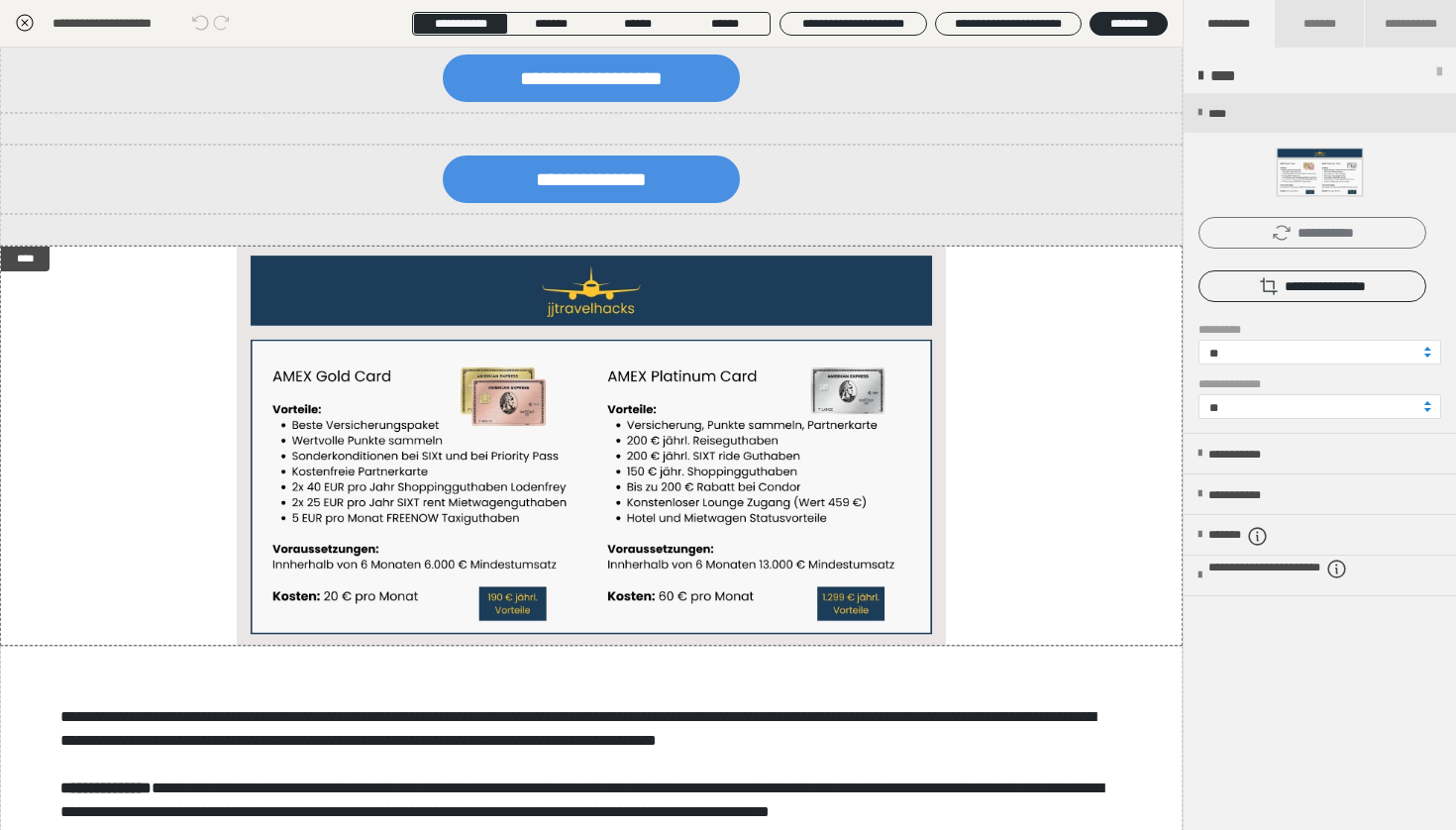 click on "**********" at bounding box center [1312, 233] 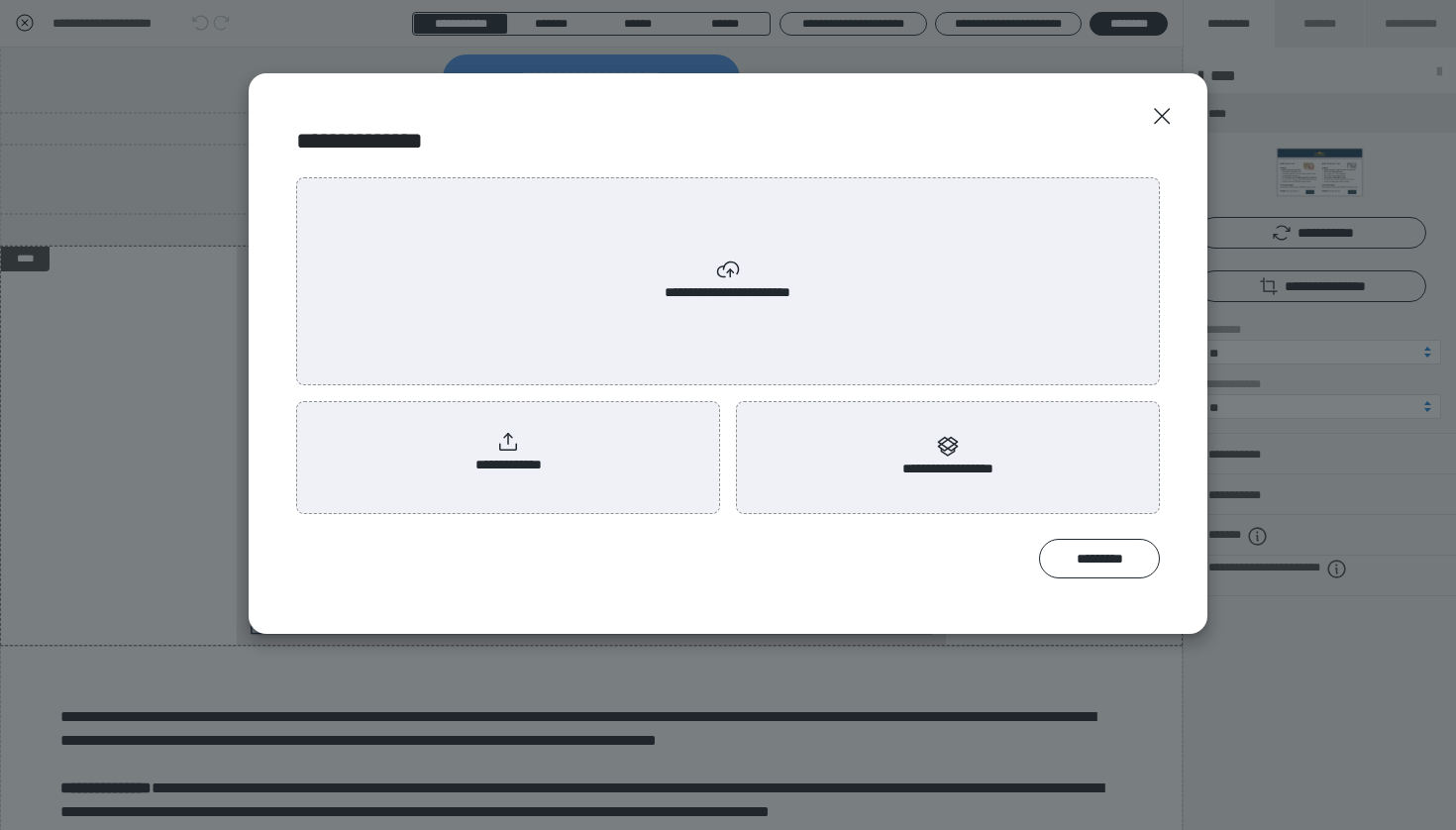 click 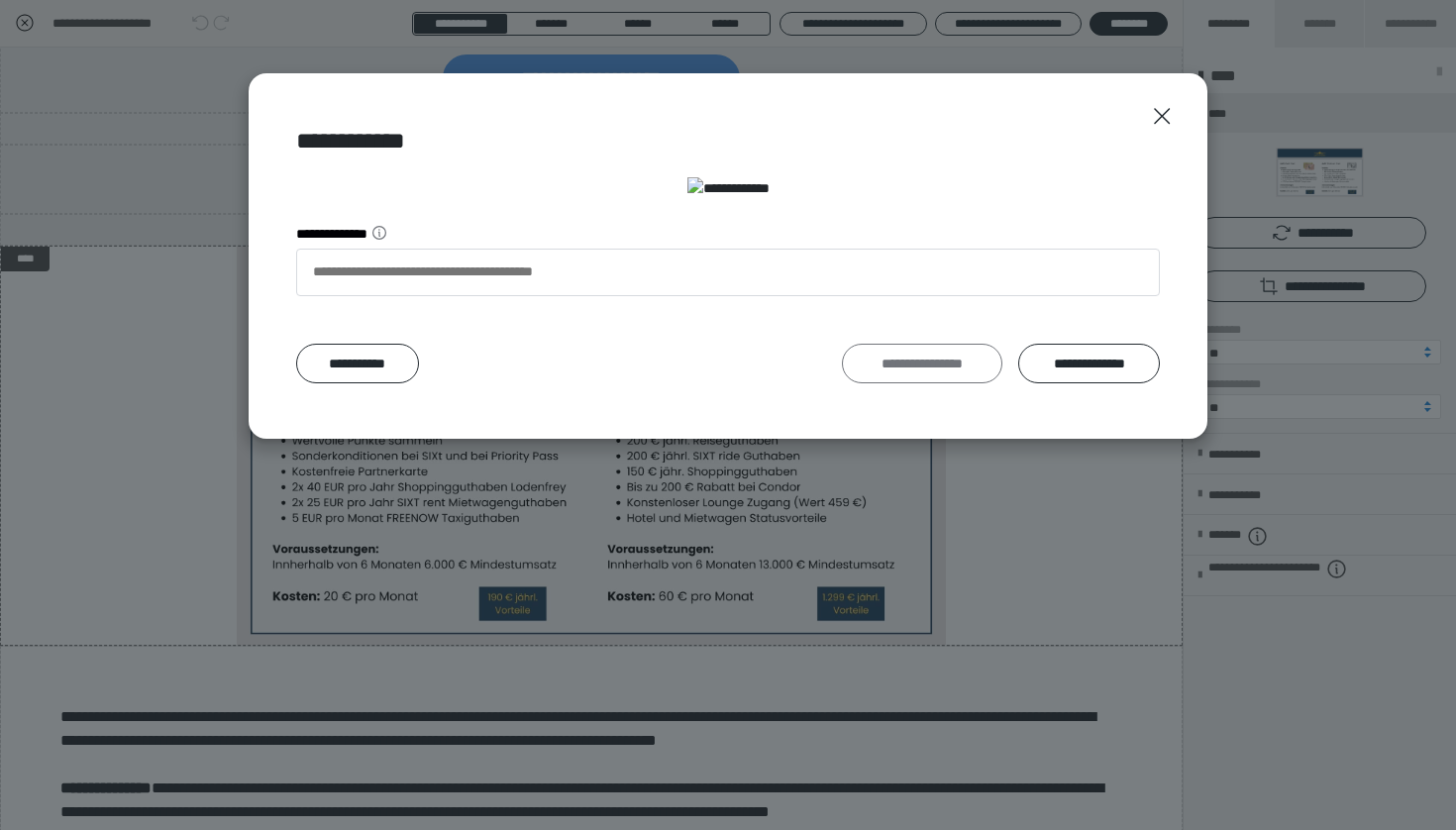 click on "**********" at bounding box center (922, 363) 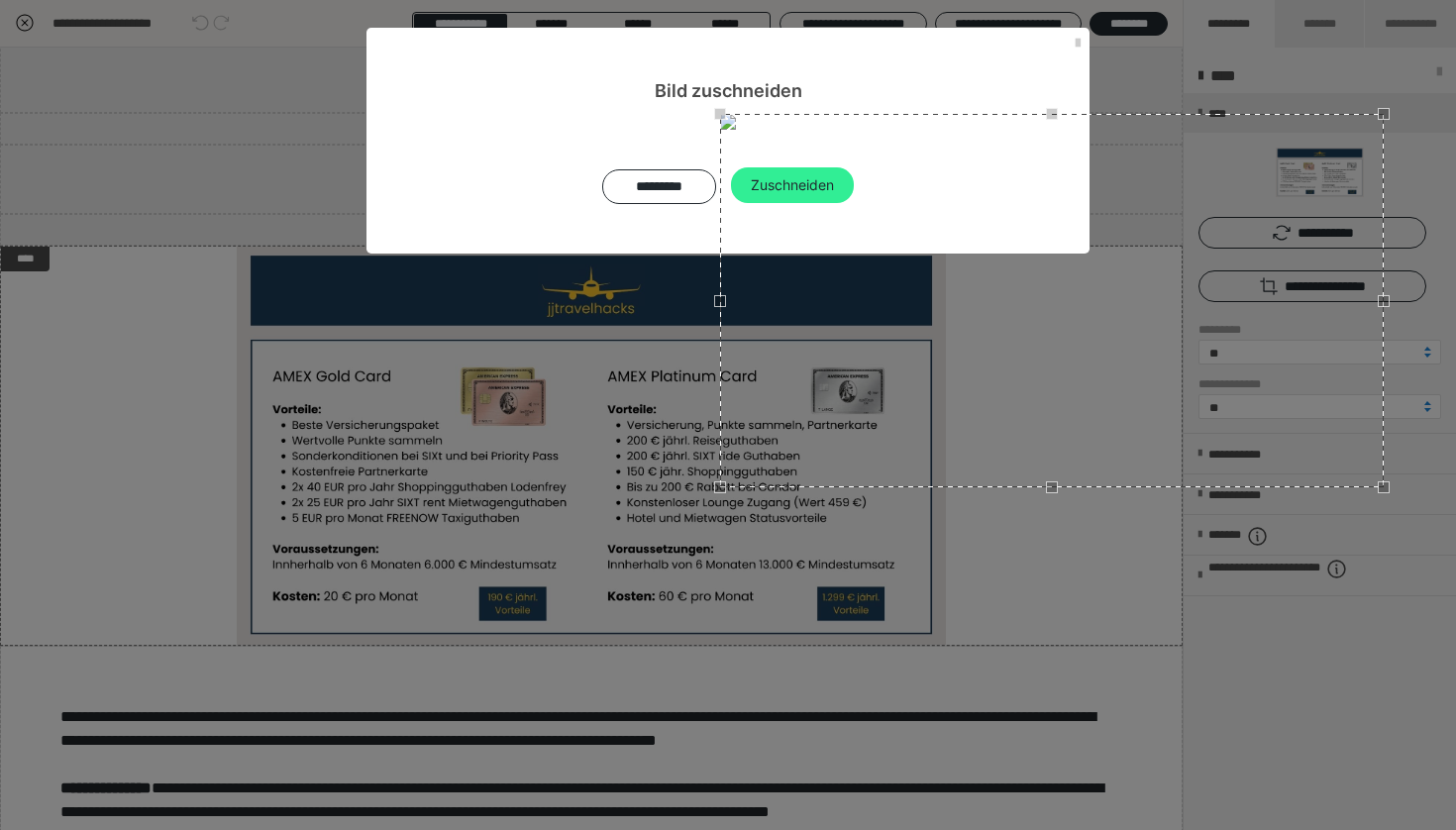 click on "Zuschneiden" at bounding box center [792, 185] 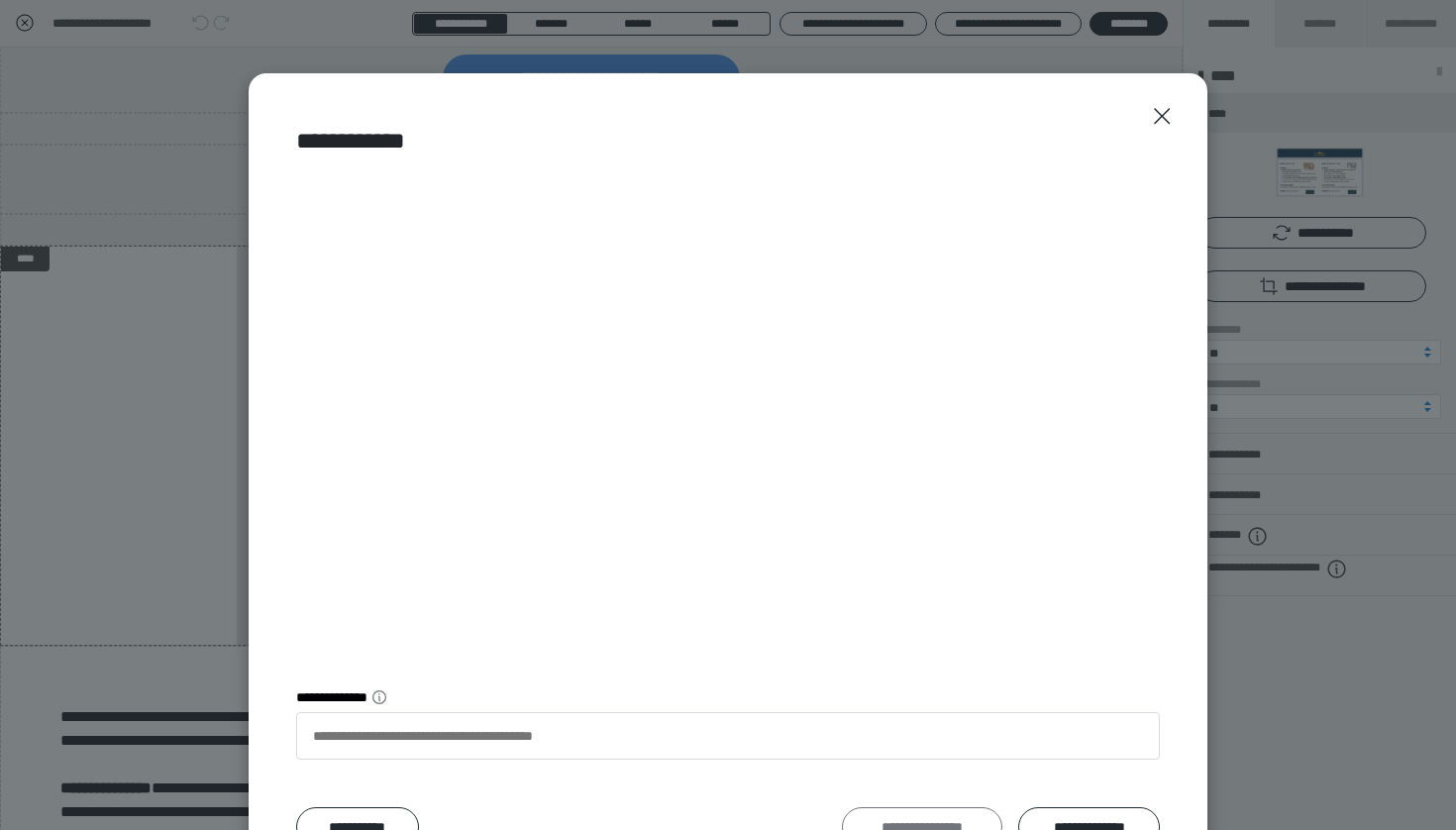 scroll, scrollTop: 145, scrollLeft: 0, axis: vertical 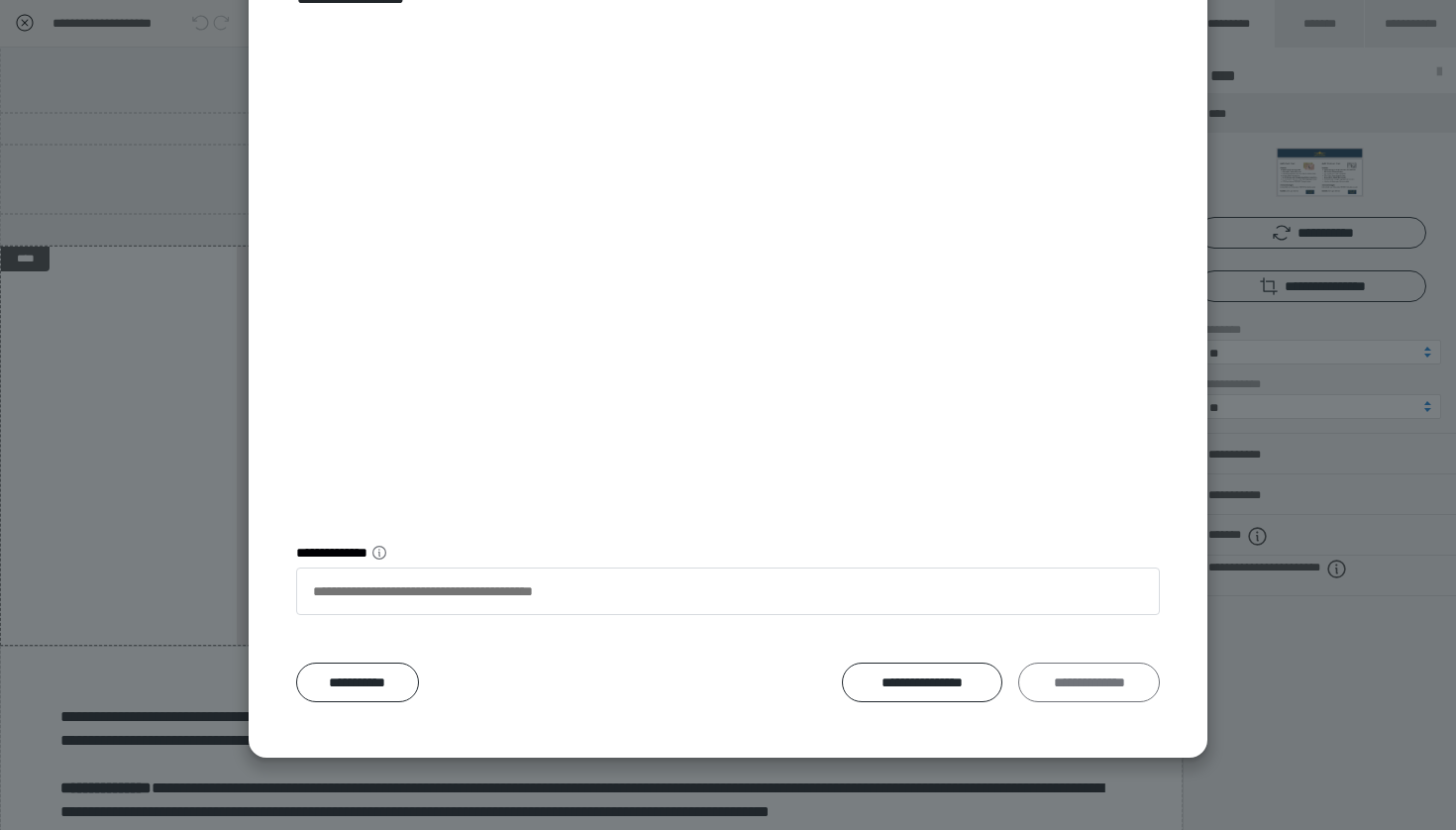click on "**********" at bounding box center (1089, 682) 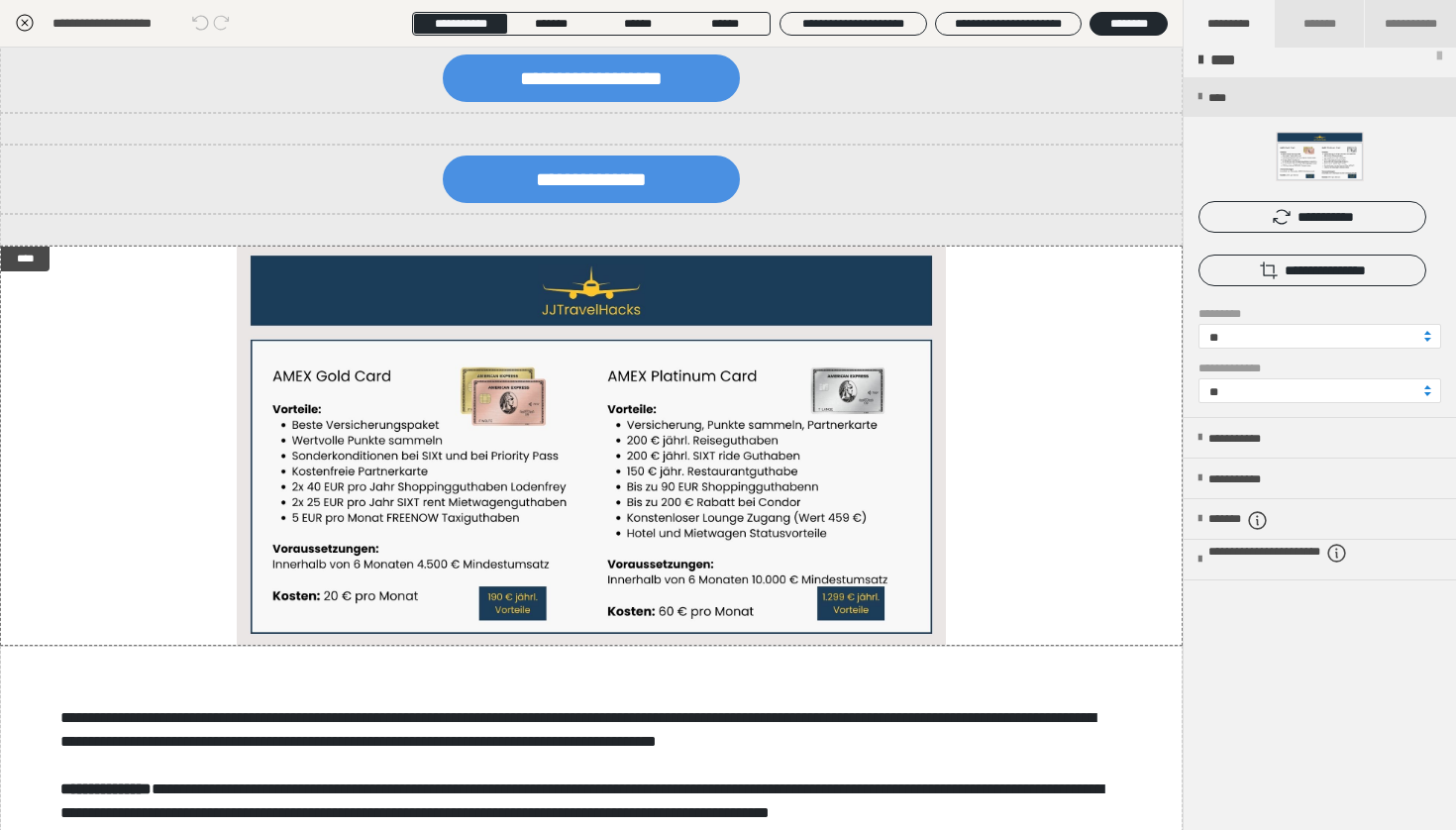 scroll, scrollTop: 0, scrollLeft: 0, axis: both 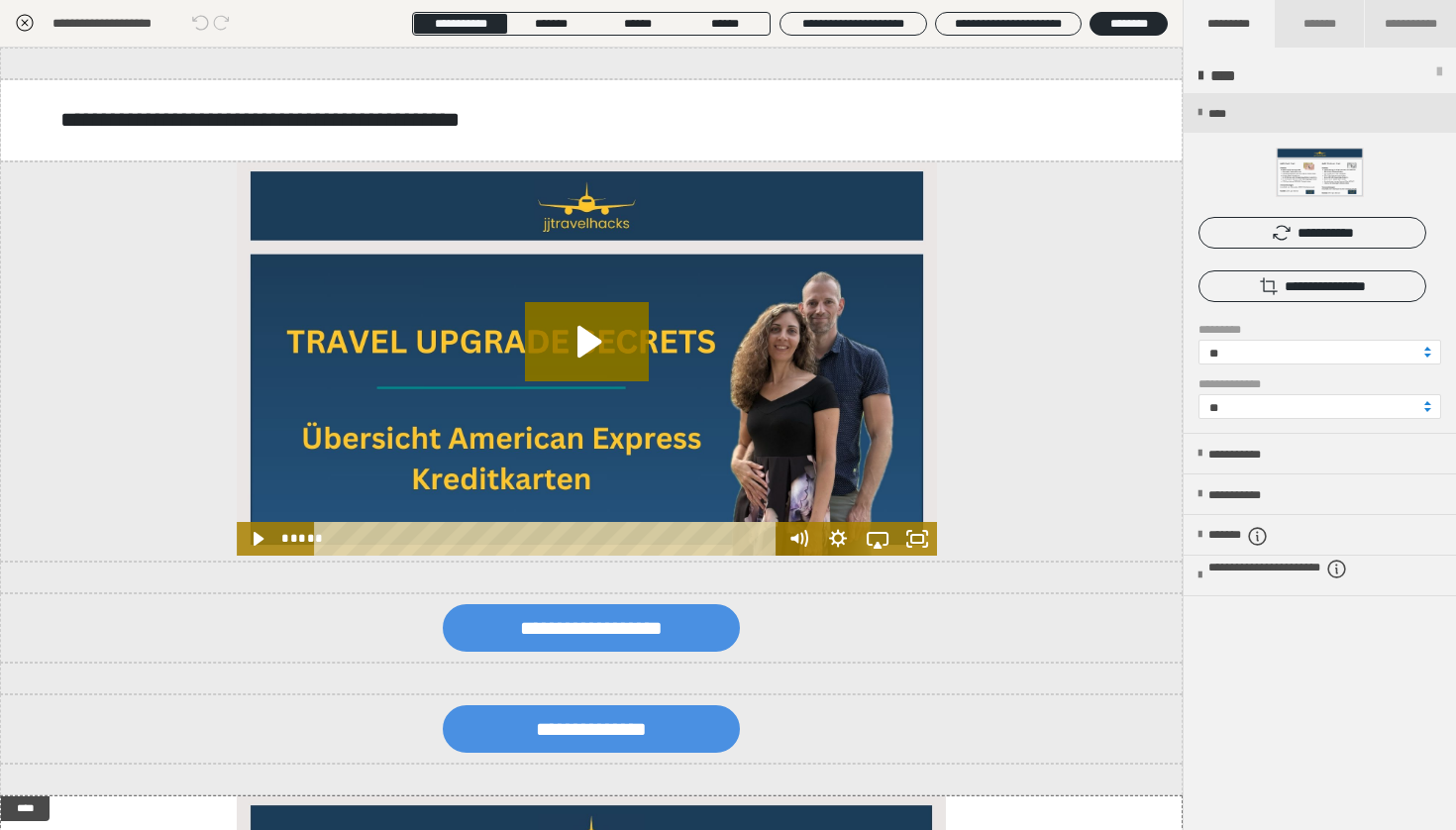 click 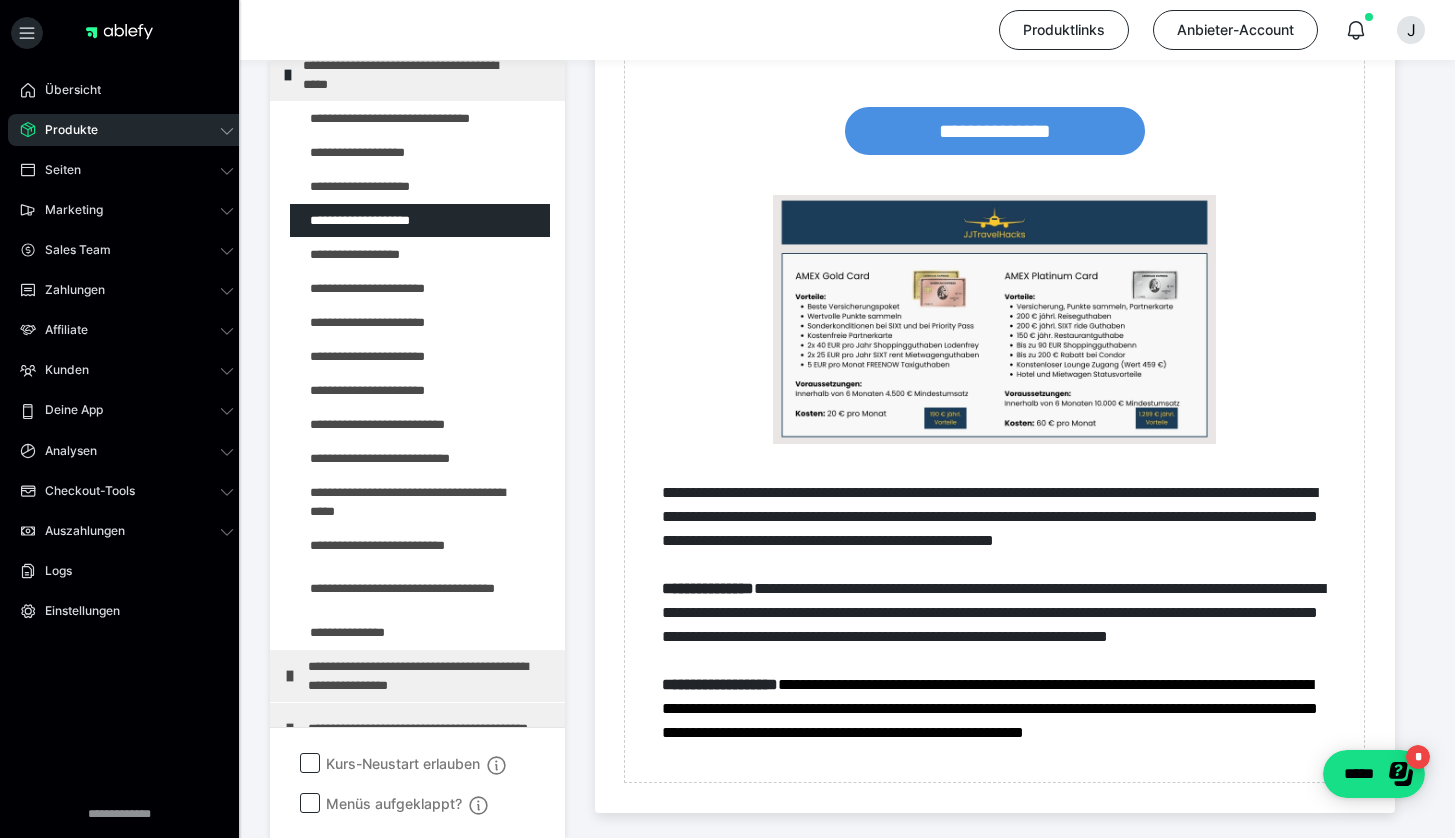 scroll, scrollTop: 1438, scrollLeft: 0, axis: vertical 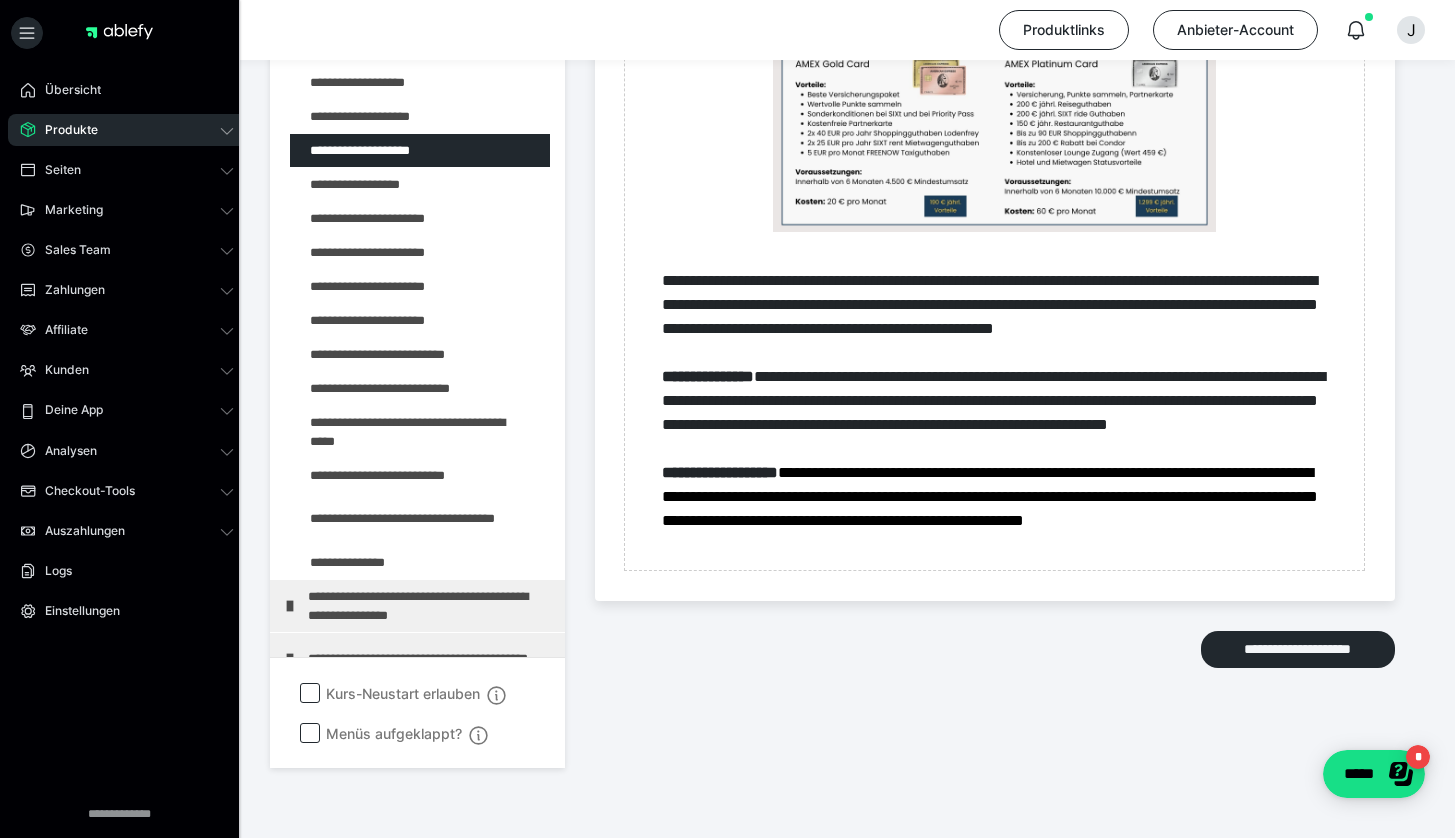 click on "**********" at bounding box center (847, -160) 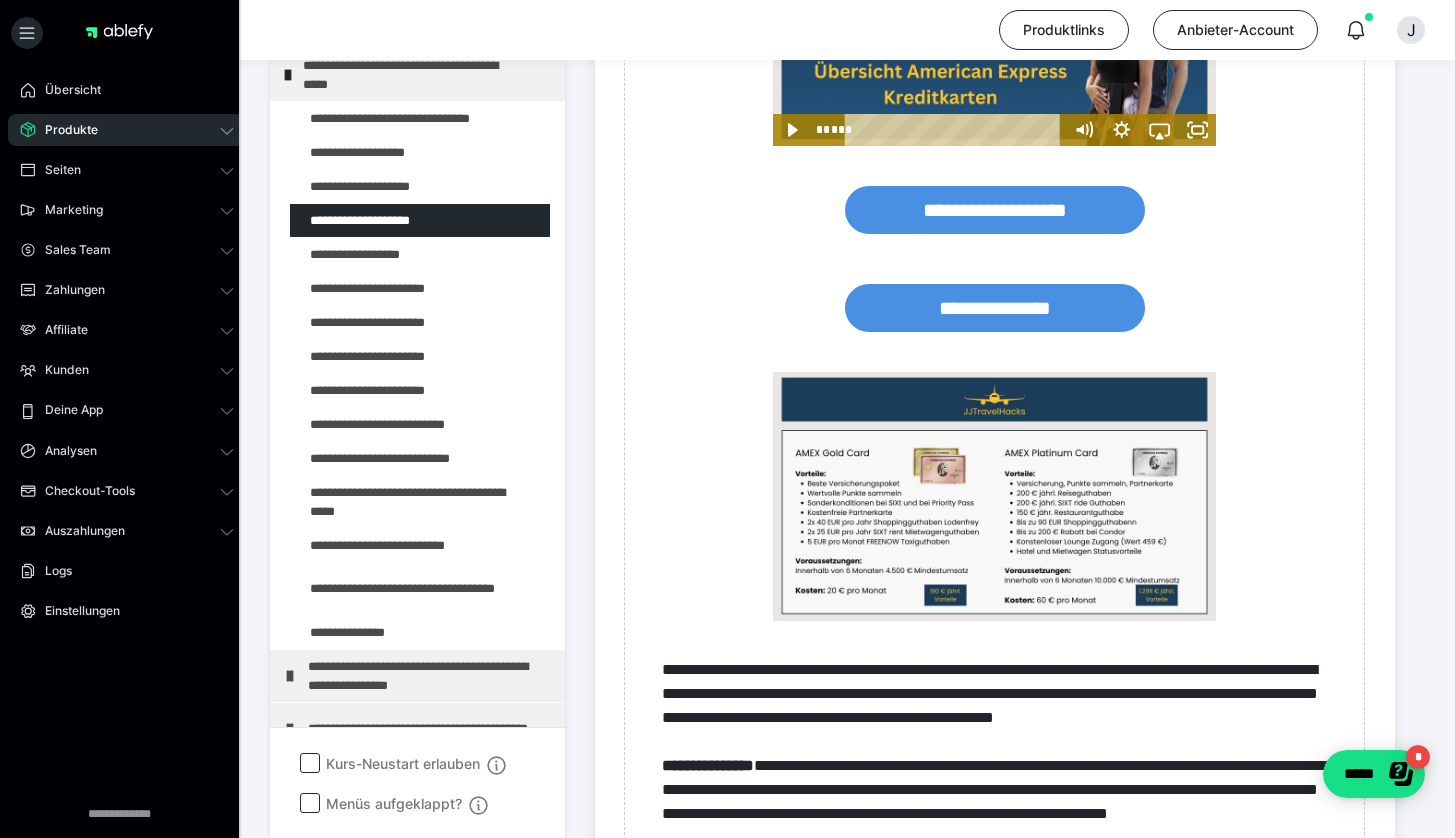 scroll, scrollTop: 146, scrollLeft: 0, axis: vertical 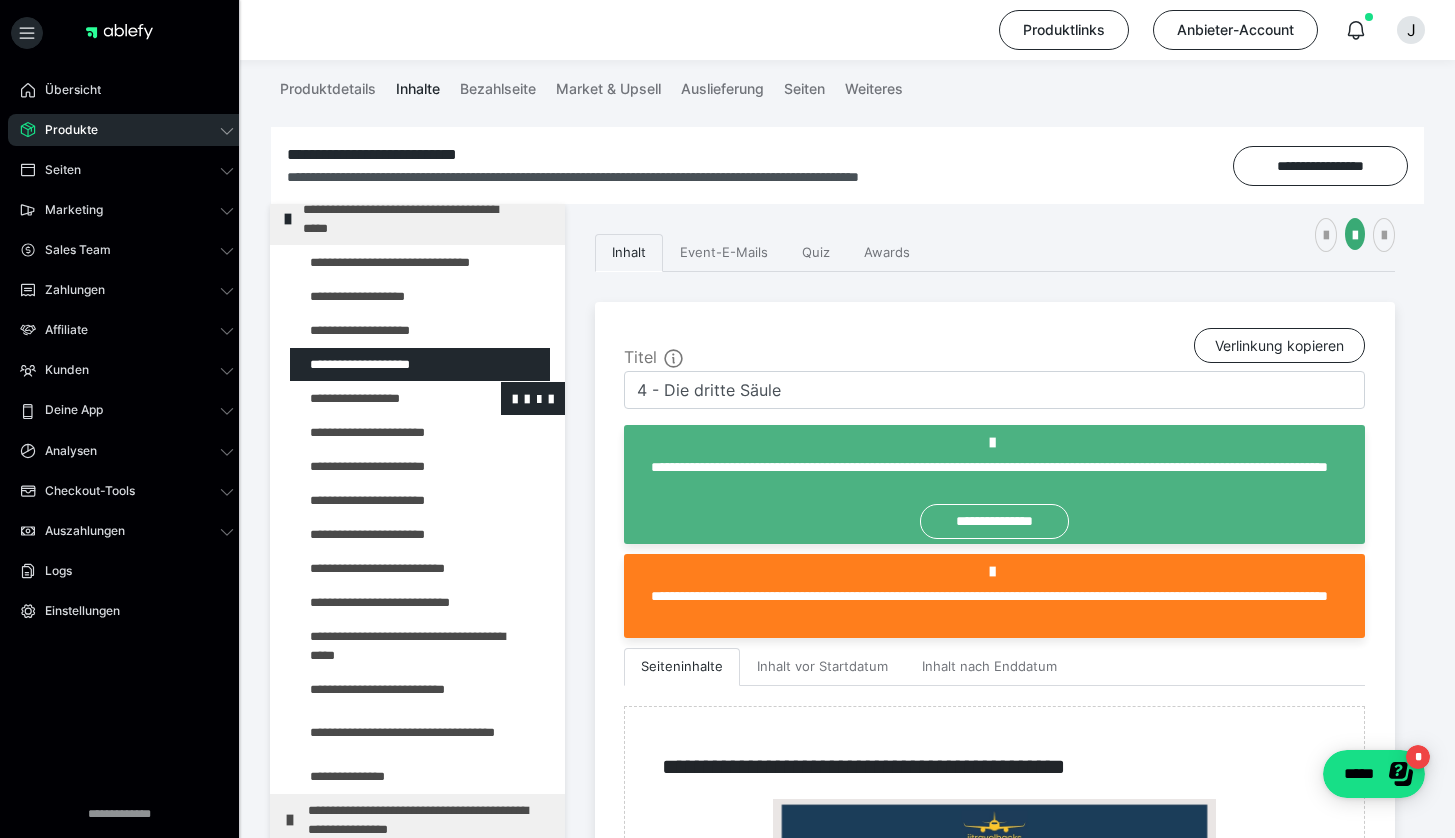 click at bounding box center (375, 398) 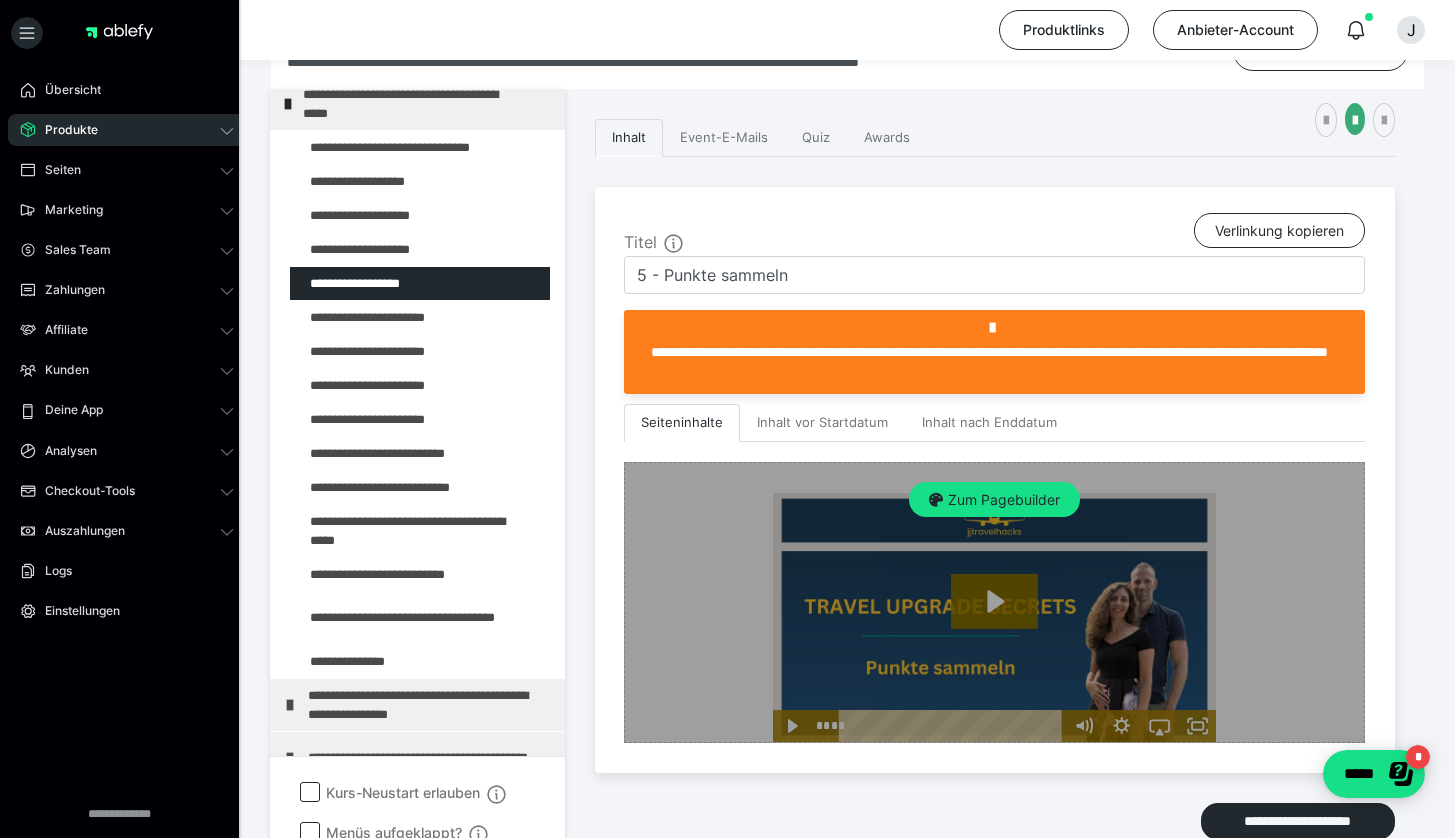 scroll, scrollTop: 361, scrollLeft: 0, axis: vertical 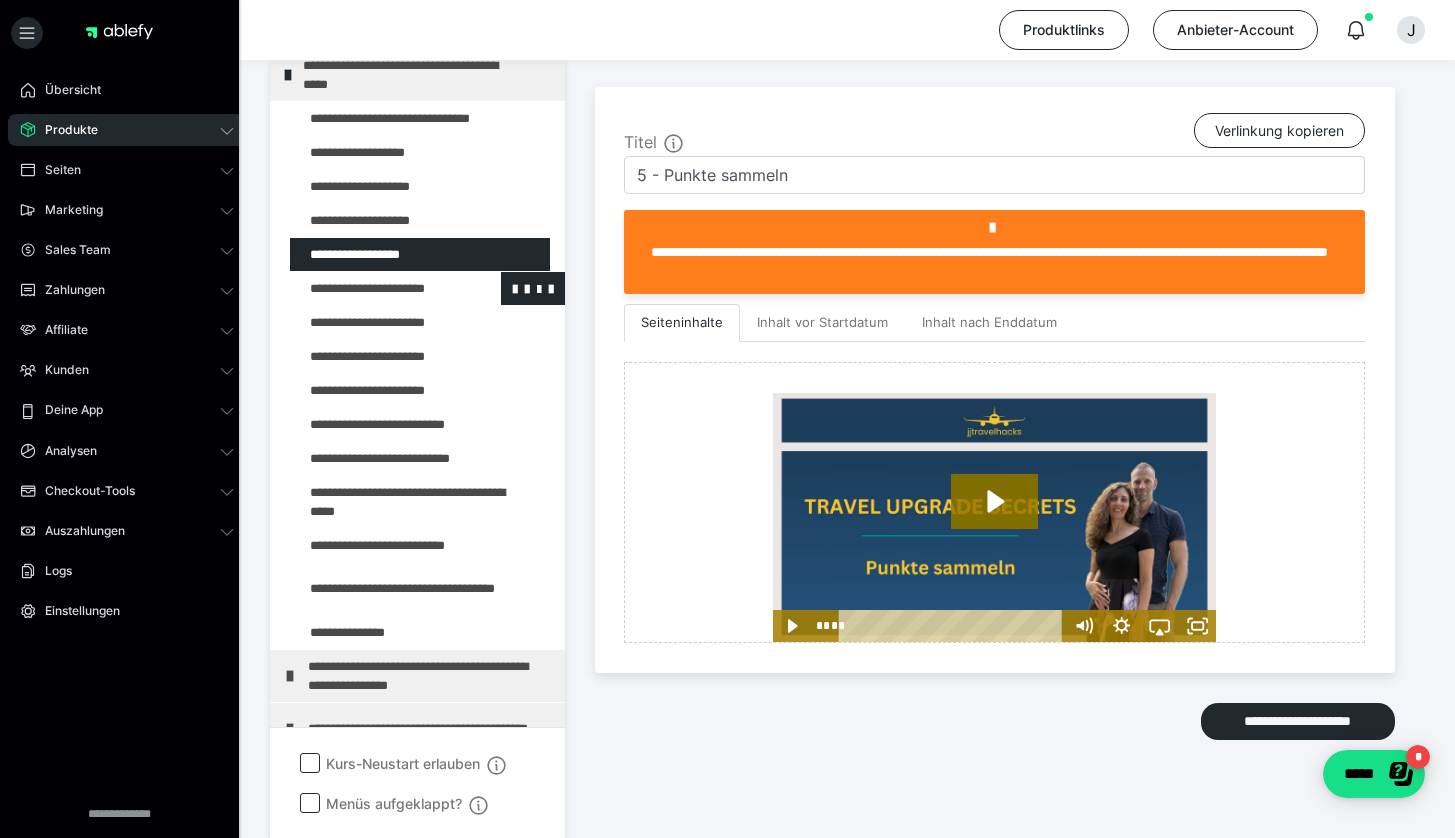 click at bounding box center [375, 288] 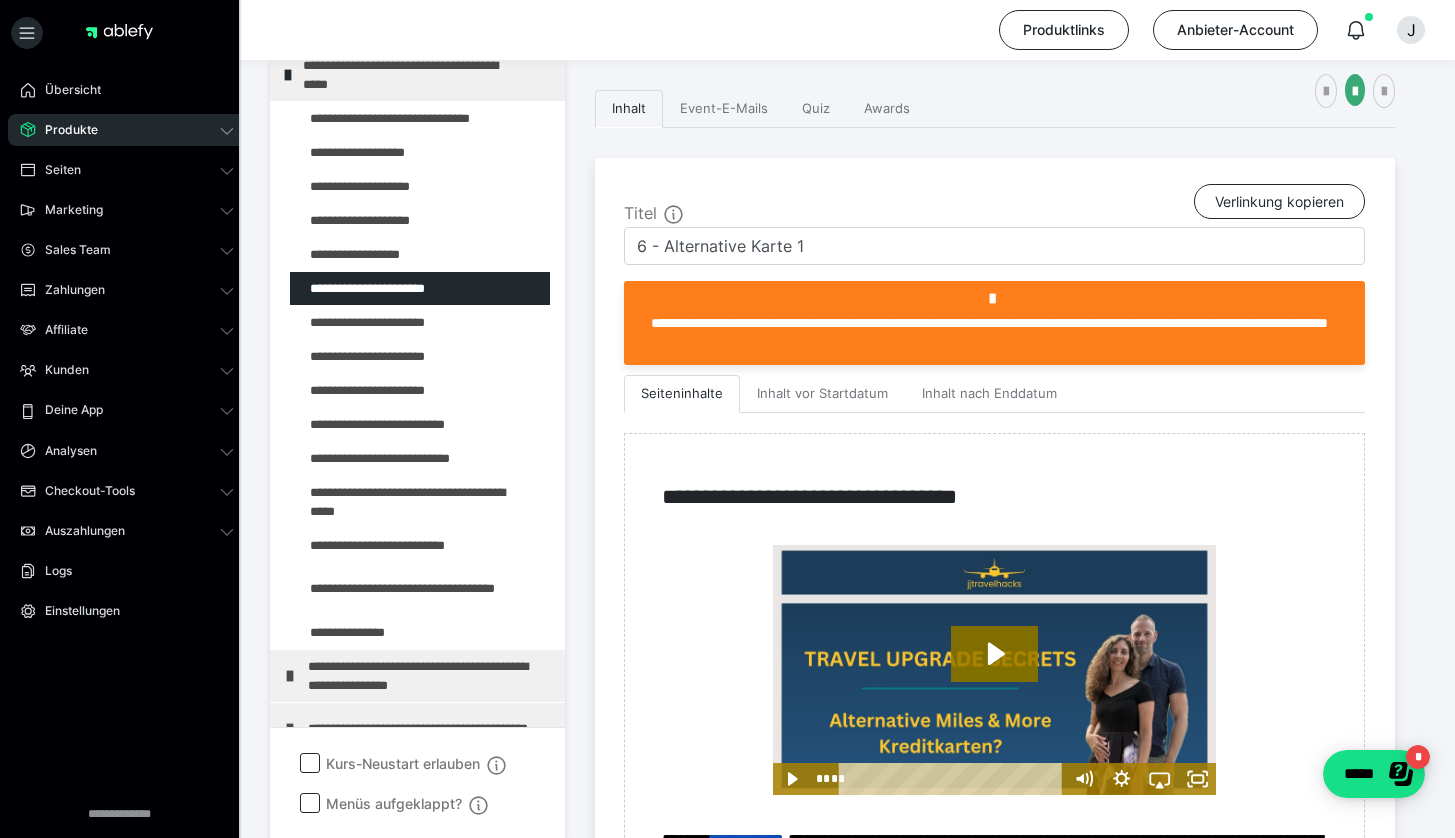 scroll, scrollTop: 427, scrollLeft: 0, axis: vertical 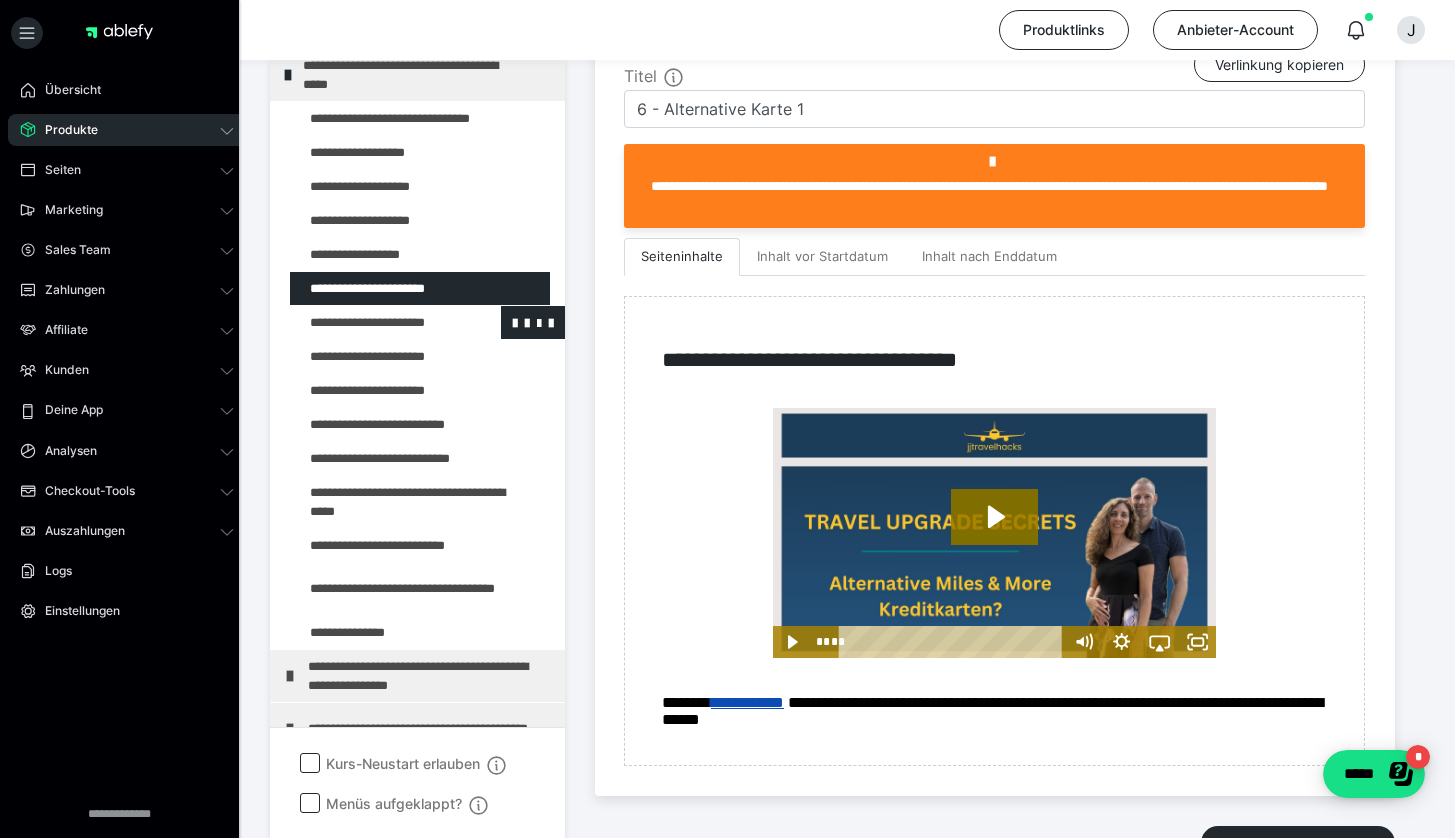 click at bounding box center (375, 322) 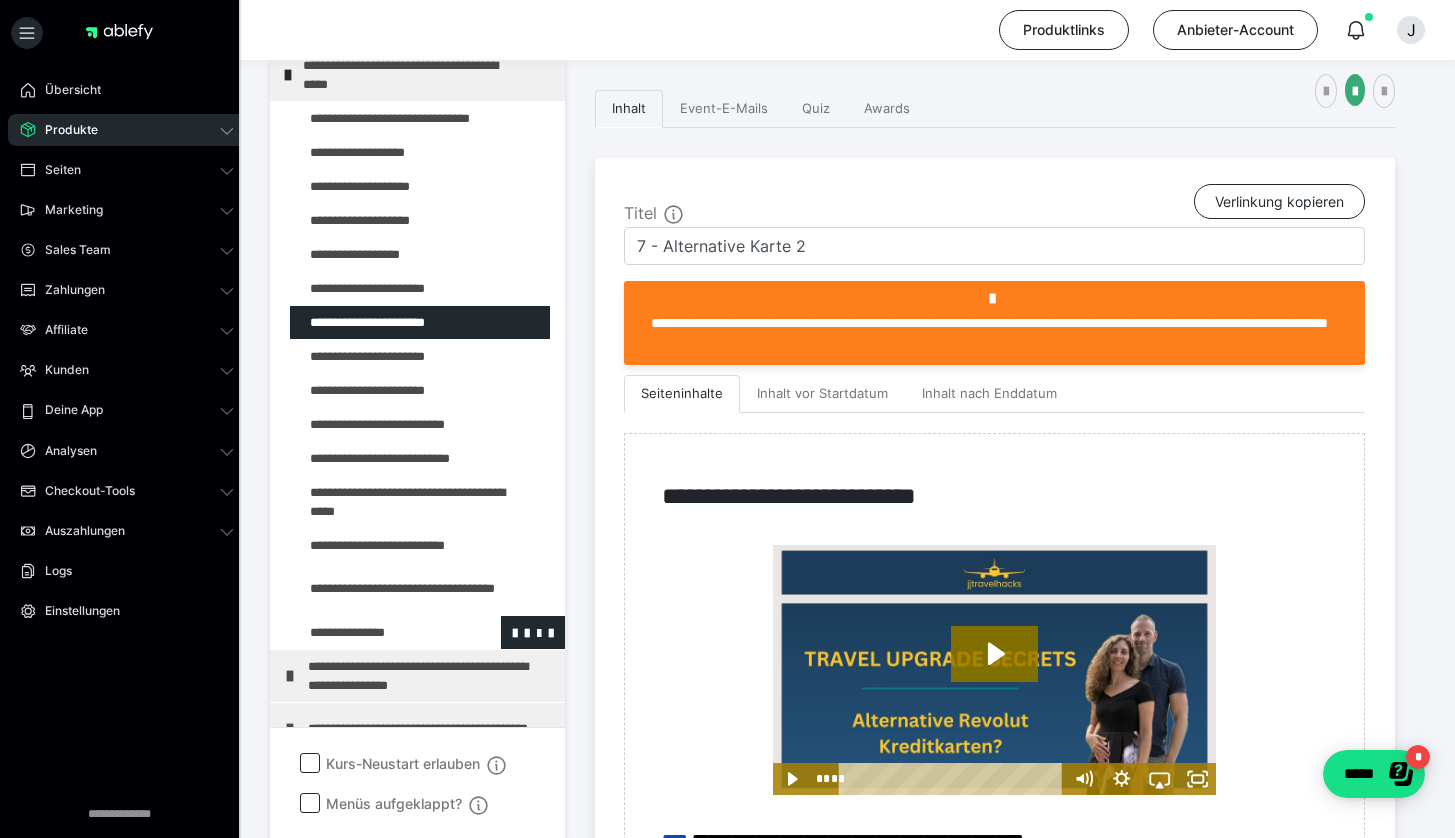 click at bounding box center [375, 632] 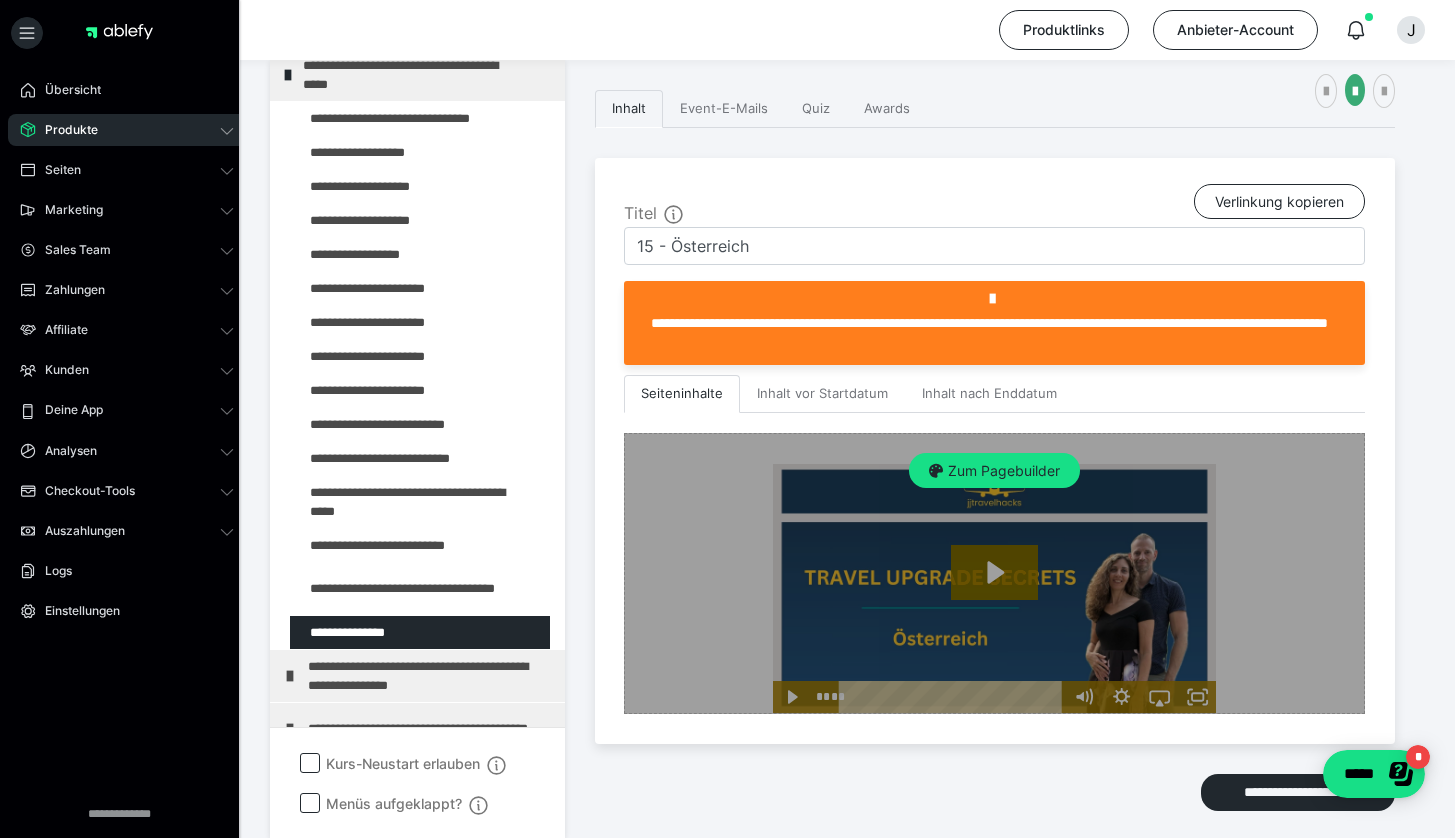 drag, startPoint x: 997, startPoint y: 571, endPoint x: 984, endPoint y: 581, distance: 16.40122 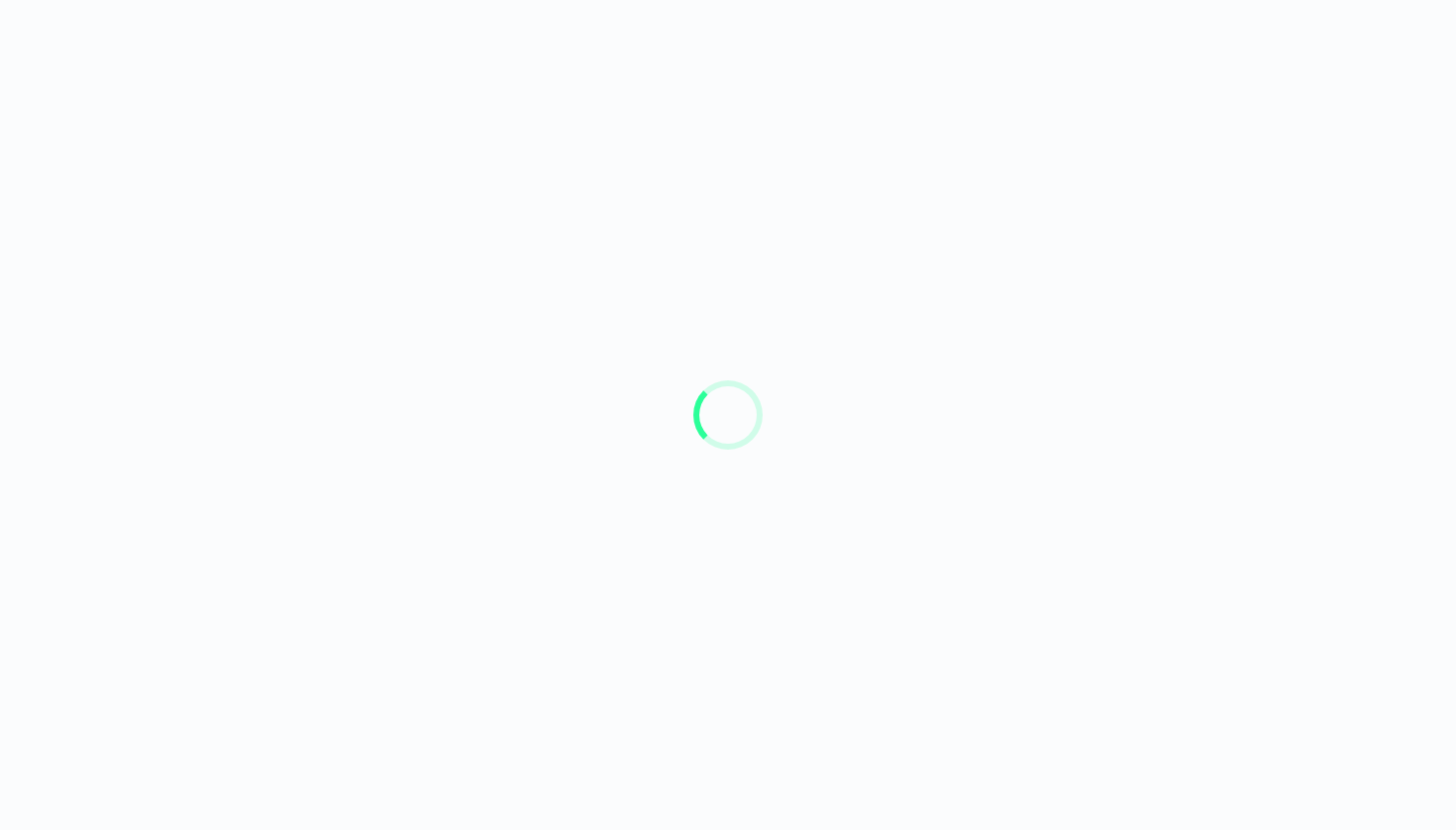 scroll, scrollTop: 0, scrollLeft: 0, axis: both 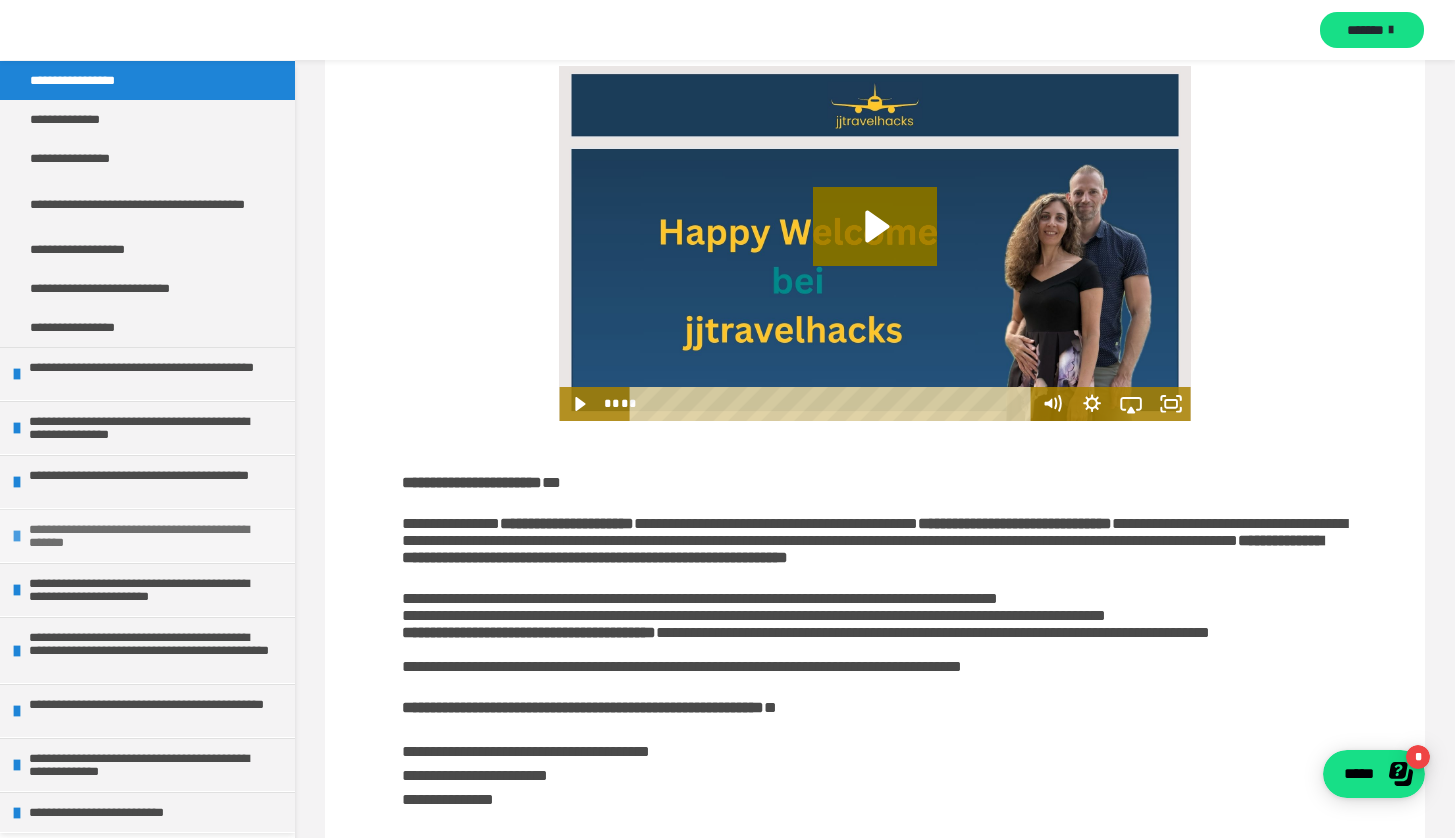 click on "**********" at bounding box center [149, 536] 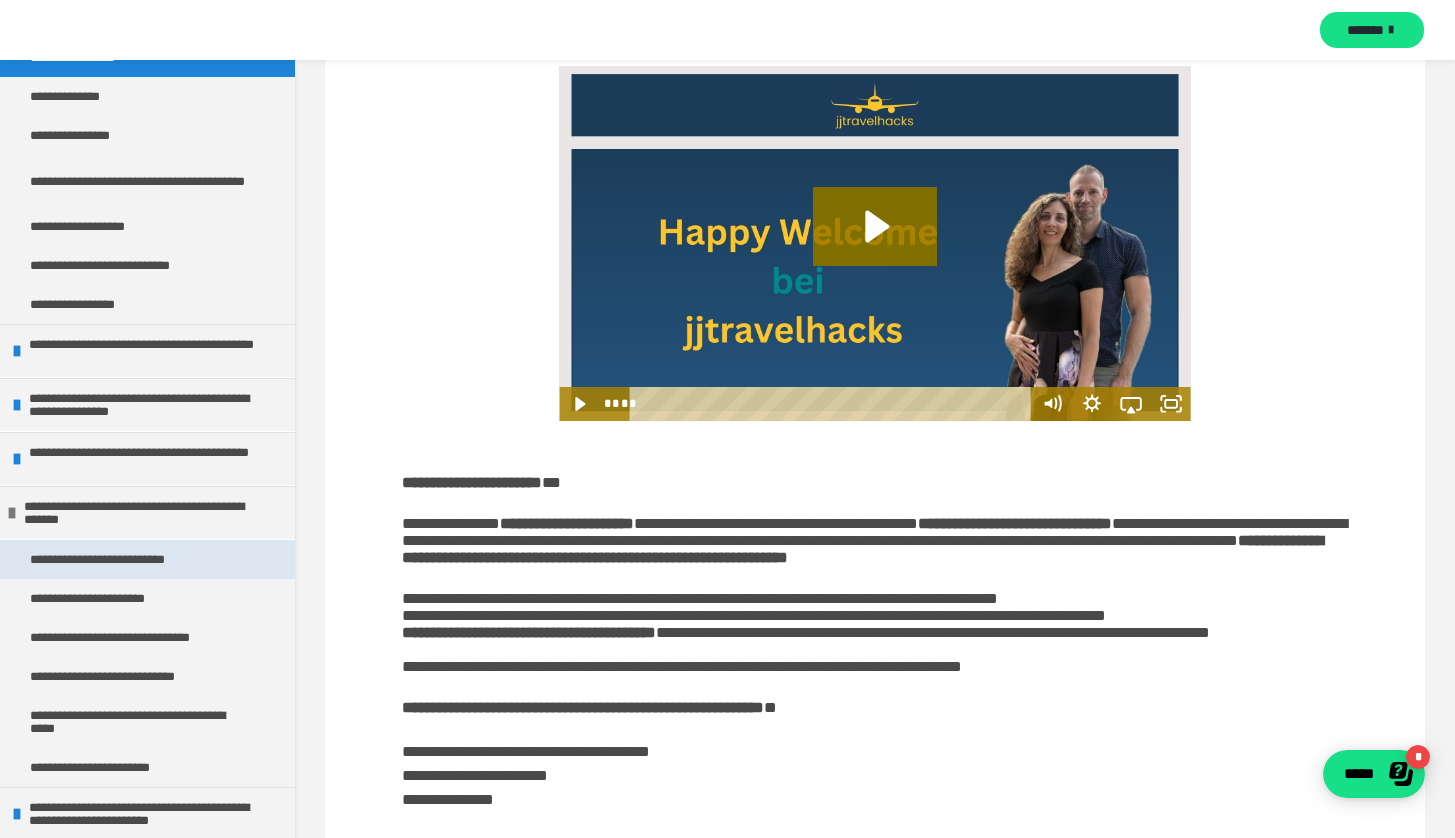 scroll, scrollTop: 262, scrollLeft: 0, axis: vertical 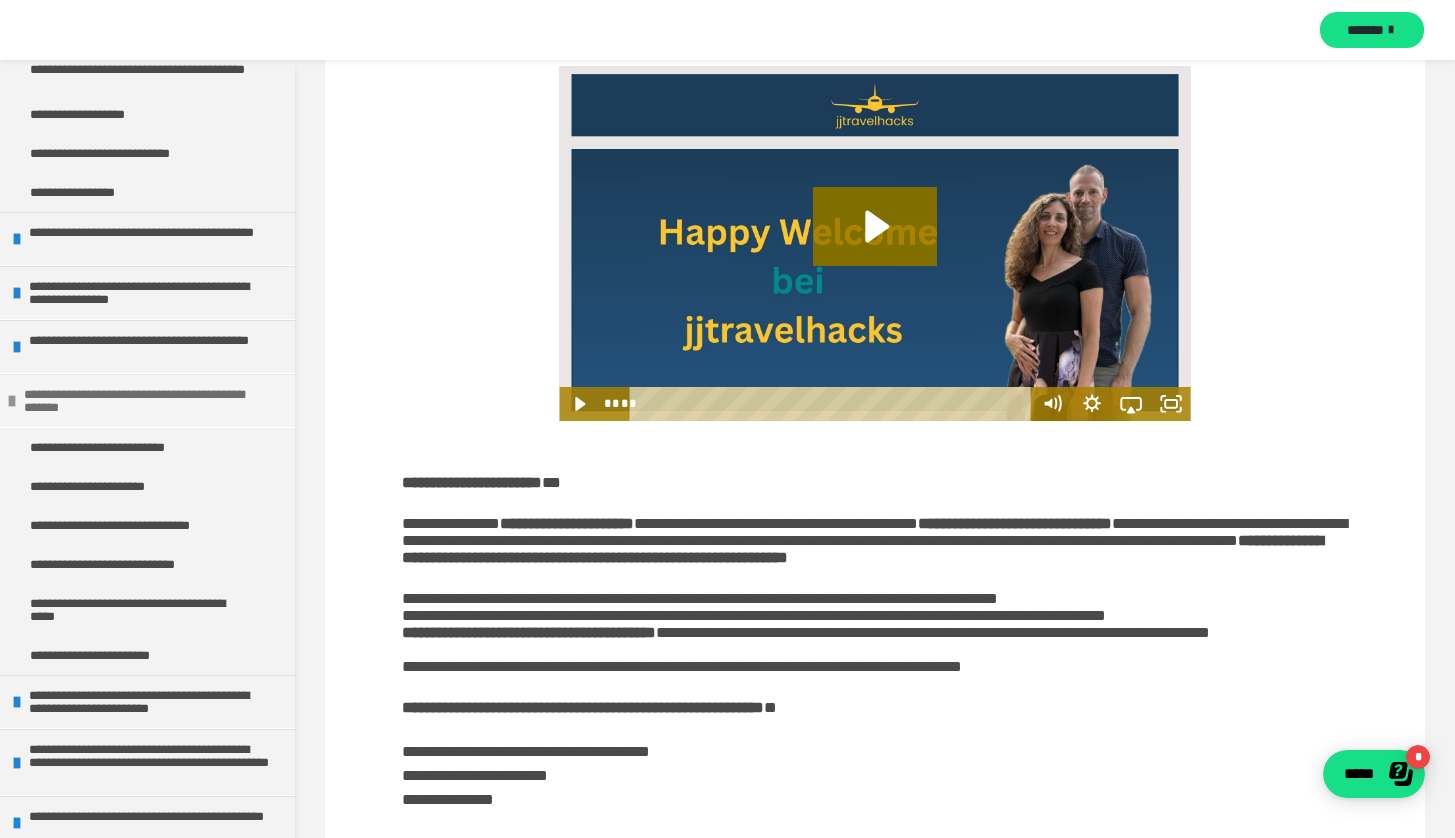 click on "**********" at bounding box center [144, 401] 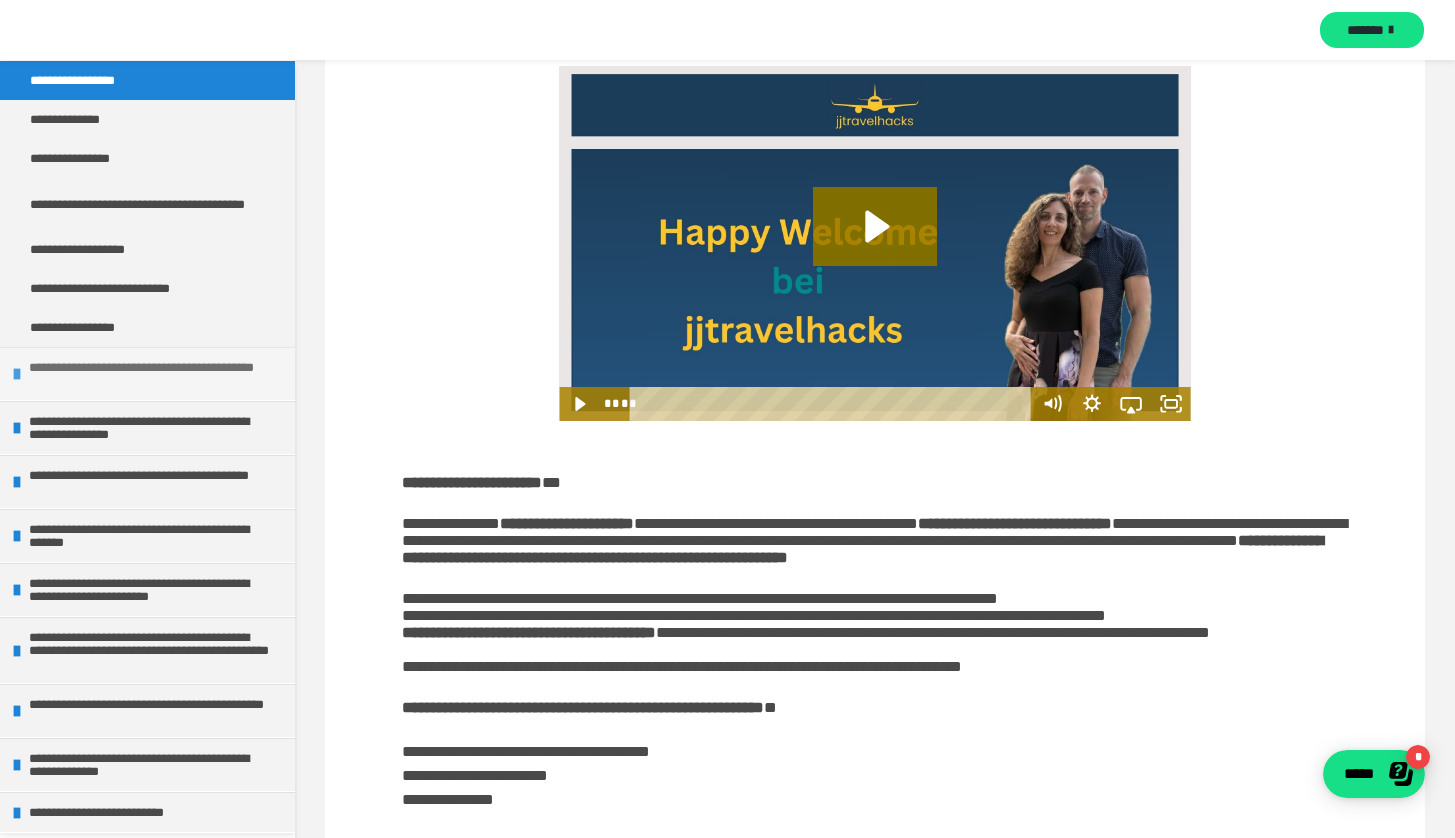 click on "**********" at bounding box center [149, 374] 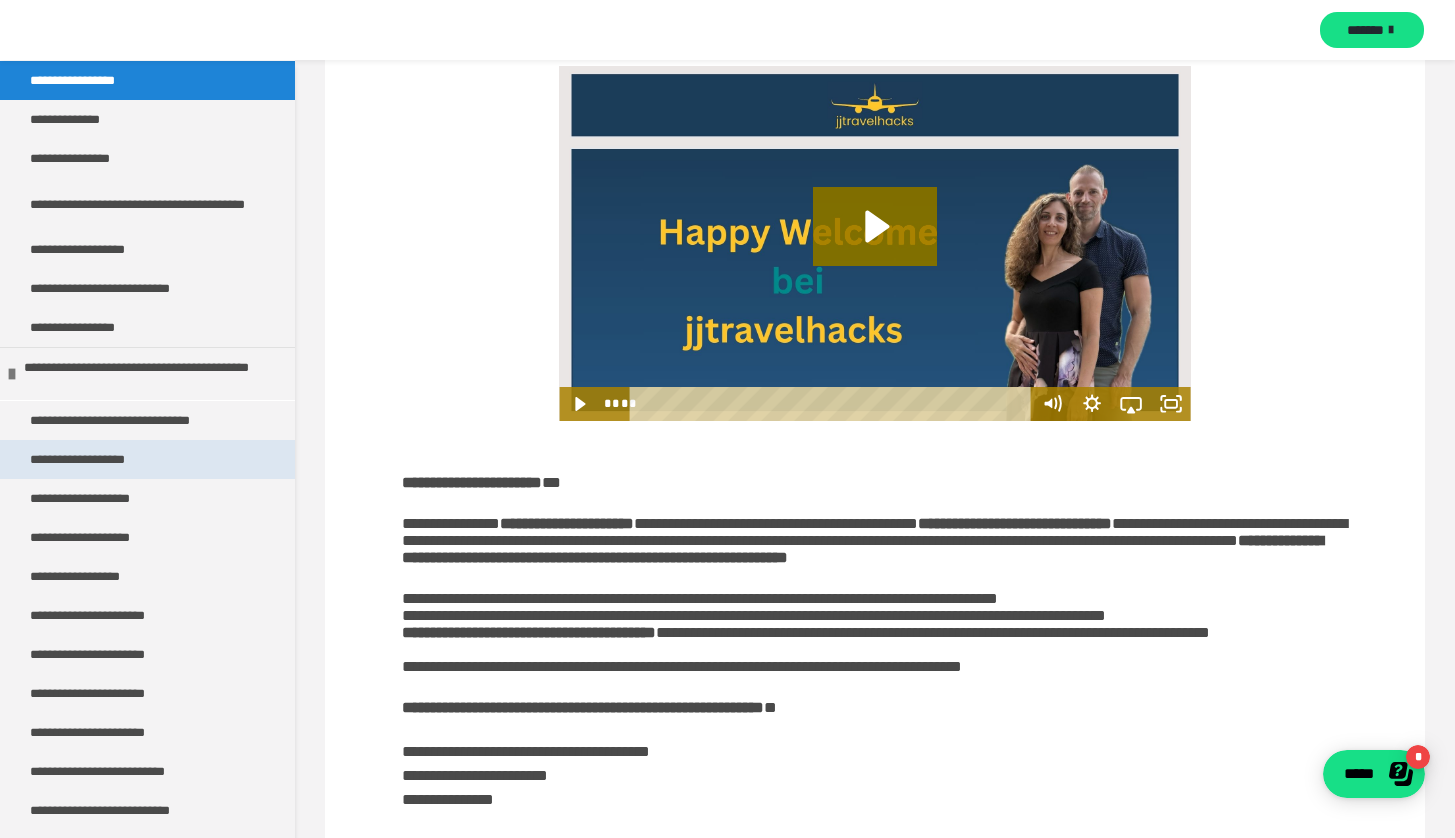 click on "**********" at bounding box center [88, 459] 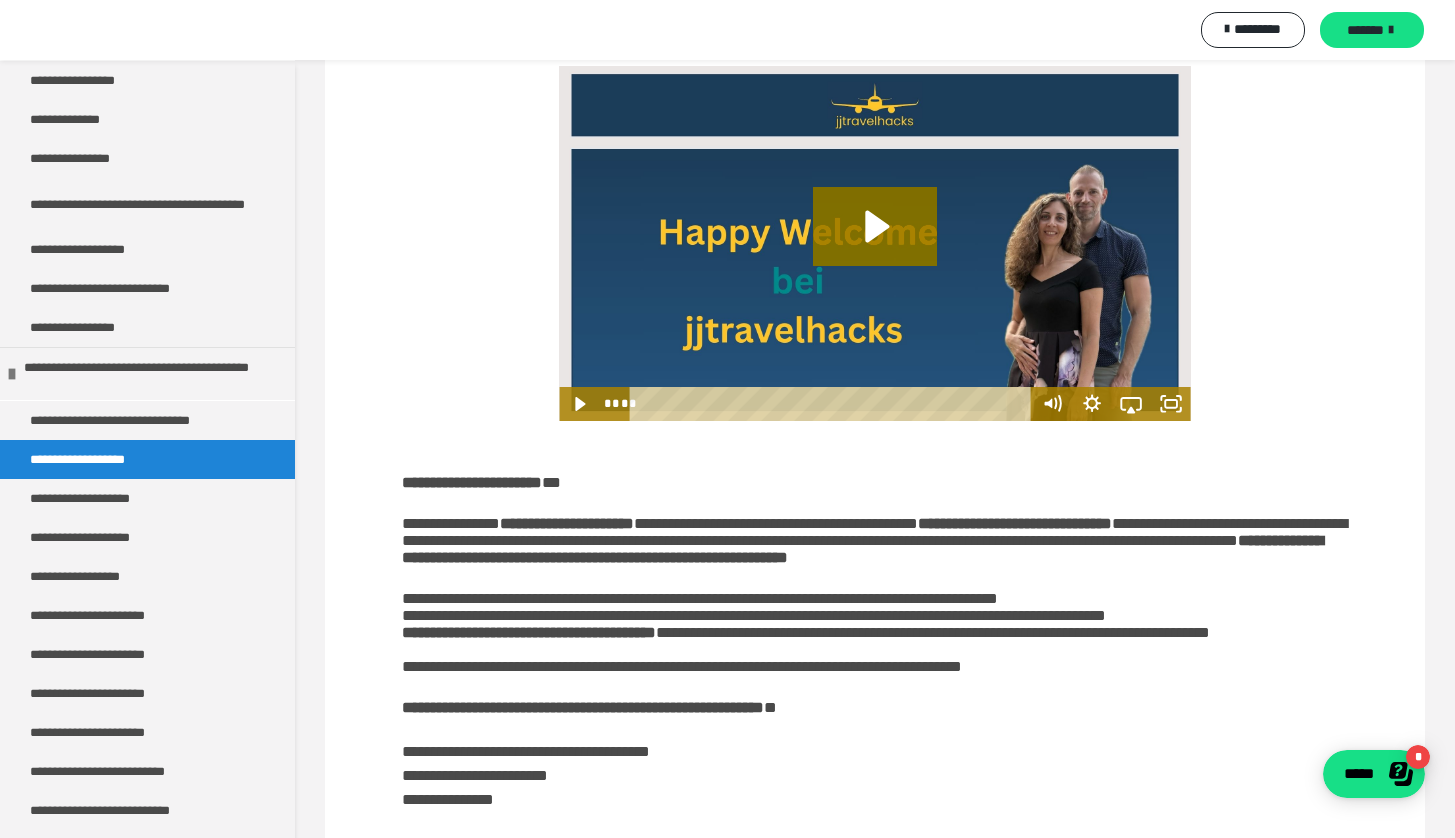 scroll, scrollTop: 0, scrollLeft: 0, axis: both 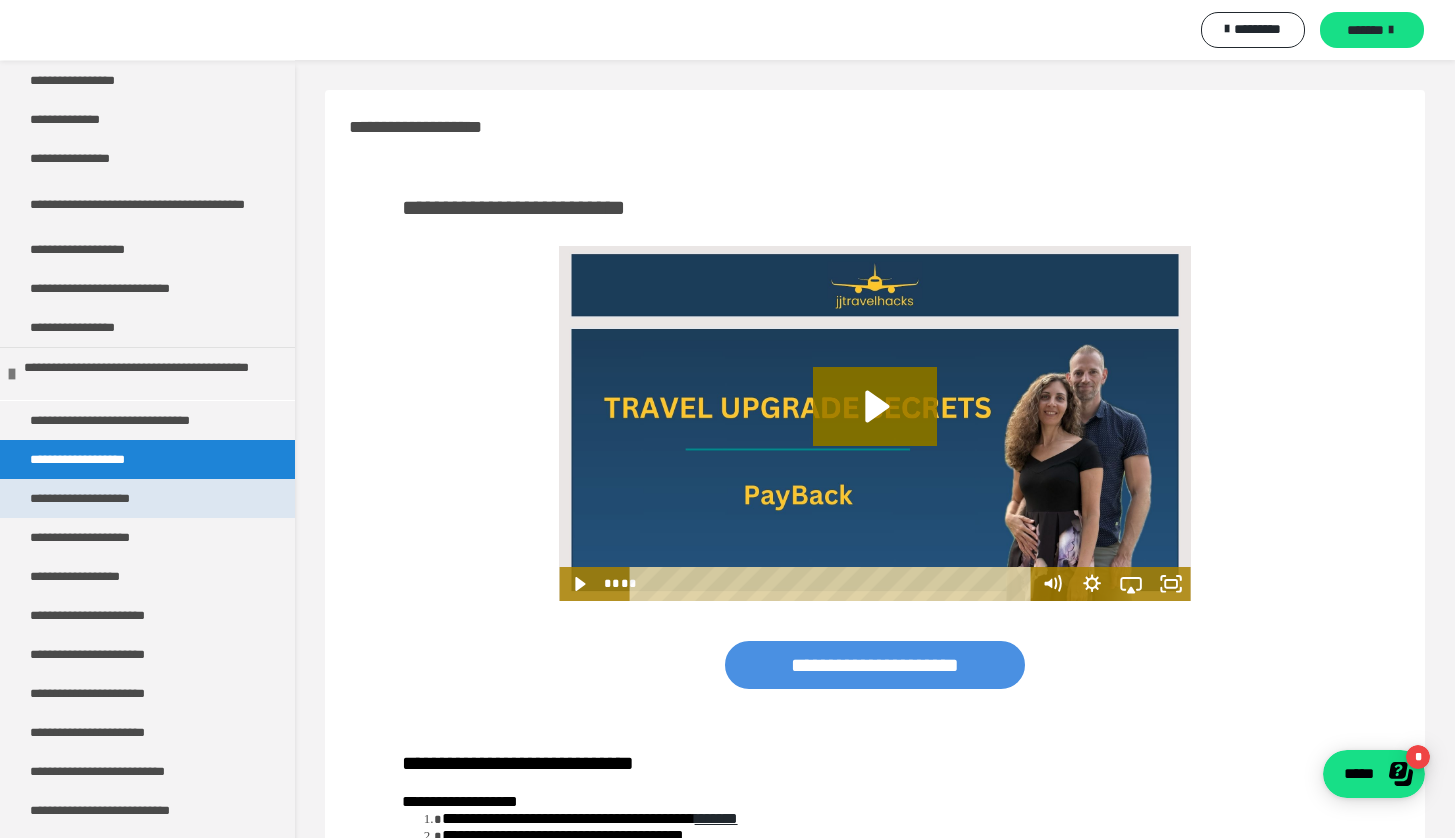 click on "**********" at bounding box center [93, 498] 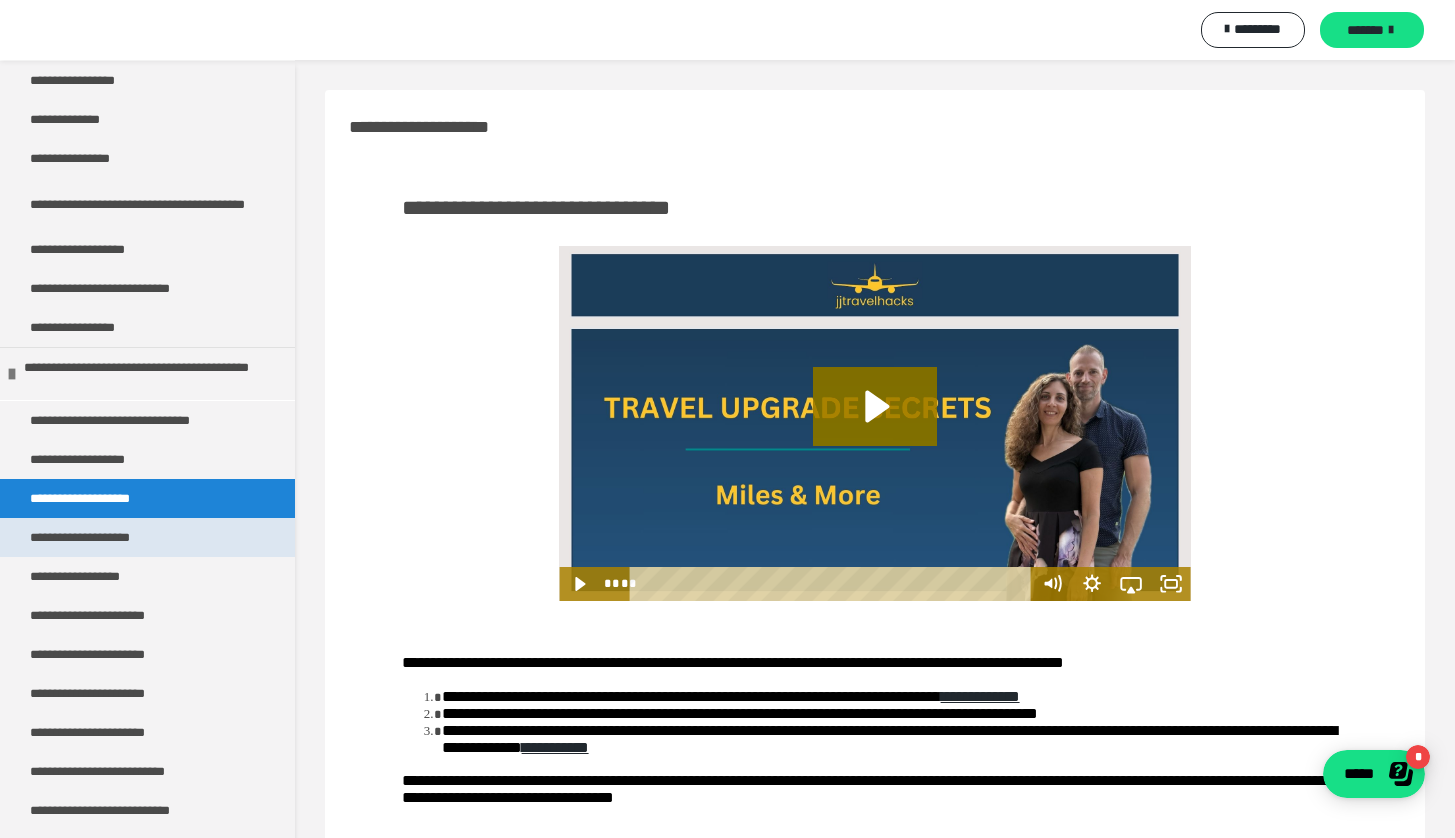 click on "**********" at bounding box center (90, 537) 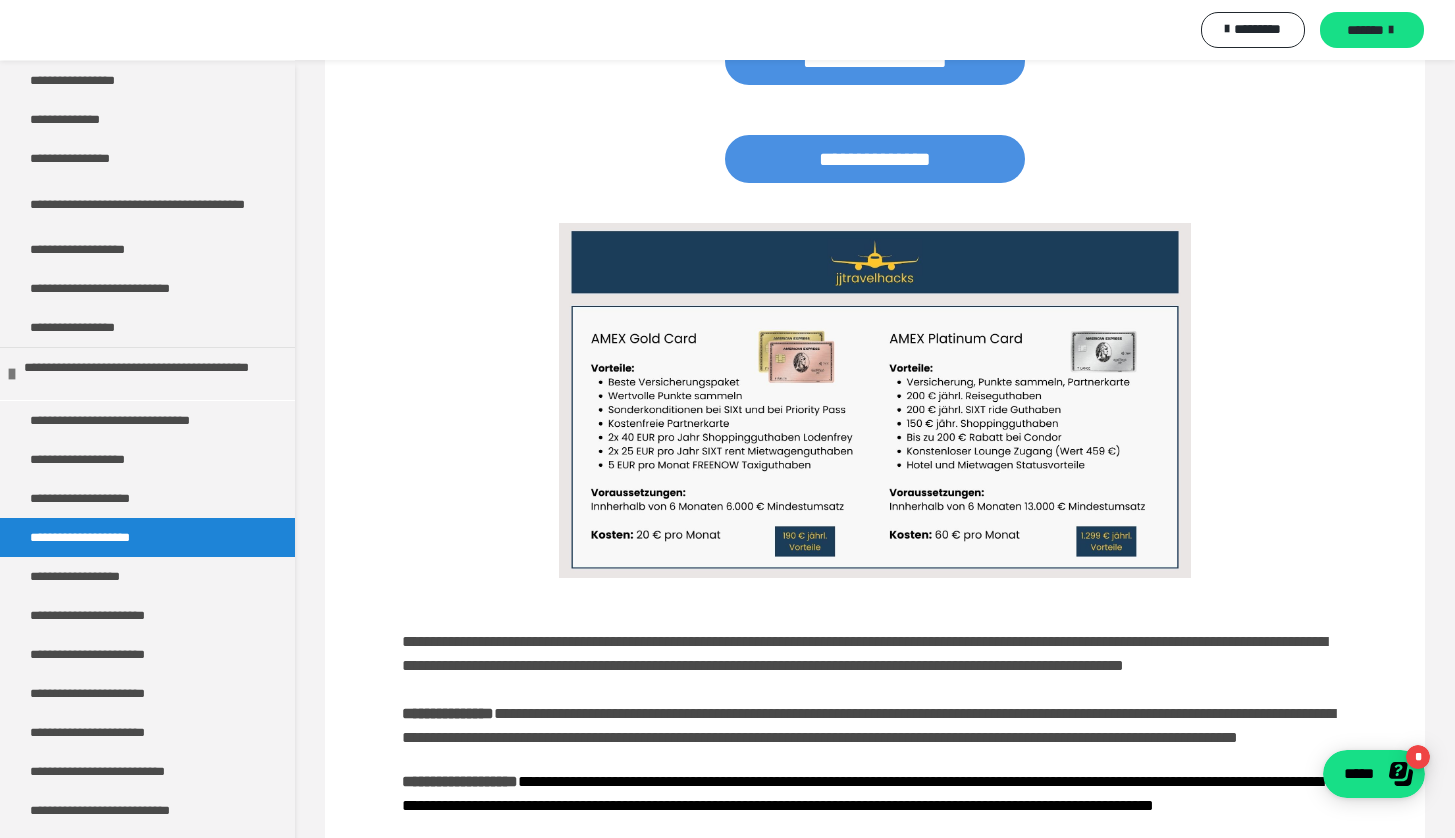 scroll, scrollTop: 489, scrollLeft: 0, axis: vertical 